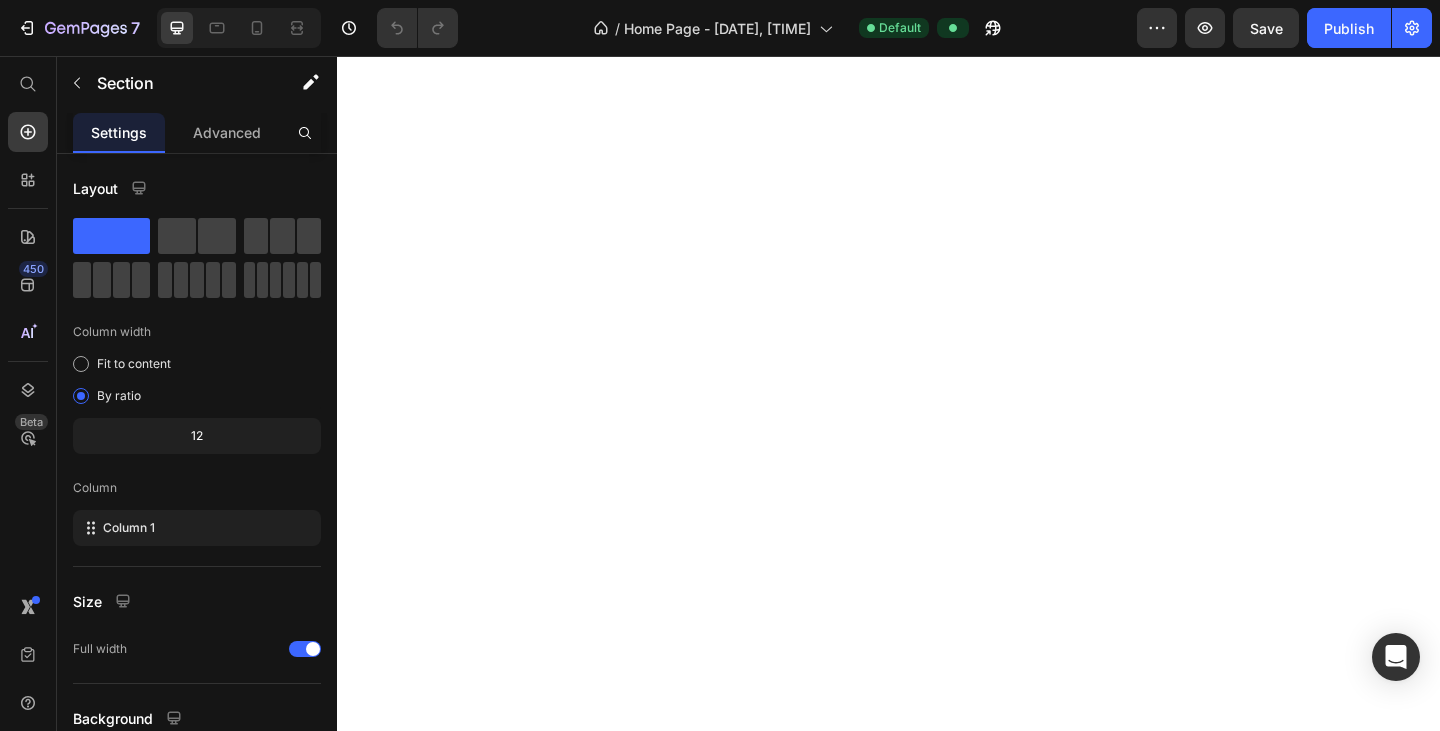 scroll, scrollTop: 0, scrollLeft: 0, axis: both 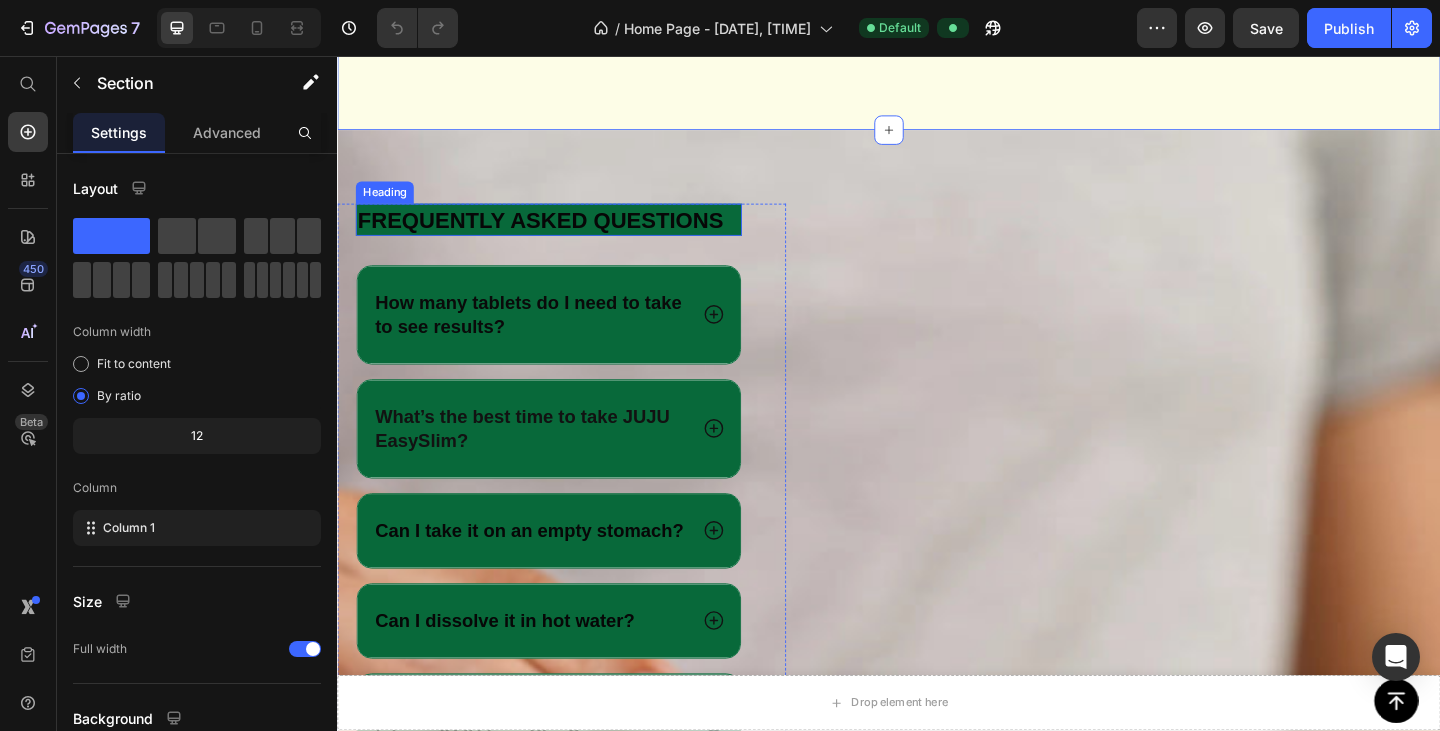 click on "Frequently asked questions" at bounding box center (558, 234) 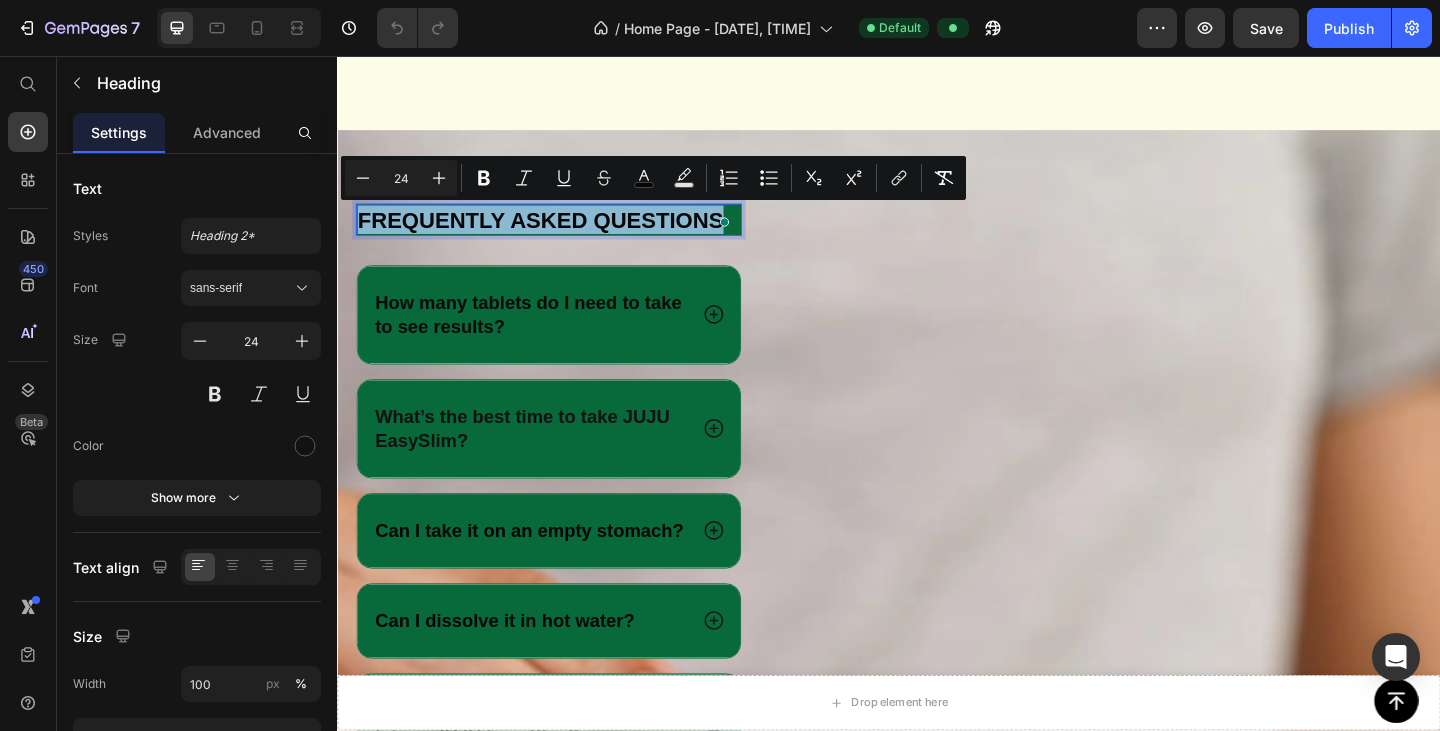 drag, startPoint x: 364, startPoint y: 231, endPoint x: 752, endPoint y: 226, distance: 388.03223 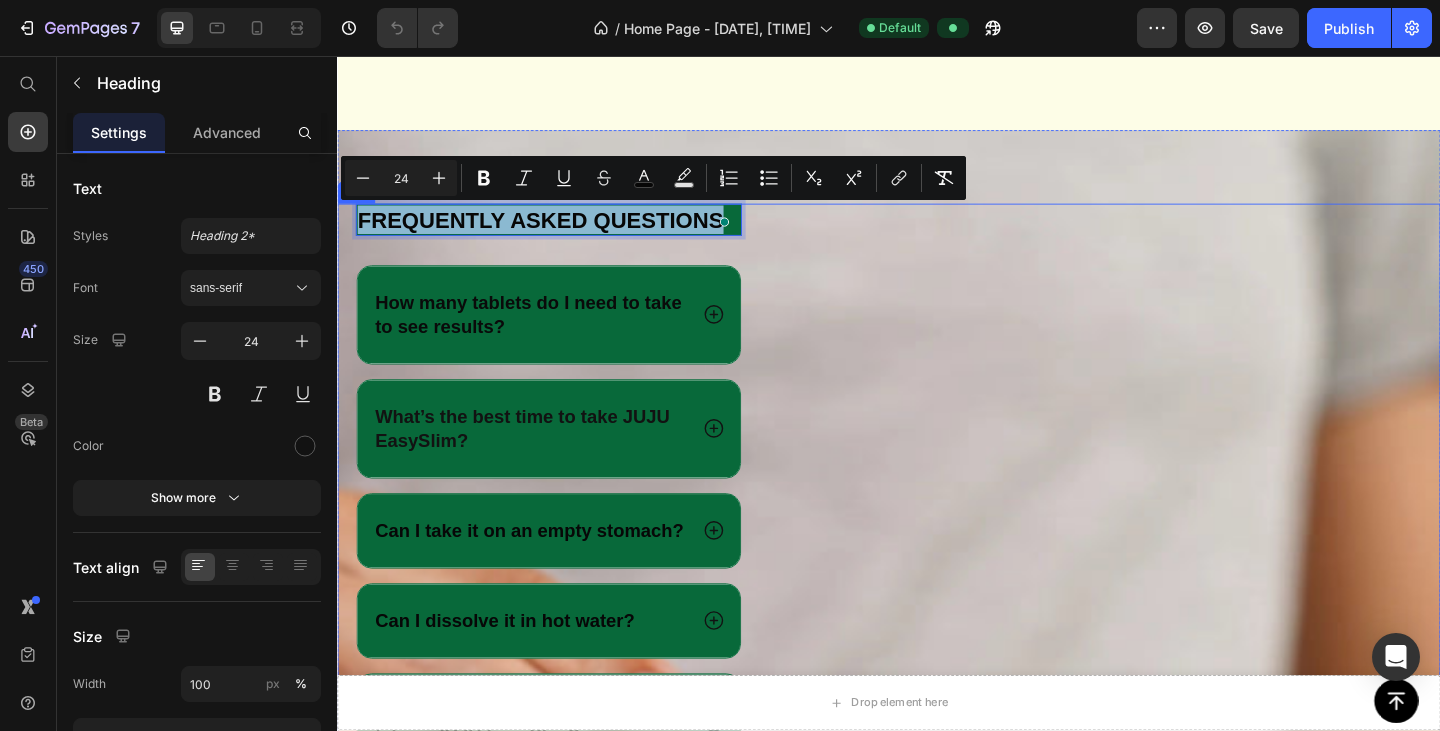 copy on "Frequently asked questions" 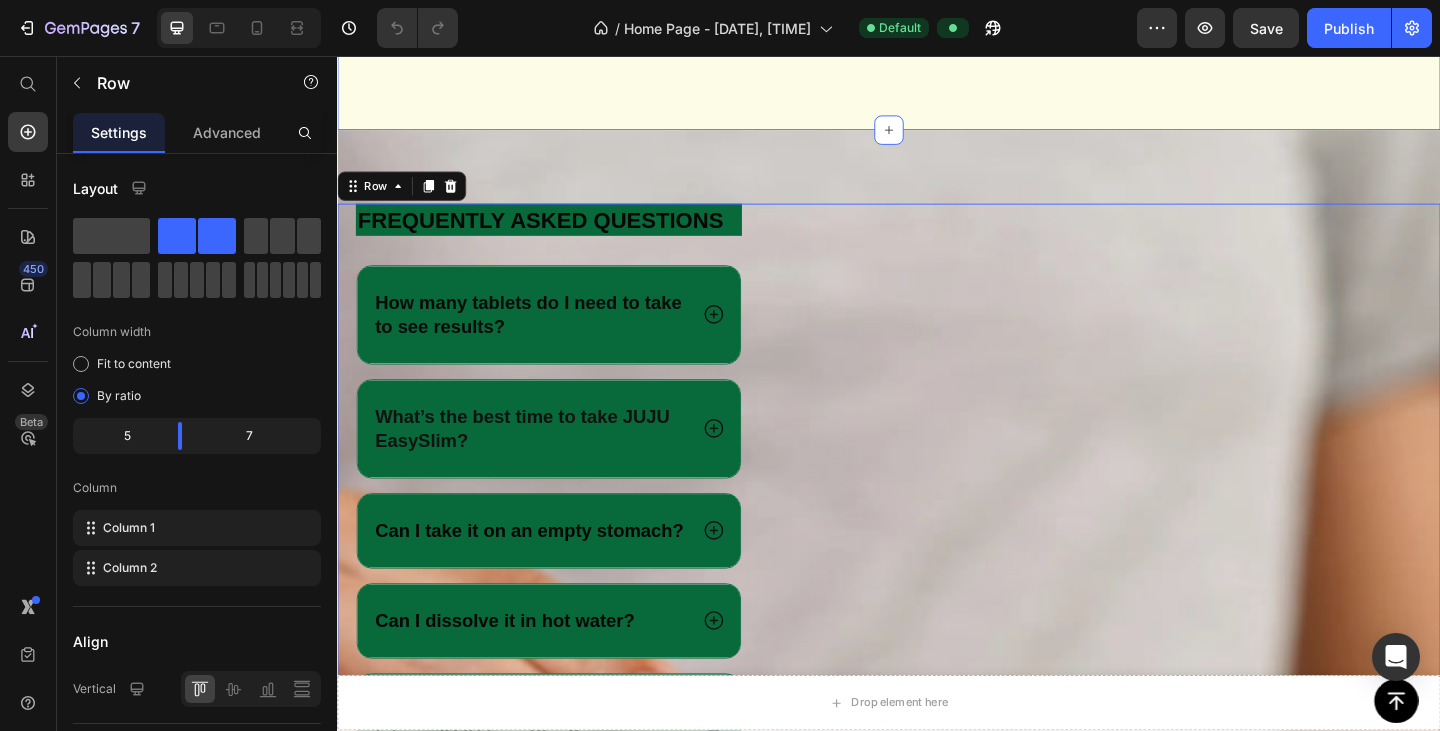 click on "⁠⁠⁠⁠⁠⁠⁠ It's Not About Losing Pounds. It's About Gaining Peace.  Heading Row Your body is already doing its best. Text Block                Title Line JUJU EasySlim is a little helping hand, no harsh rules, no stress. Text Block                Title Line Take that one simple, kind step each day and feel more in tune with yourself. Text Block Image Row
Start Your JUJU Journey Today    Button FEEL THE DIFFERENCE OVER TIME Text Block Row" at bounding box center (937, -236) 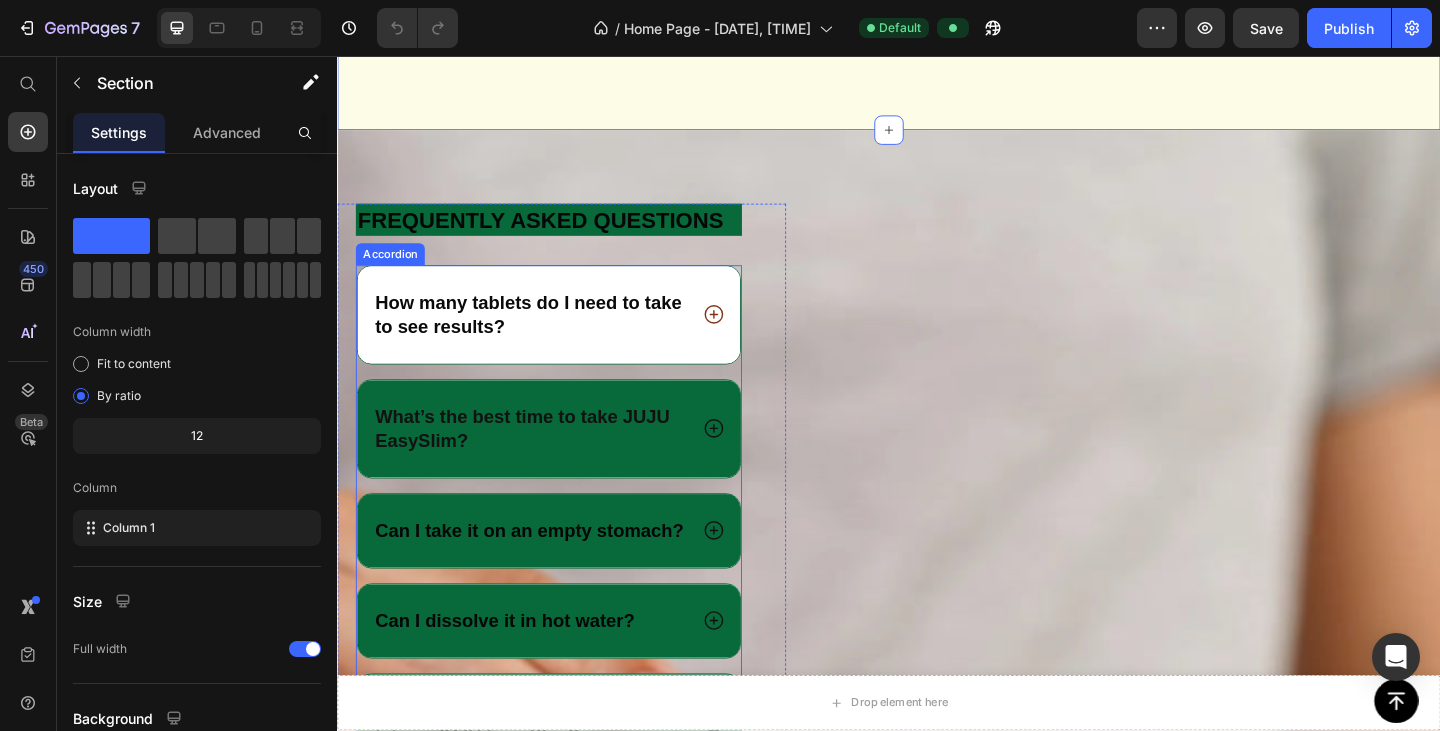 click on "How many tablets do I need to take to see results?" at bounding box center (546, 338) 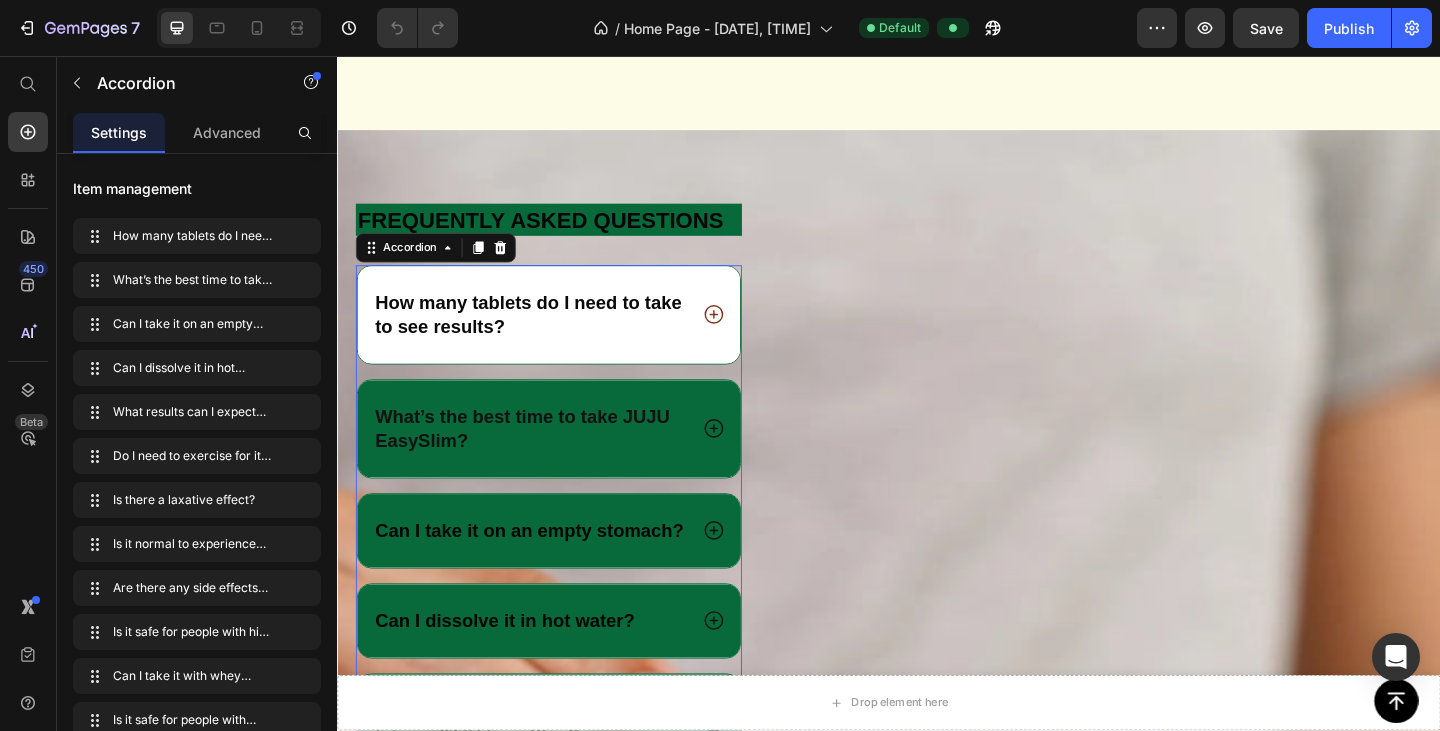 click 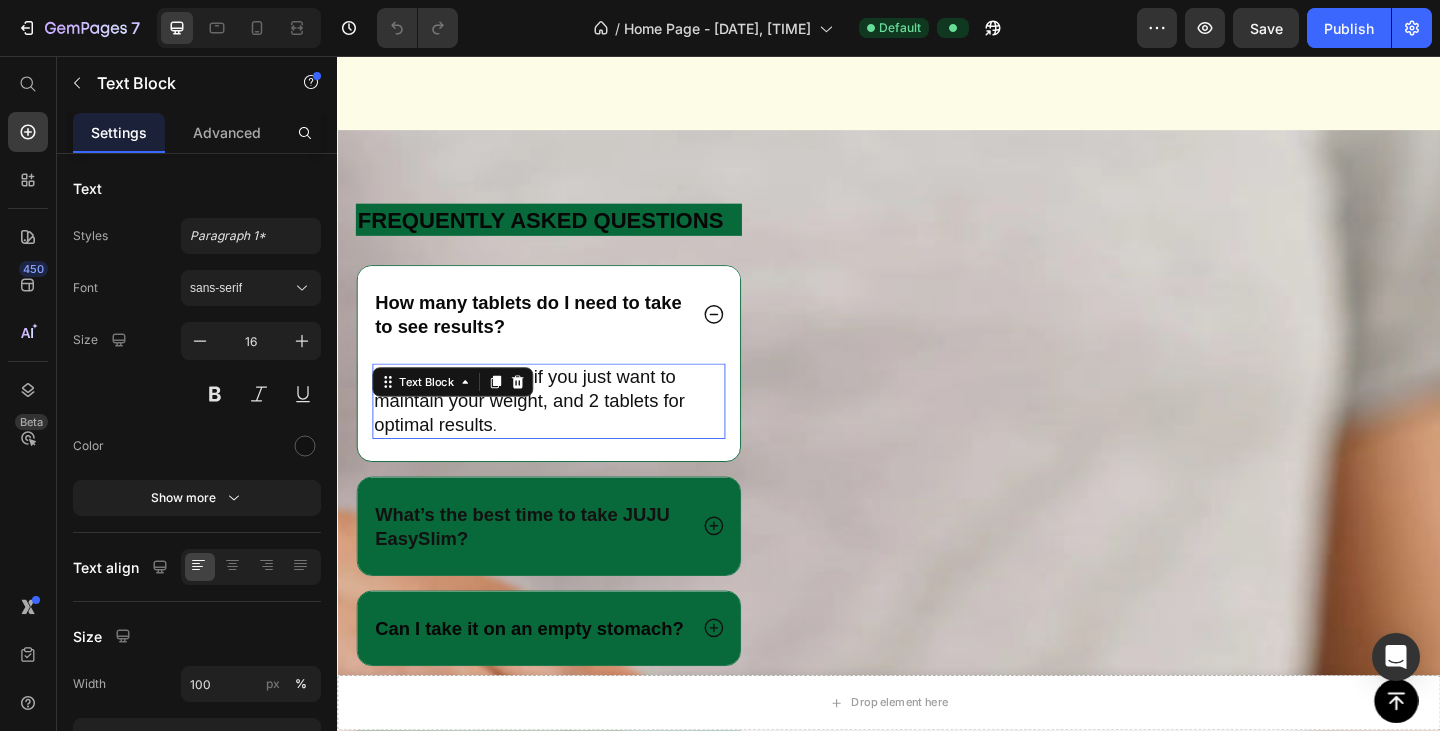 drag, startPoint x: 532, startPoint y: 465, endPoint x: 387, endPoint y: 325, distance: 201.55644 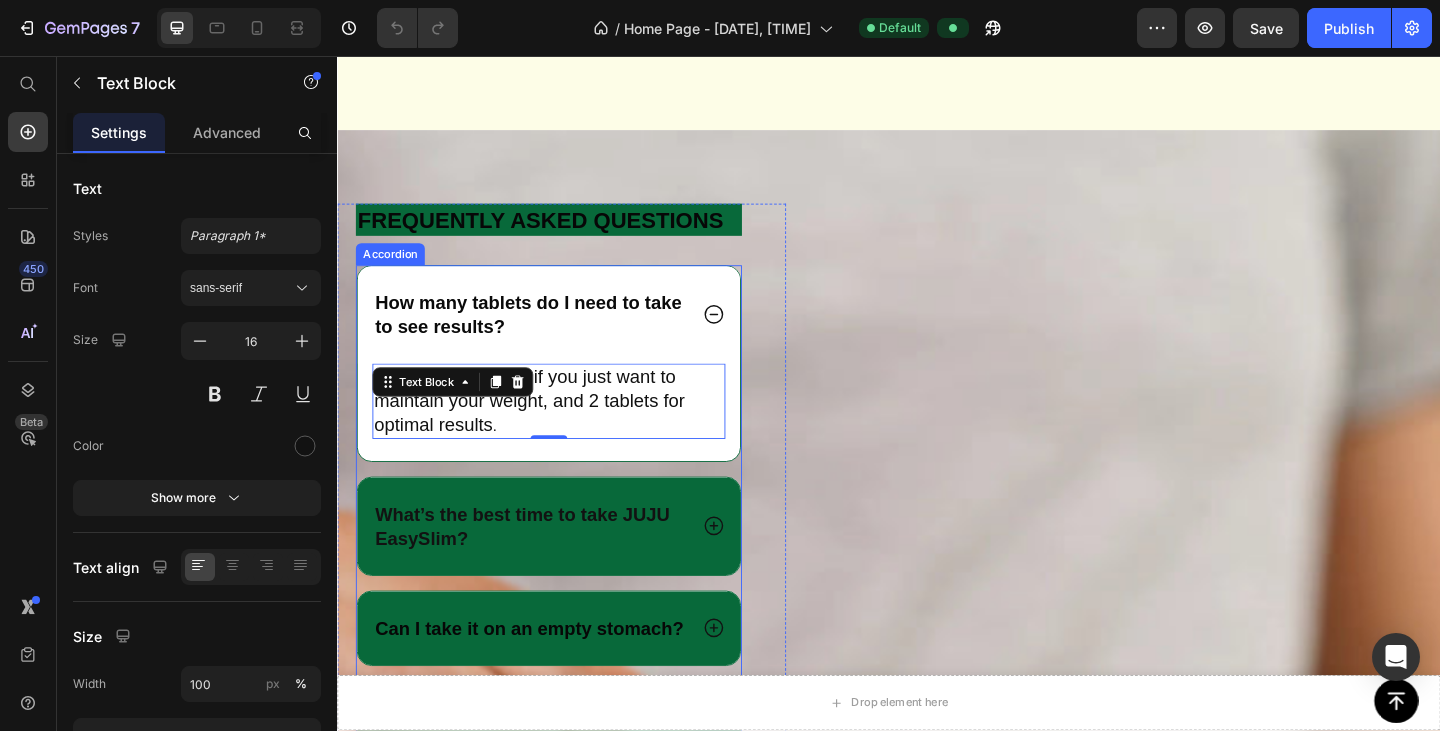 click on "How many tablets do I need to take to see results?" at bounding box center [544, 338] 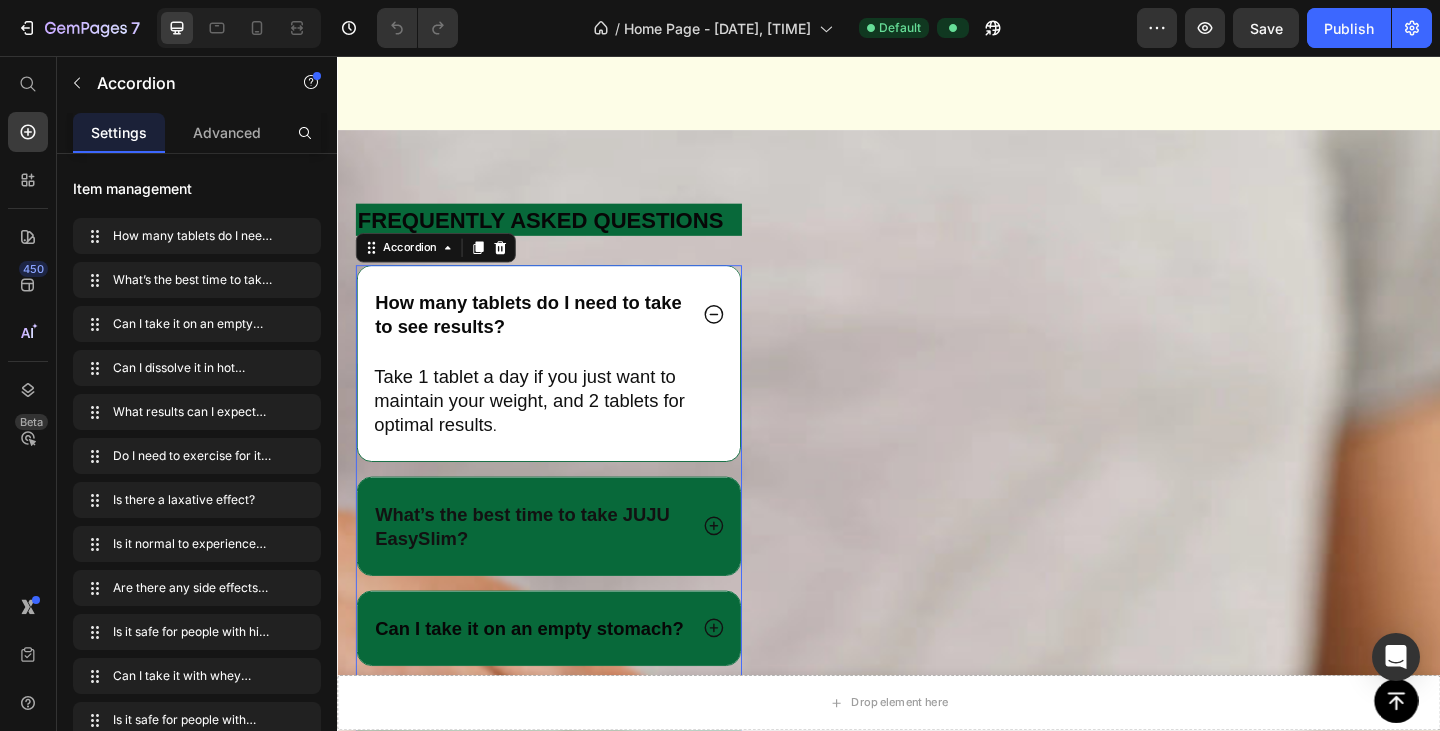 click on "How many tablets do I need to take to see results?" at bounding box center (544, 338) 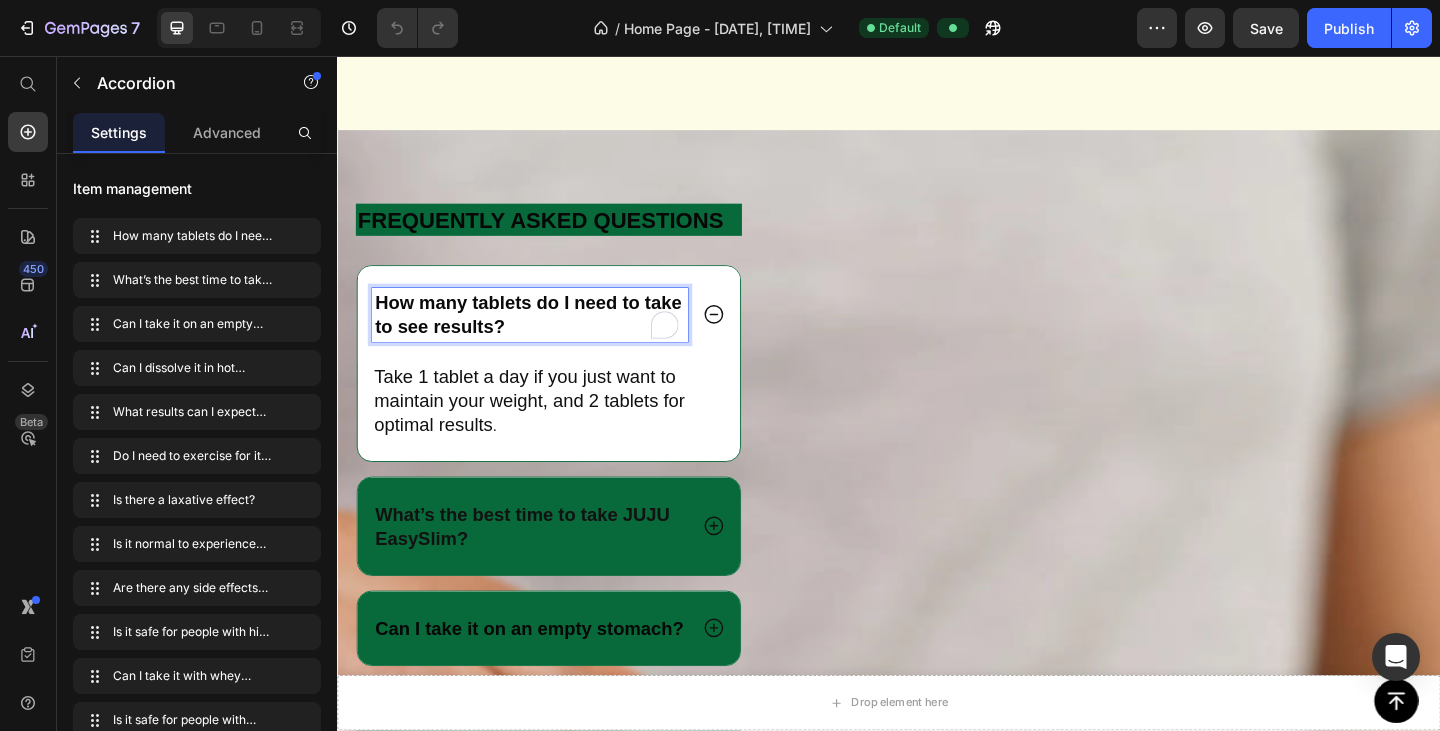 click on "How many tablets do I need to take to see results?" at bounding box center (546, 338) 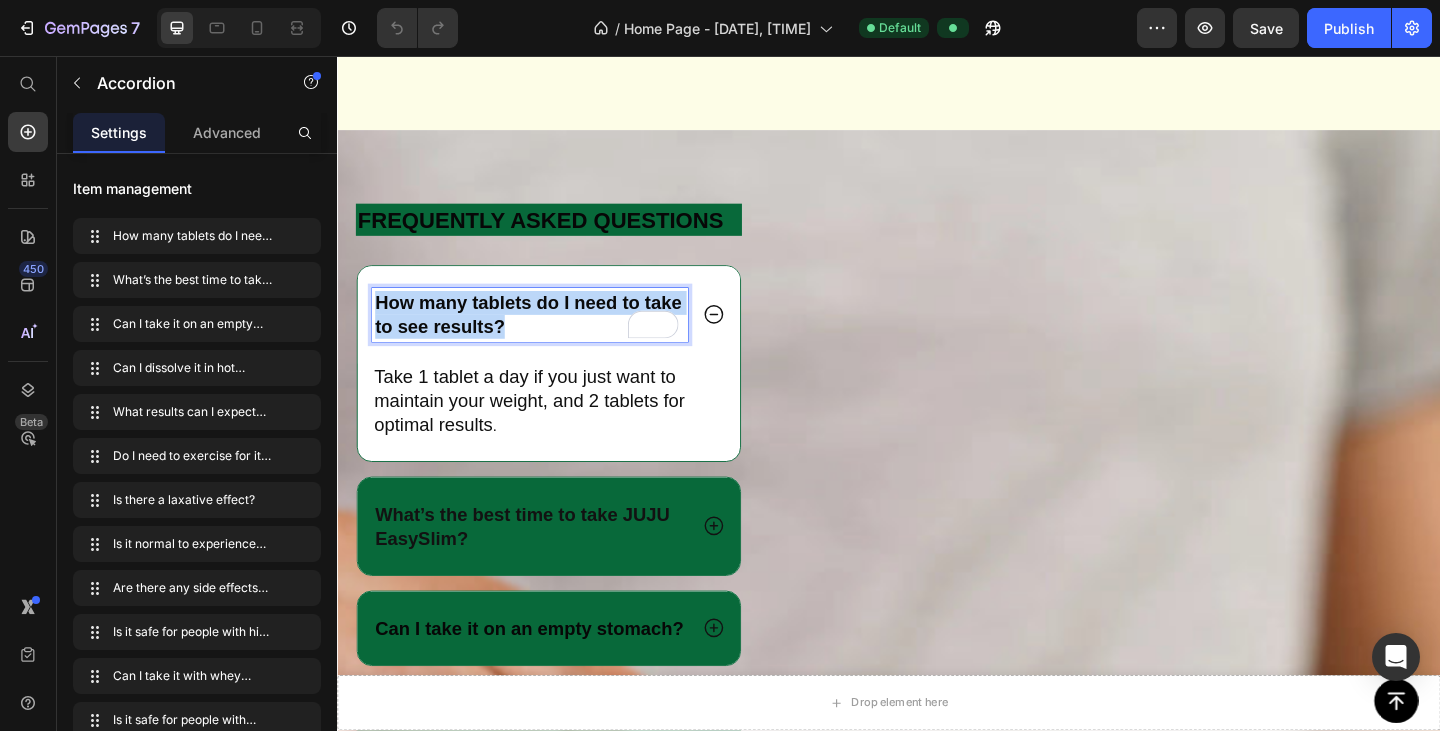 drag, startPoint x: 574, startPoint y: 358, endPoint x: 379, endPoint y: 317, distance: 199.26364 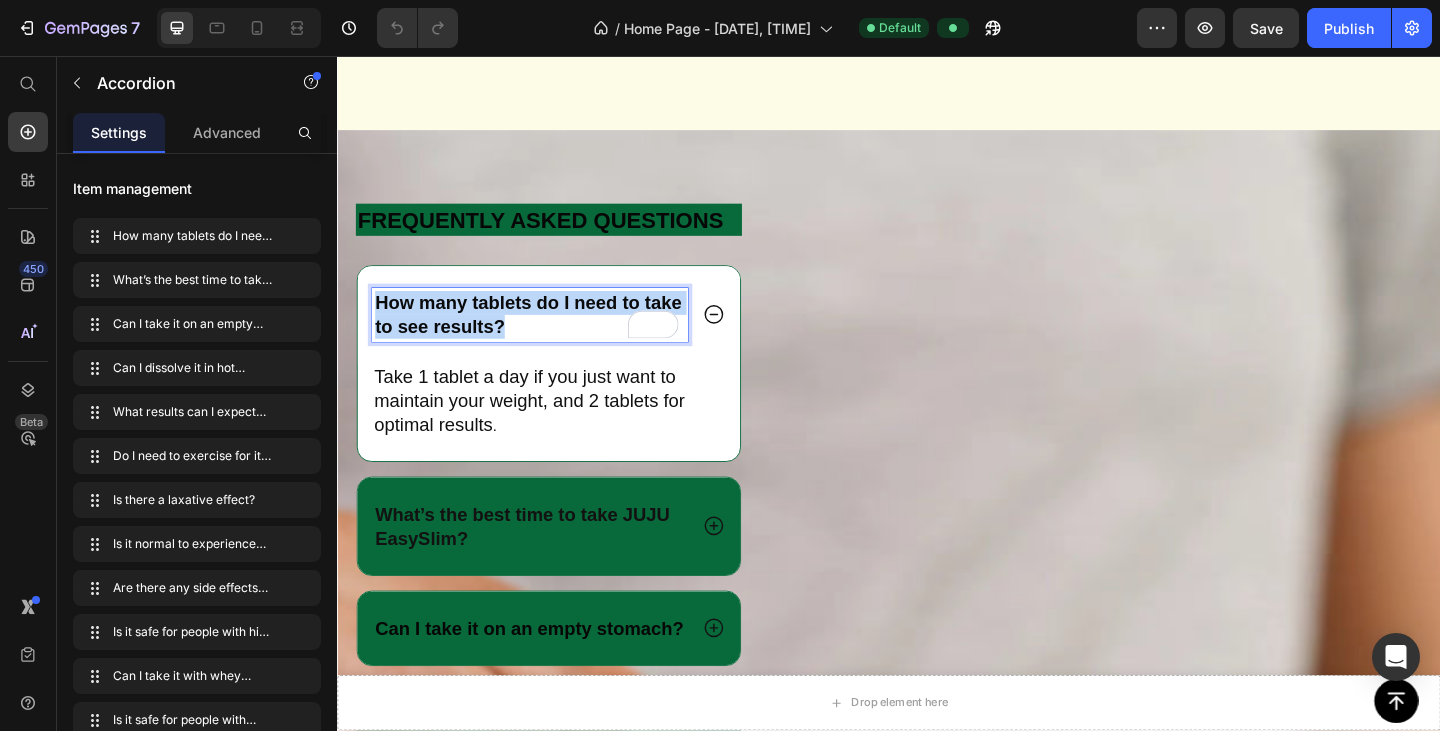 click on "How many tablets do I need to take to see results?" at bounding box center (546, 338) 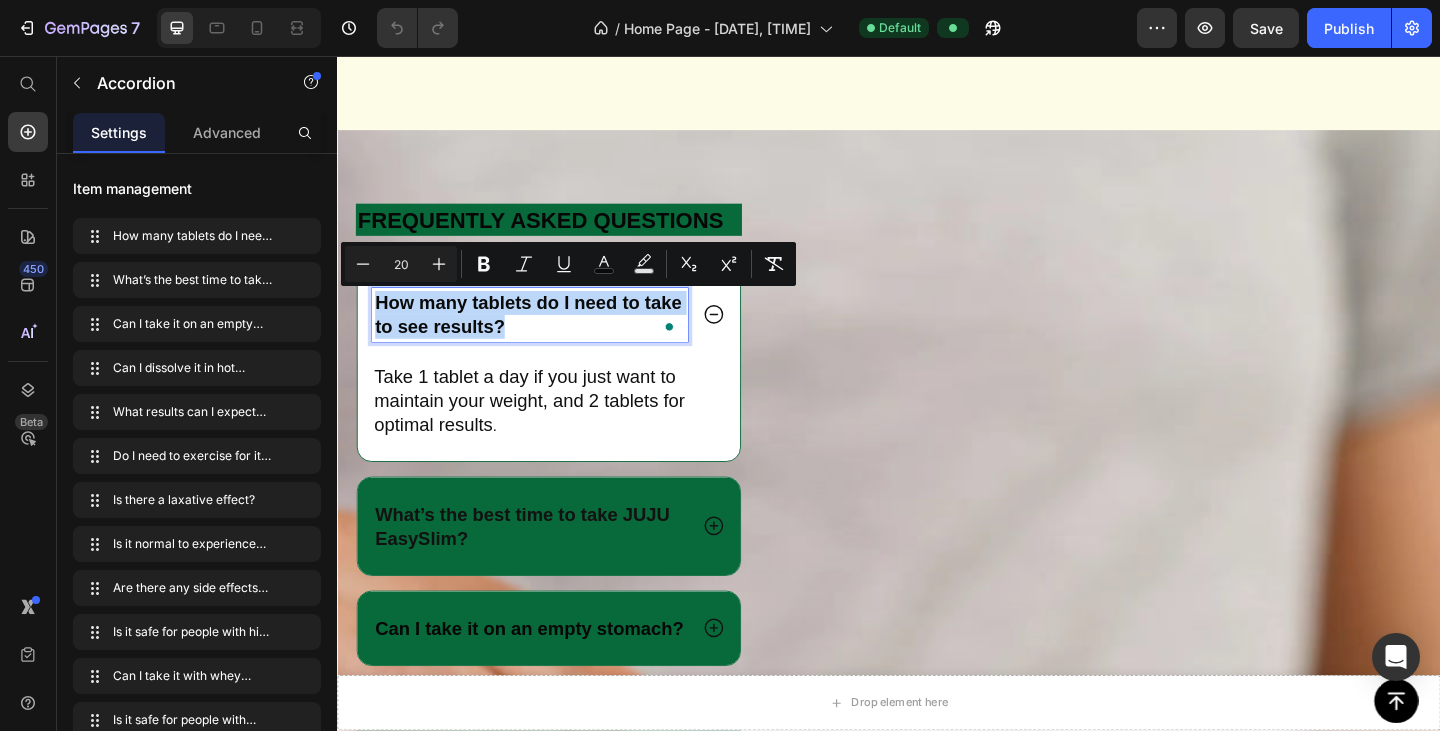 copy on "How many tablets do I need to take to see results?" 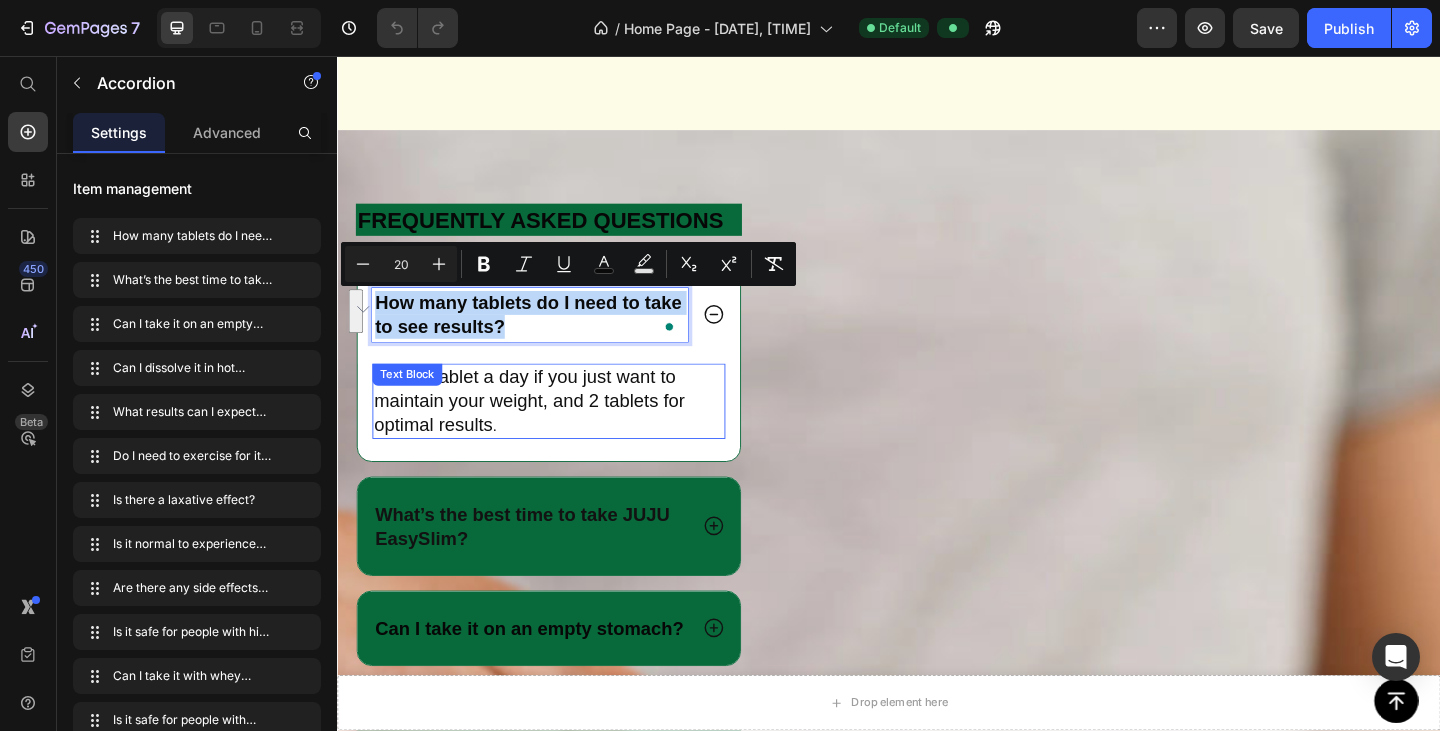 click on "Take 1 tablet a day if you just want to maintain your weight, and 2 tablets for optimal results" at bounding box center (546, 431) 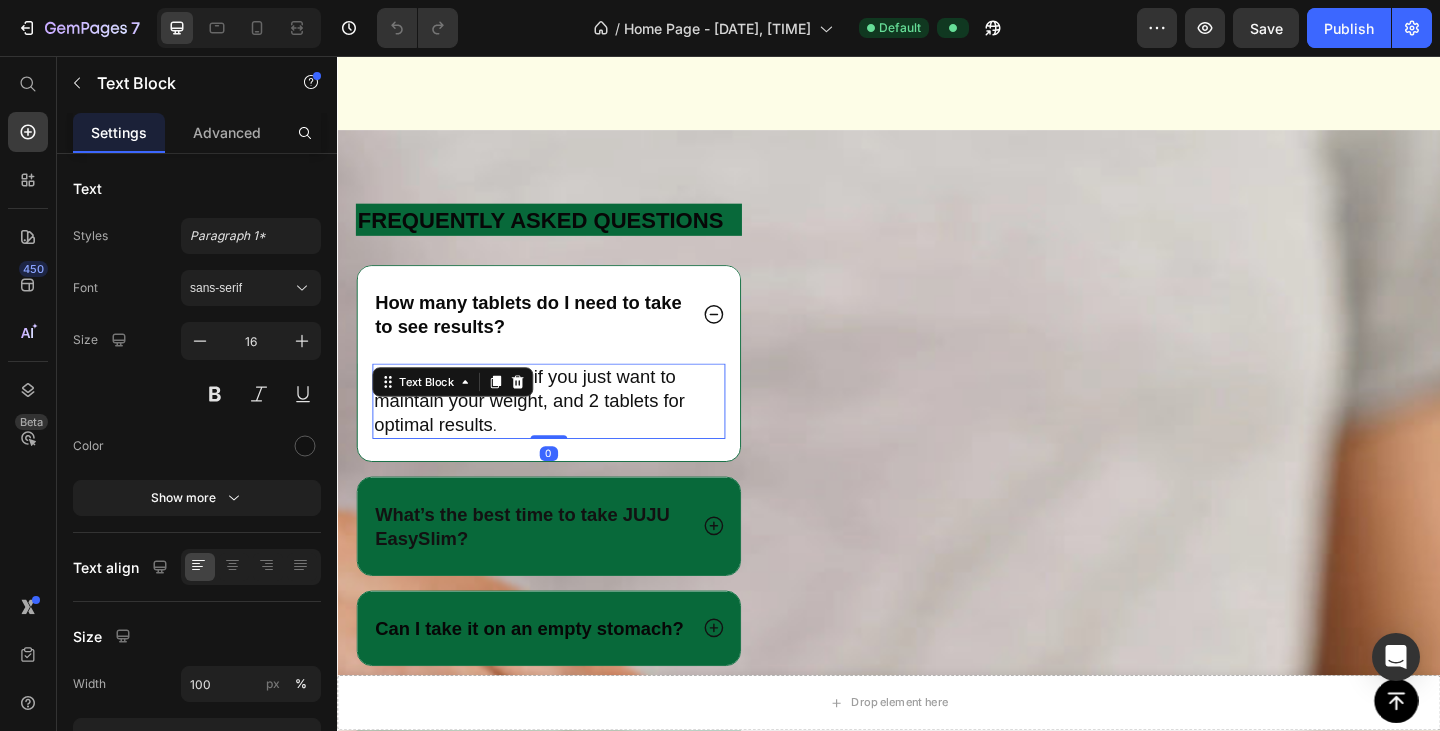click on "." at bounding box center (508, 458) 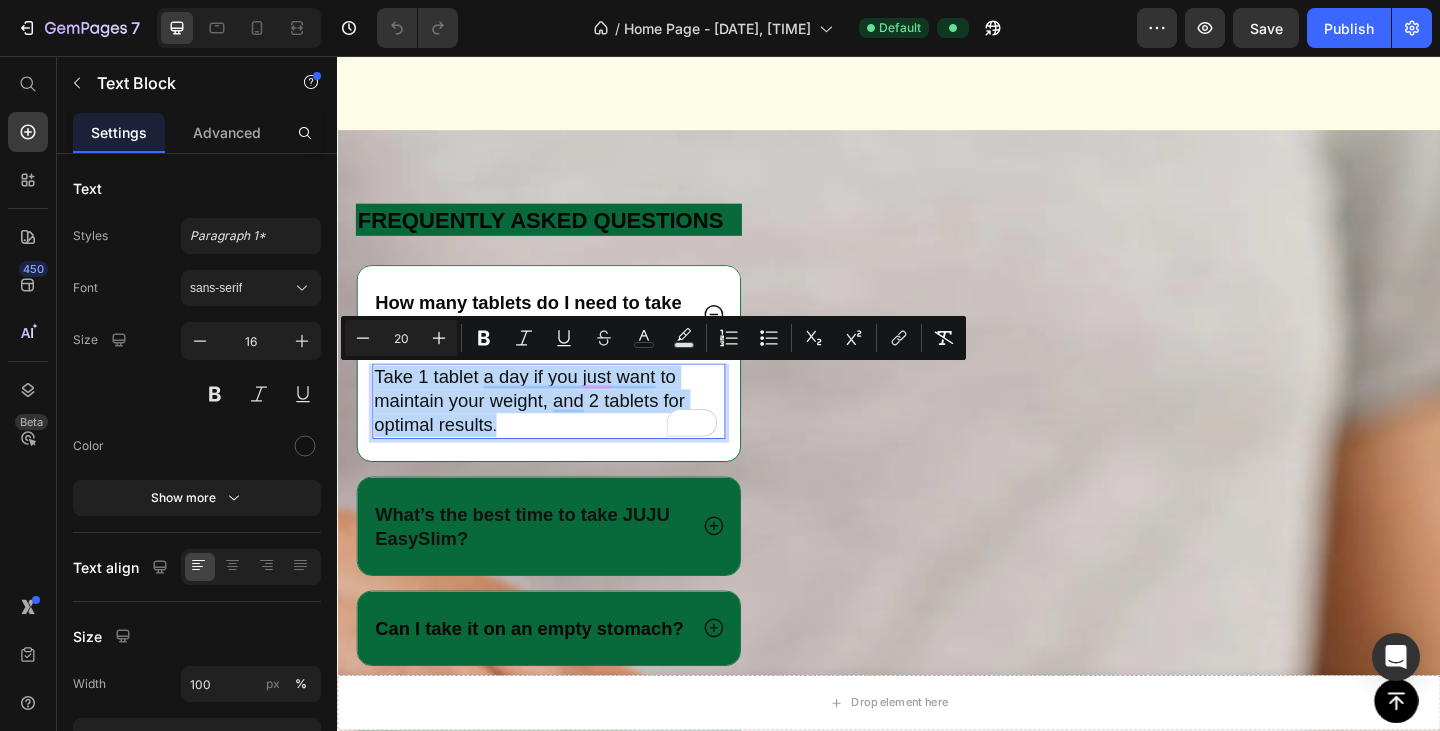 drag, startPoint x: 515, startPoint y: 459, endPoint x: 378, endPoint y: 403, distance: 148.00337 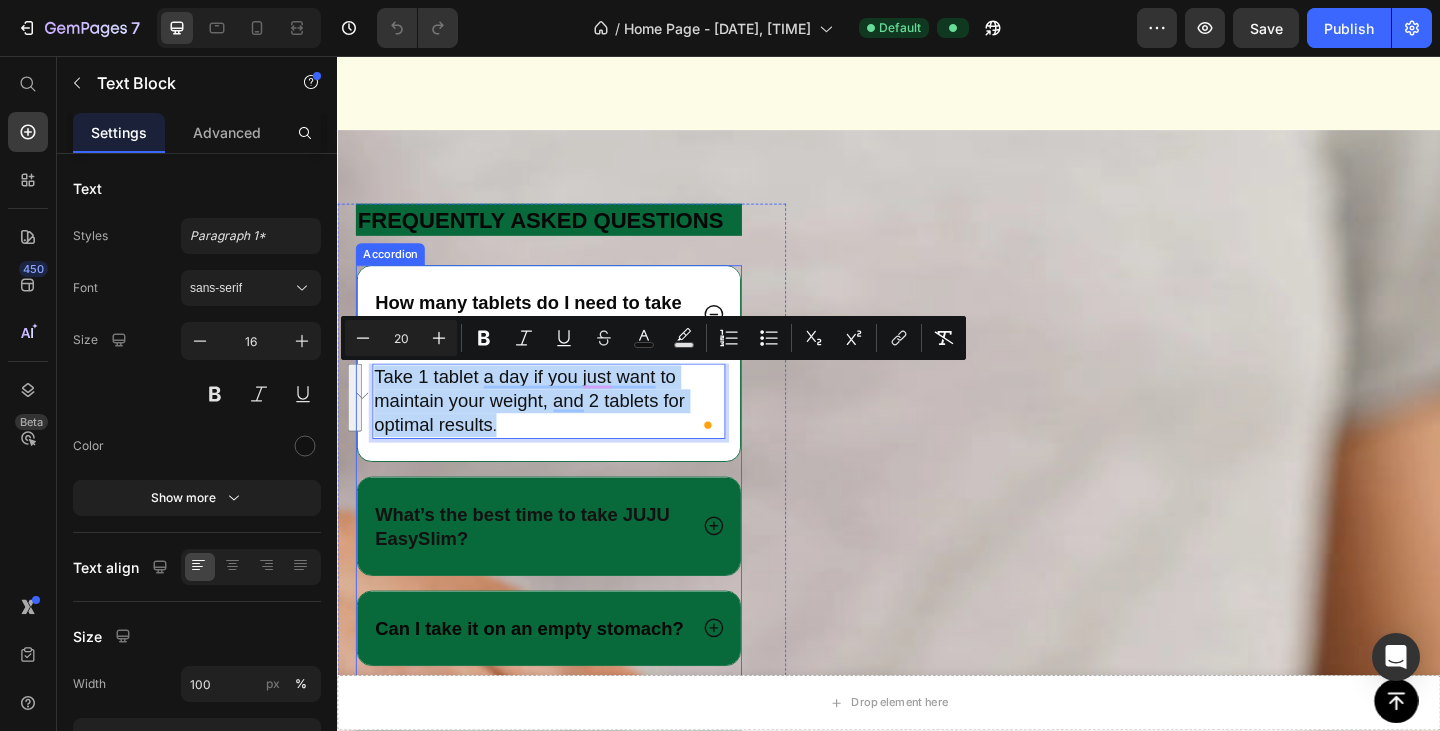 copy on "Take 1 tablet a day if you just want to maintain your weight, and 2 tablets for optimal results ." 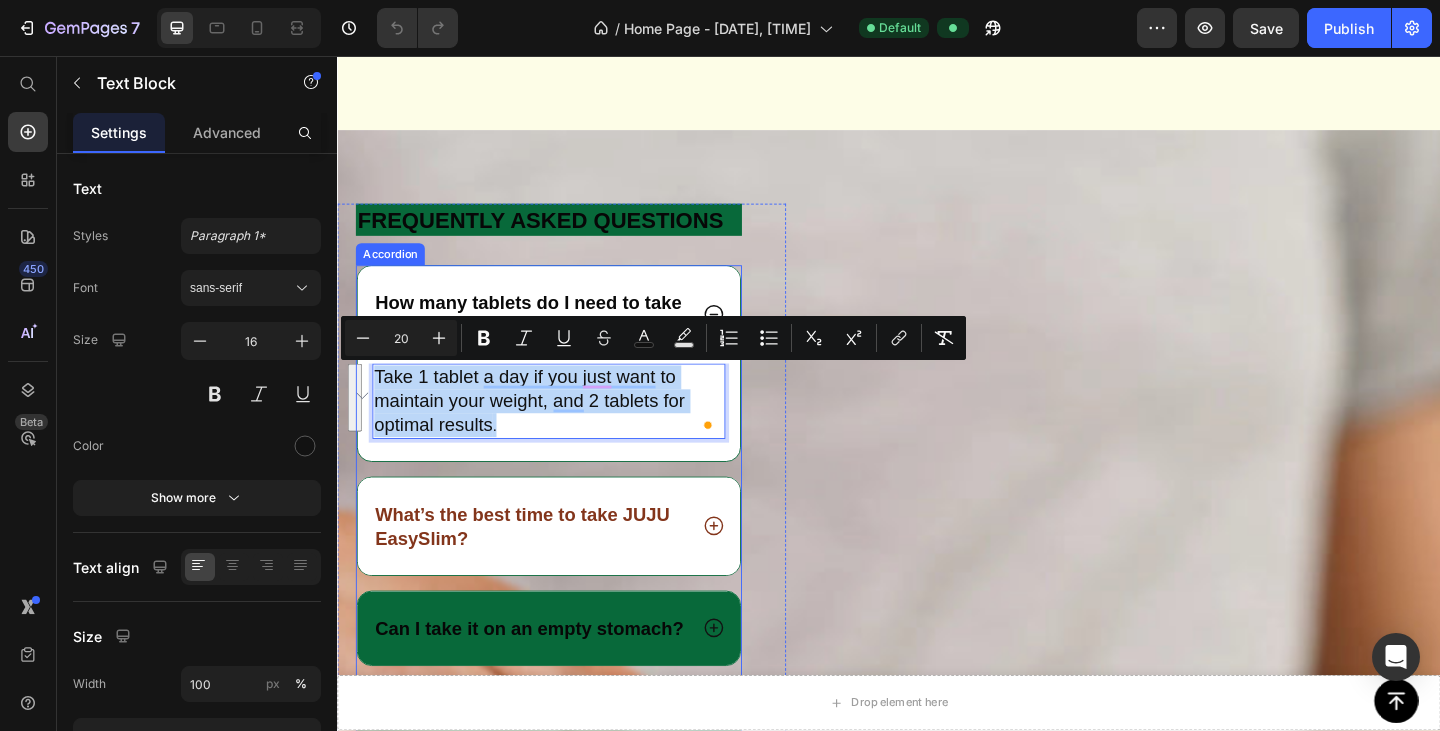 click 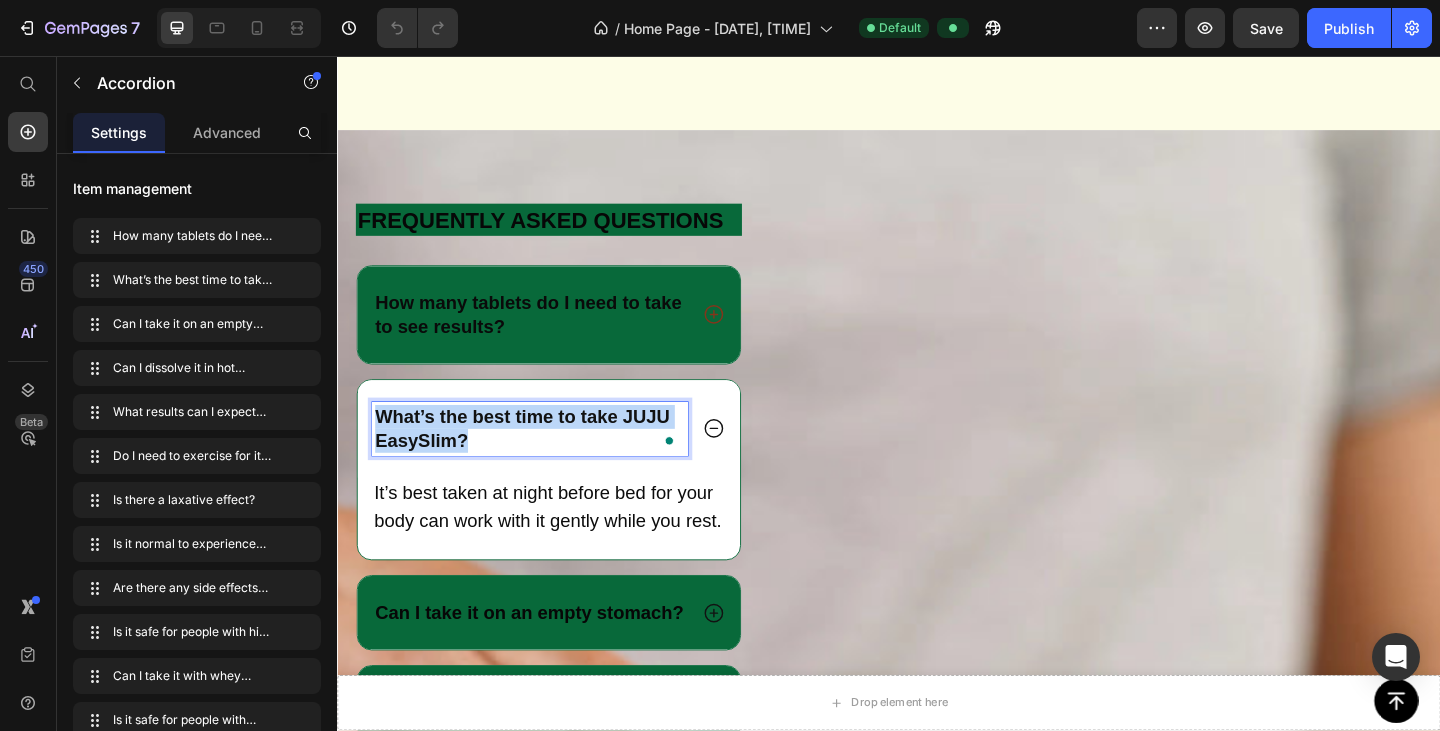 drag, startPoint x: 488, startPoint y: 480, endPoint x: 380, endPoint y: 445, distance: 113.52973 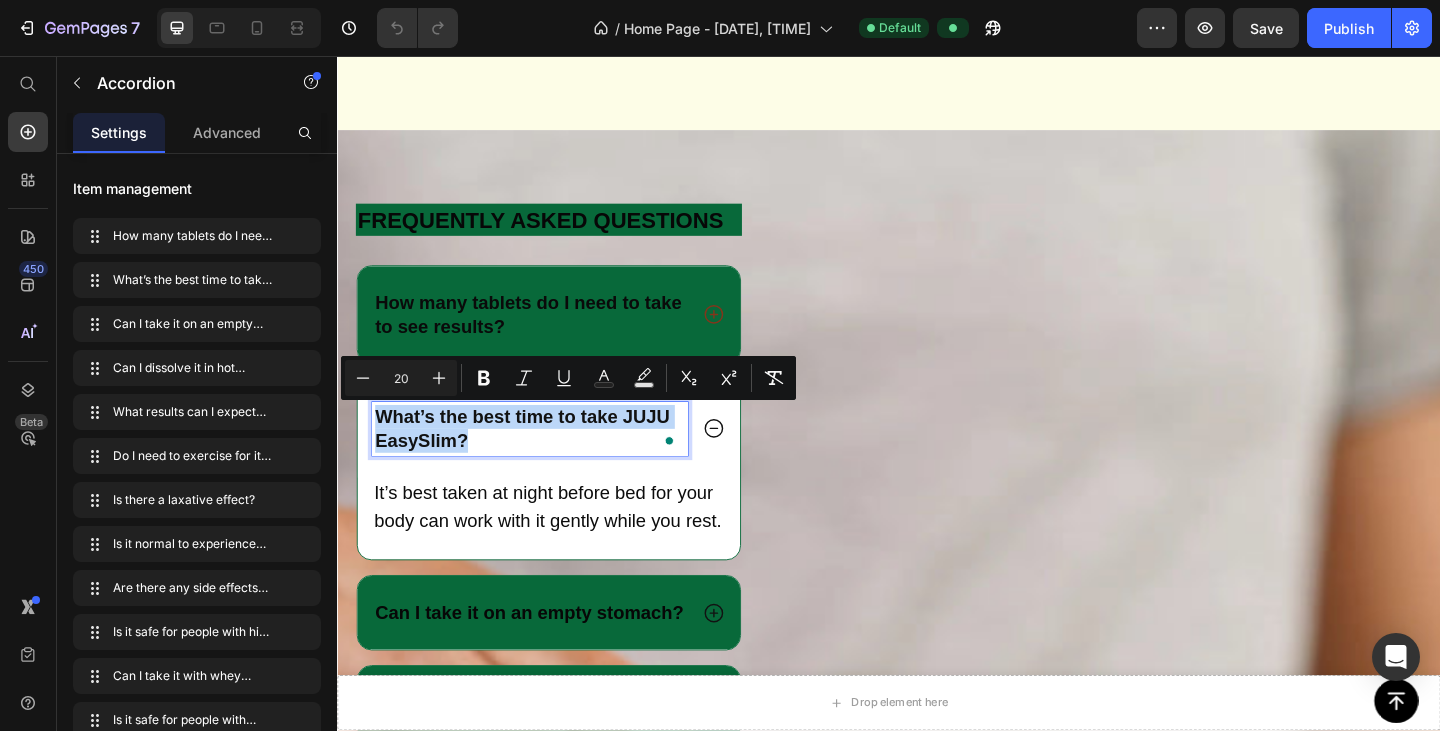 copy on "What’s the best time to take JUJU EasySlim?" 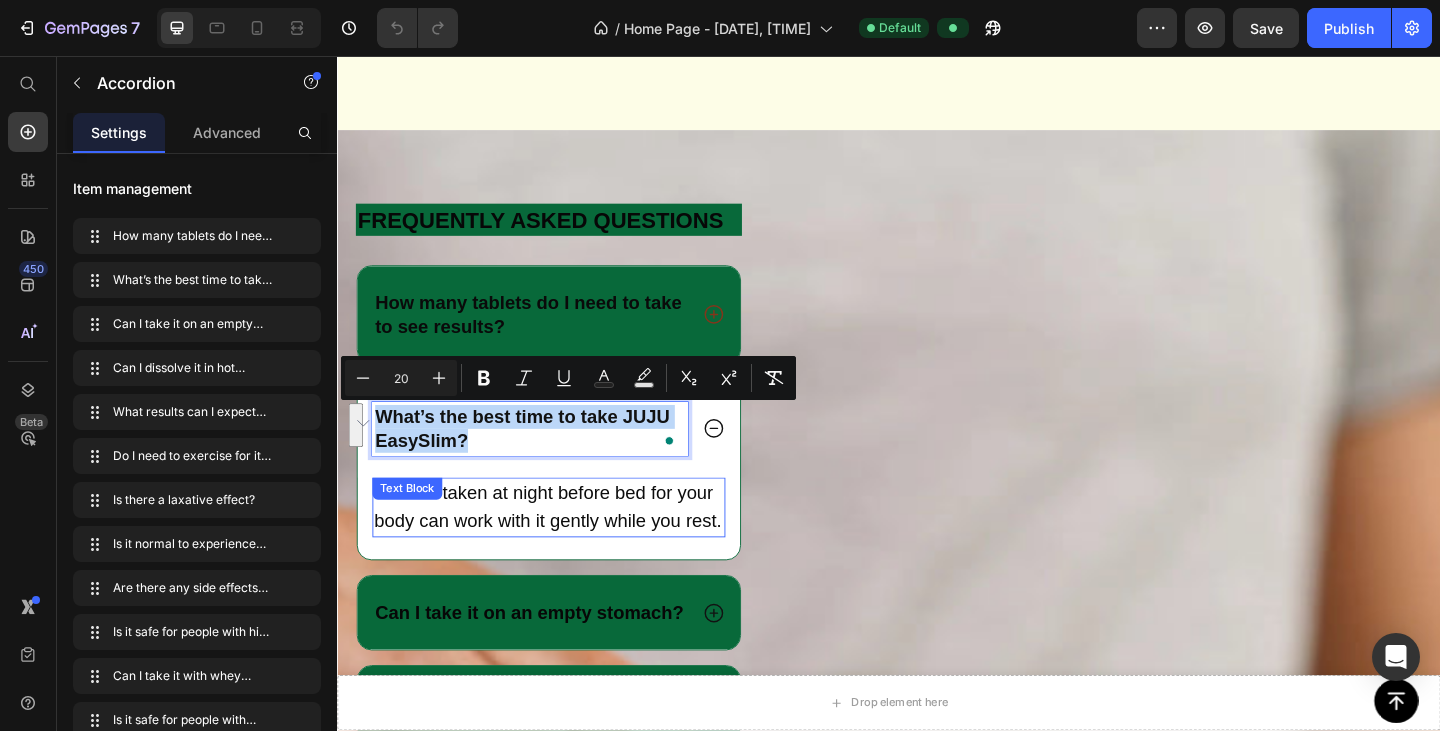 click on "It’s best taken at night before bed for your body can work with it gently while you rest." at bounding box center [567, 548] 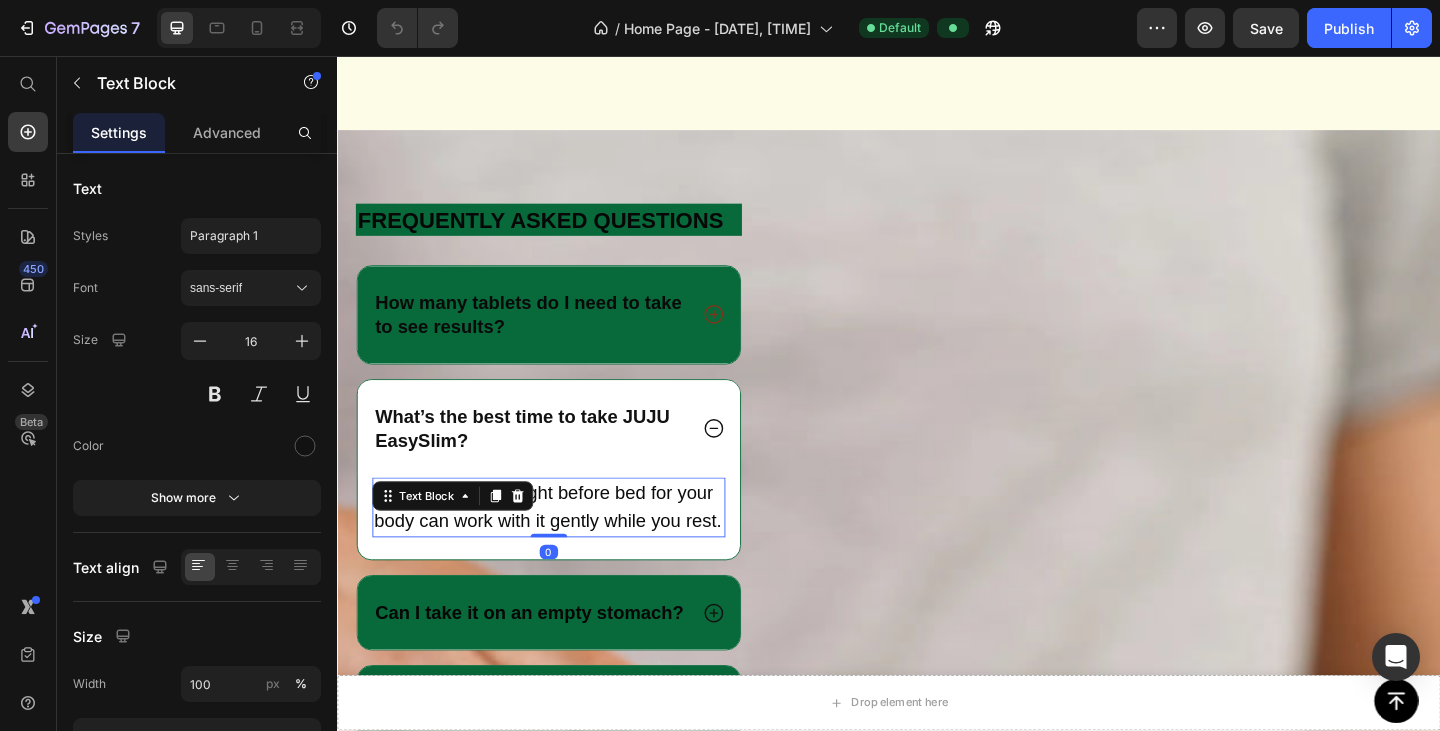 click on "It’s best taken at night before bed for your body can work with it gently while you rest." at bounding box center [567, 548] 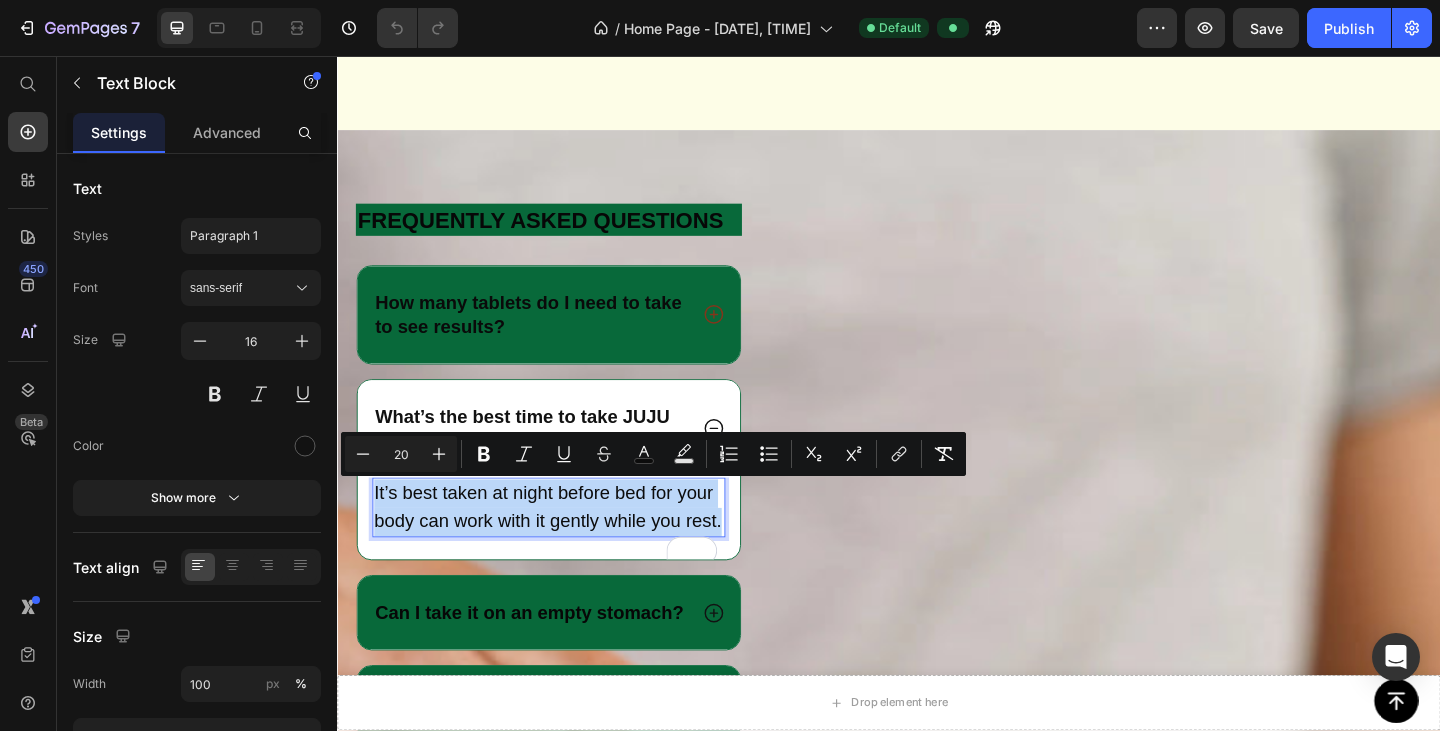 drag, startPoint x: 427, startPoint y: 594, endPoint x: 376, endPoint y: 533, distance: 79.51101 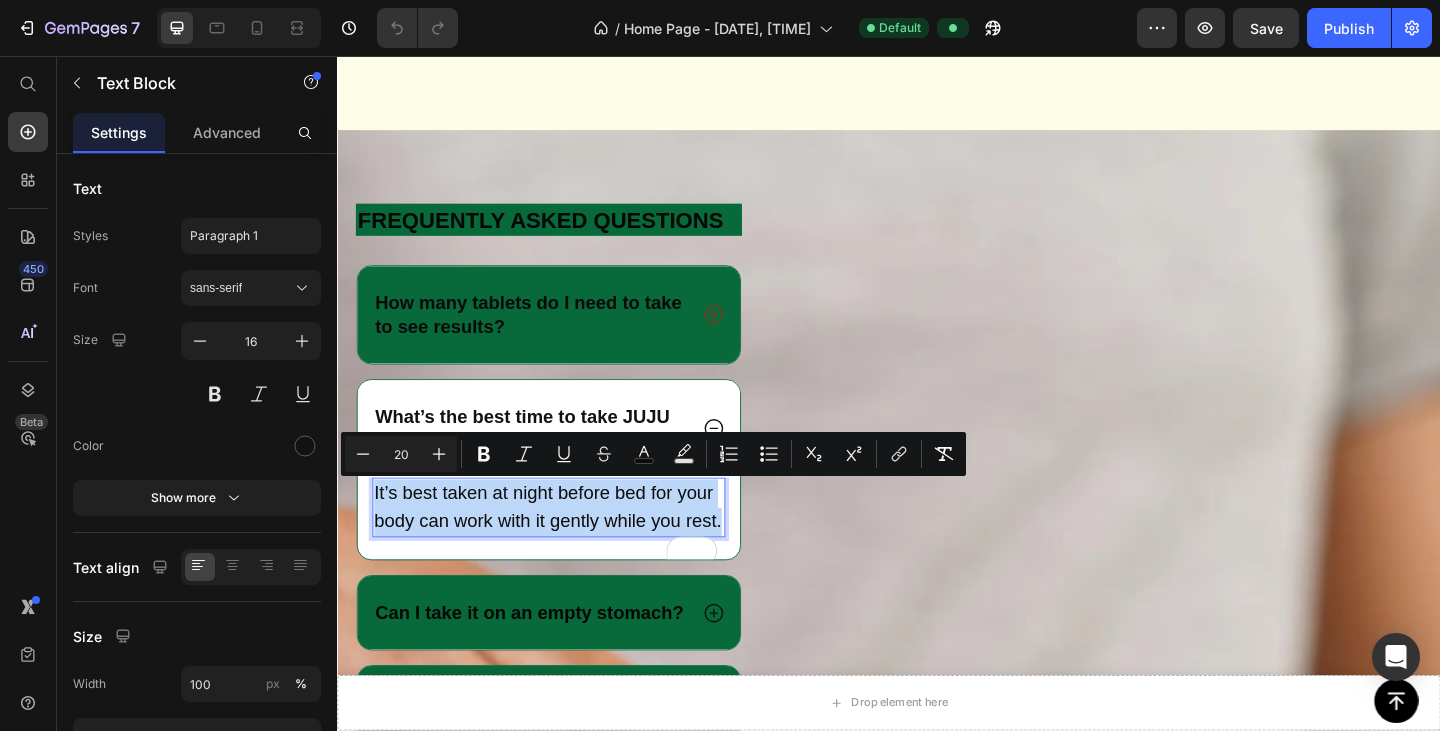click on "It’s best taken at night before bed for your body can work with it gently while you rest." at bounding box center [567, 548] 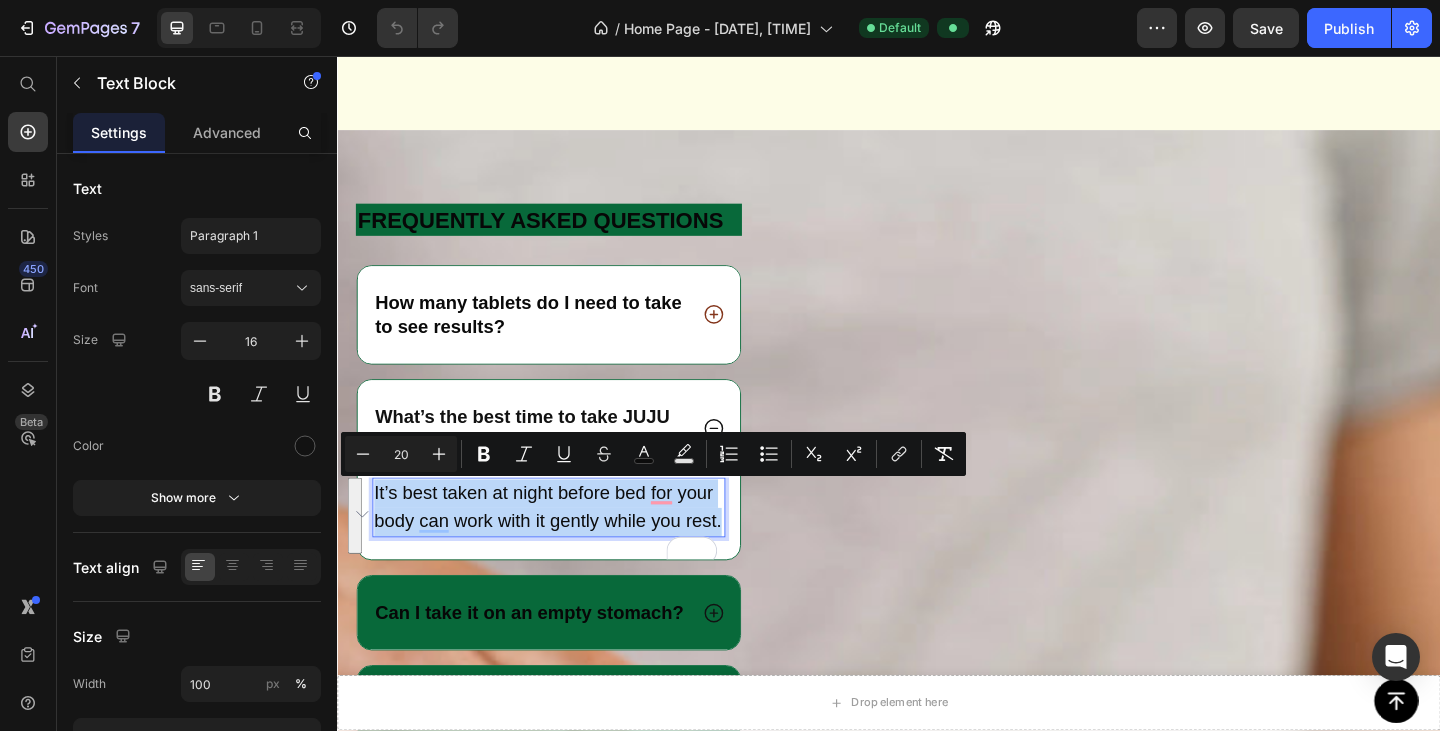 copy on "It’s best taken at night before bed for your body can work with it gently while you rest." 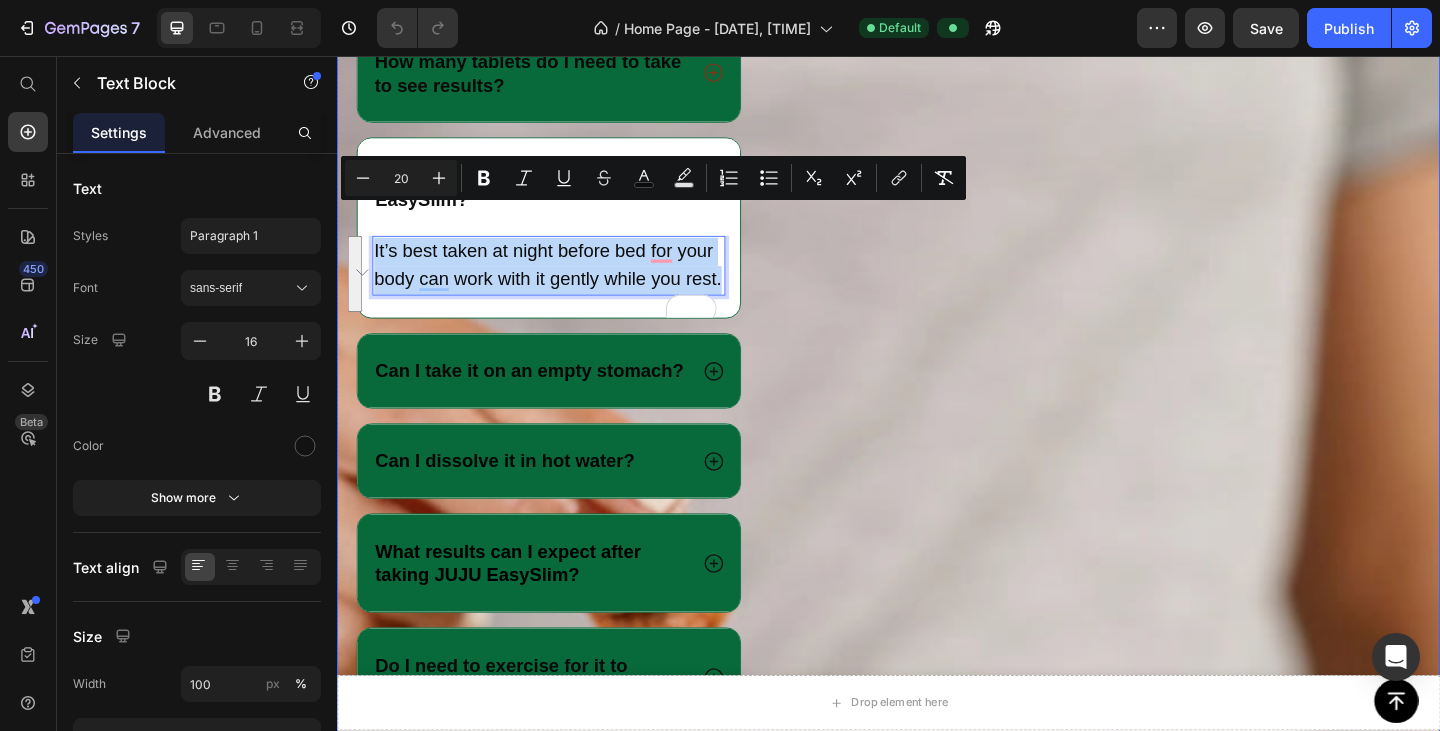 scroll, scrollTop: 5100, scrollLeft: 0, axis: vertical 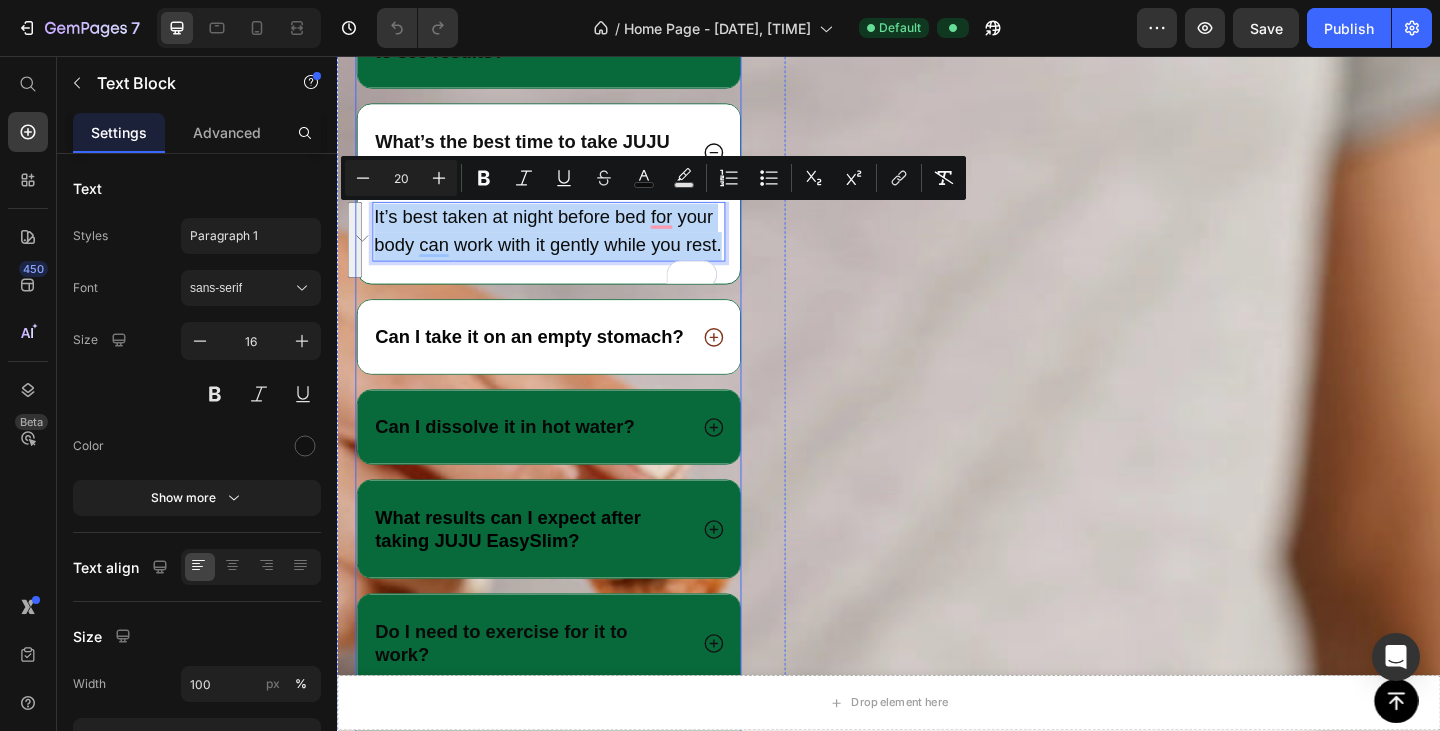 click on "Can I take it on an empty stomach?" at bounding box center [546, 362] 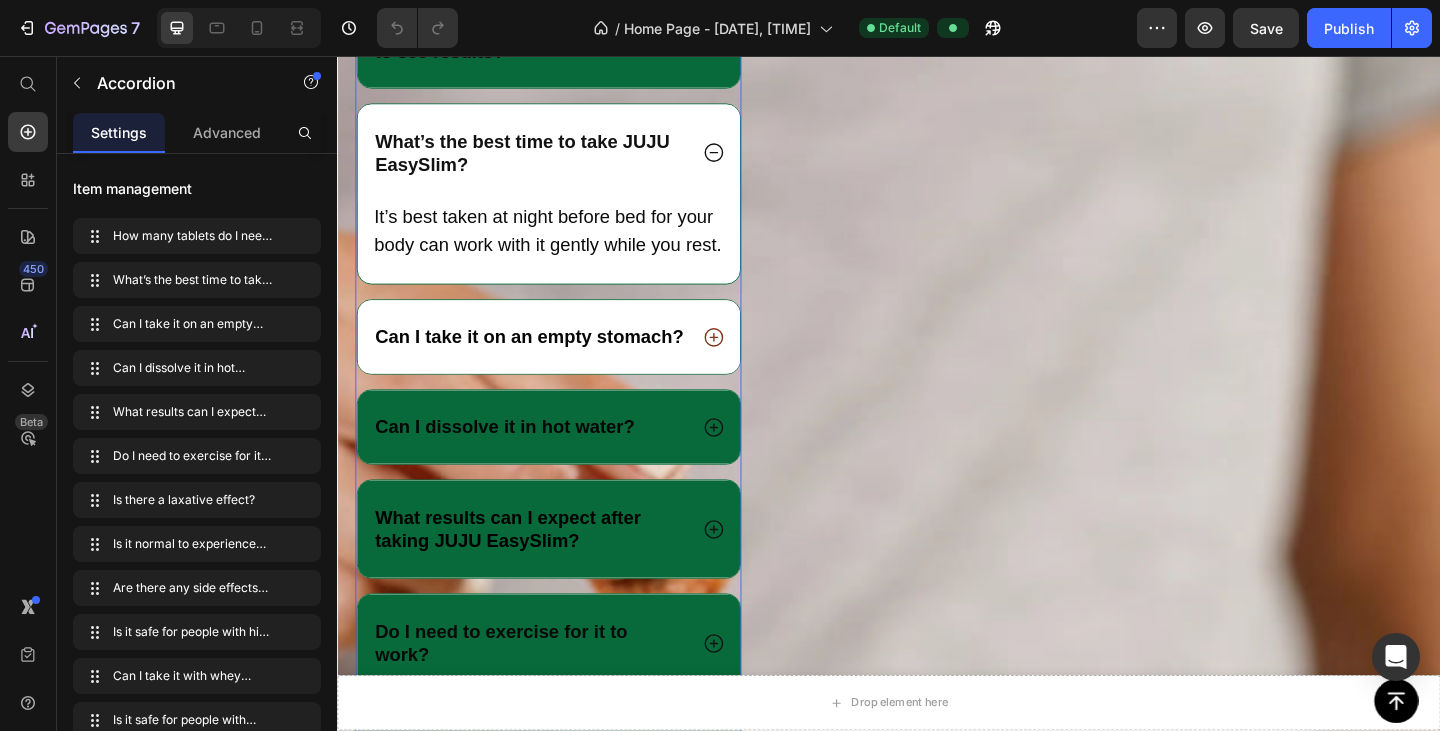 click 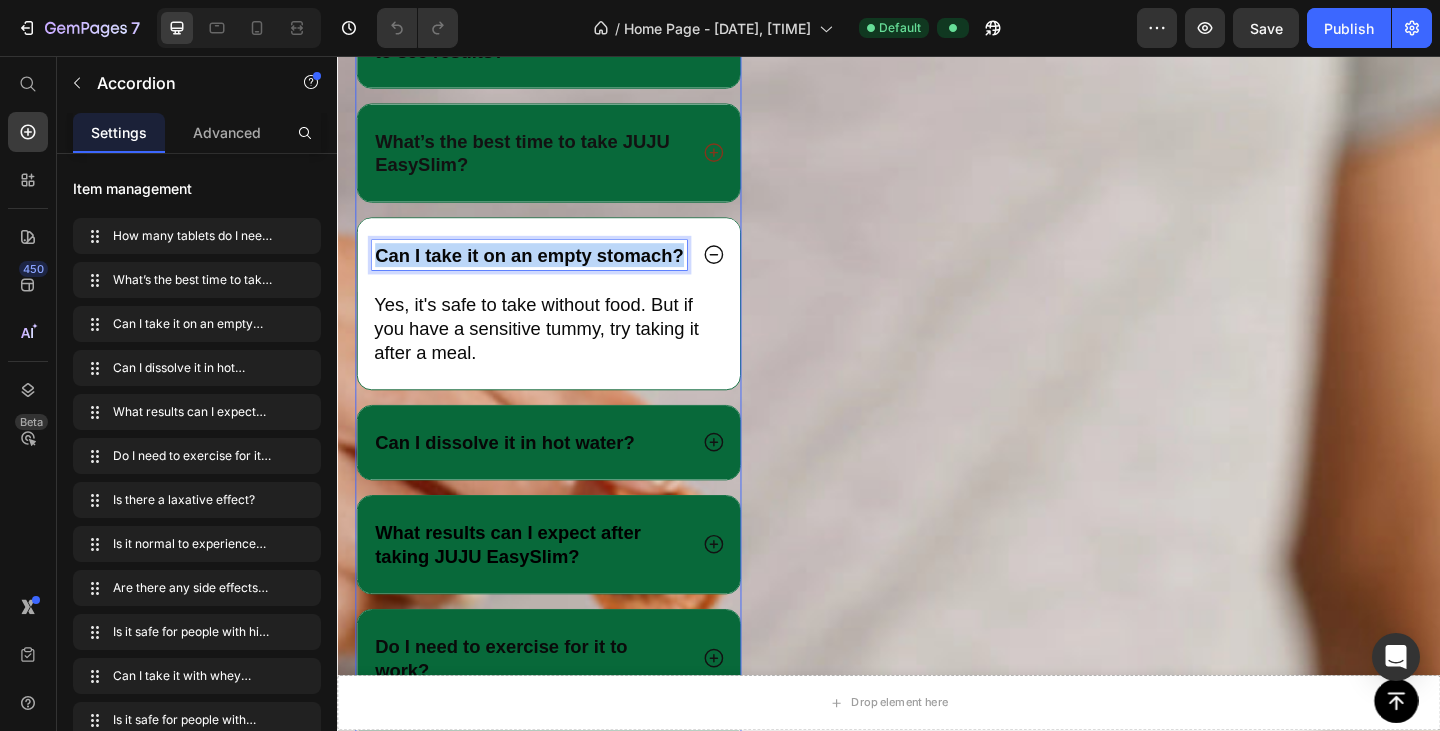 drag, startPoint x: 474, startPoint y: 305, endPoint x: 373, endPoint y: 263, distance: 109.38464 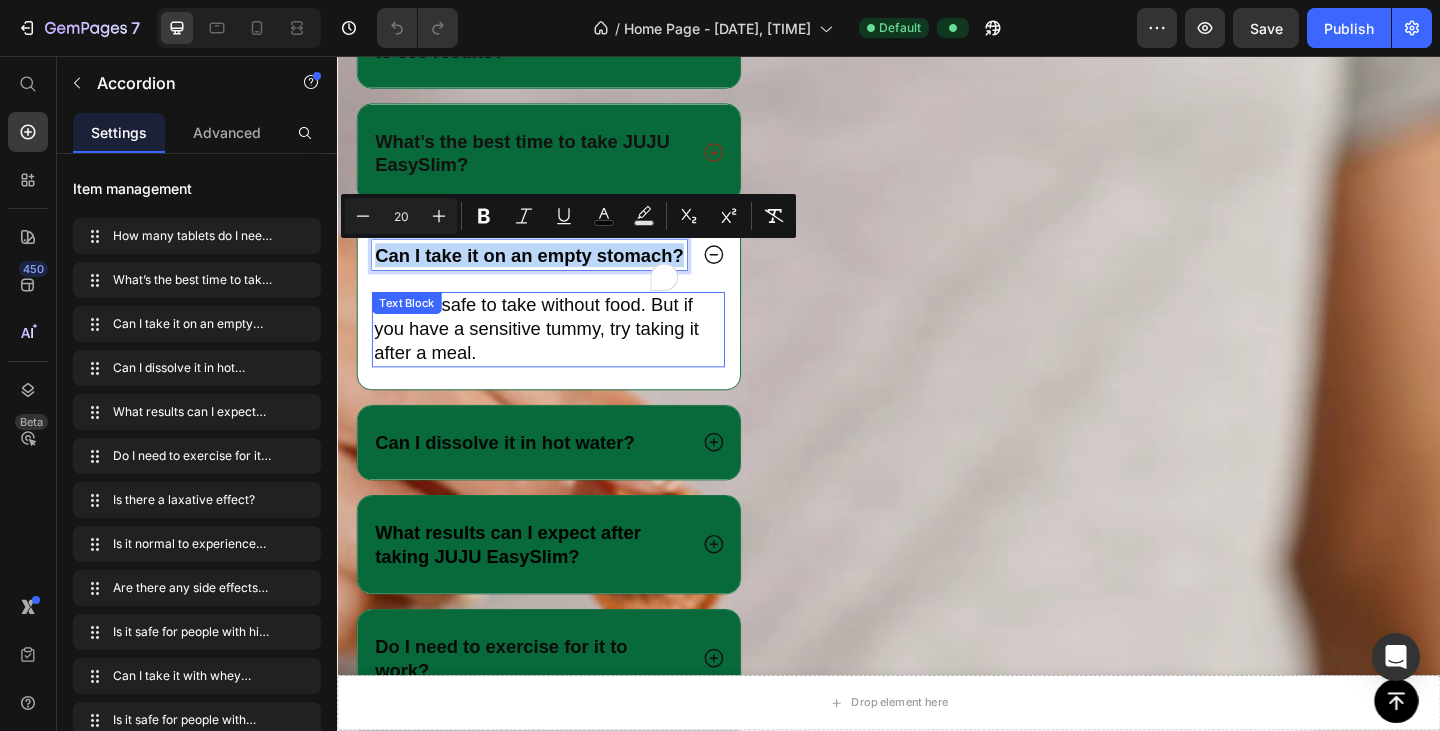 copy on "Can I take it on an empty stomach?" 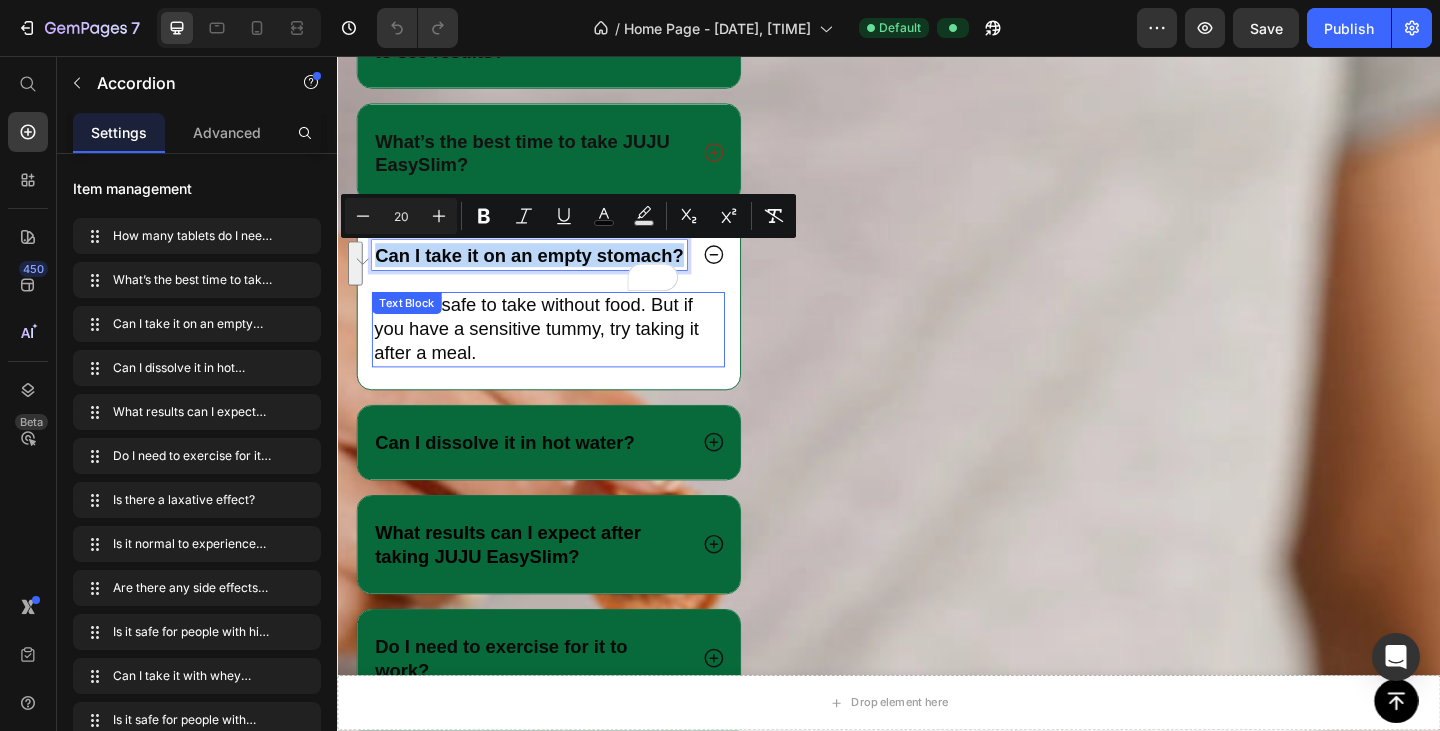 click on "Yes, it's safe to take without food. But if you have a sensitive tummy, try taking it after a meal." at bounding box center (567, 354) 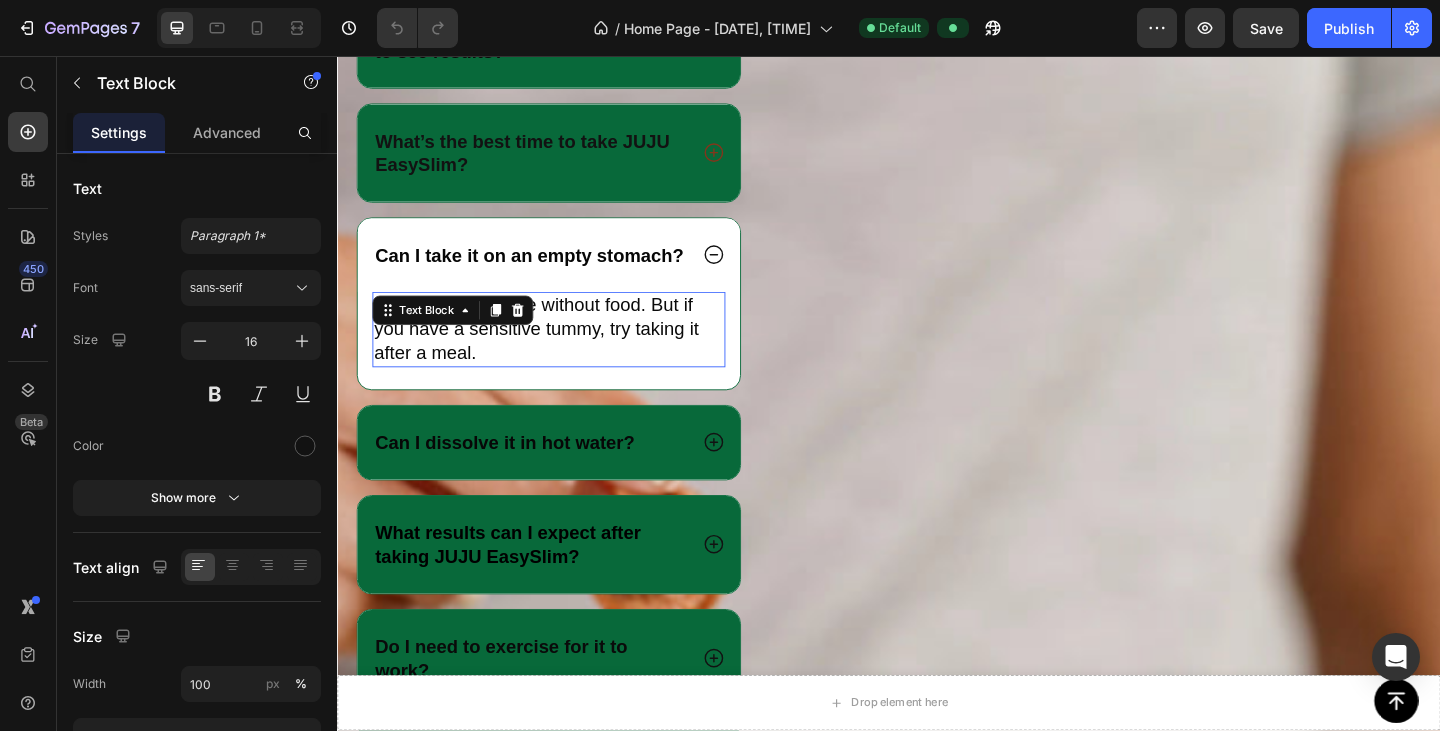 click on "Yes, it's safe to take without food. But if you have a sensitive tummy, try taking it after a meal." at bounding box center (567, 354) 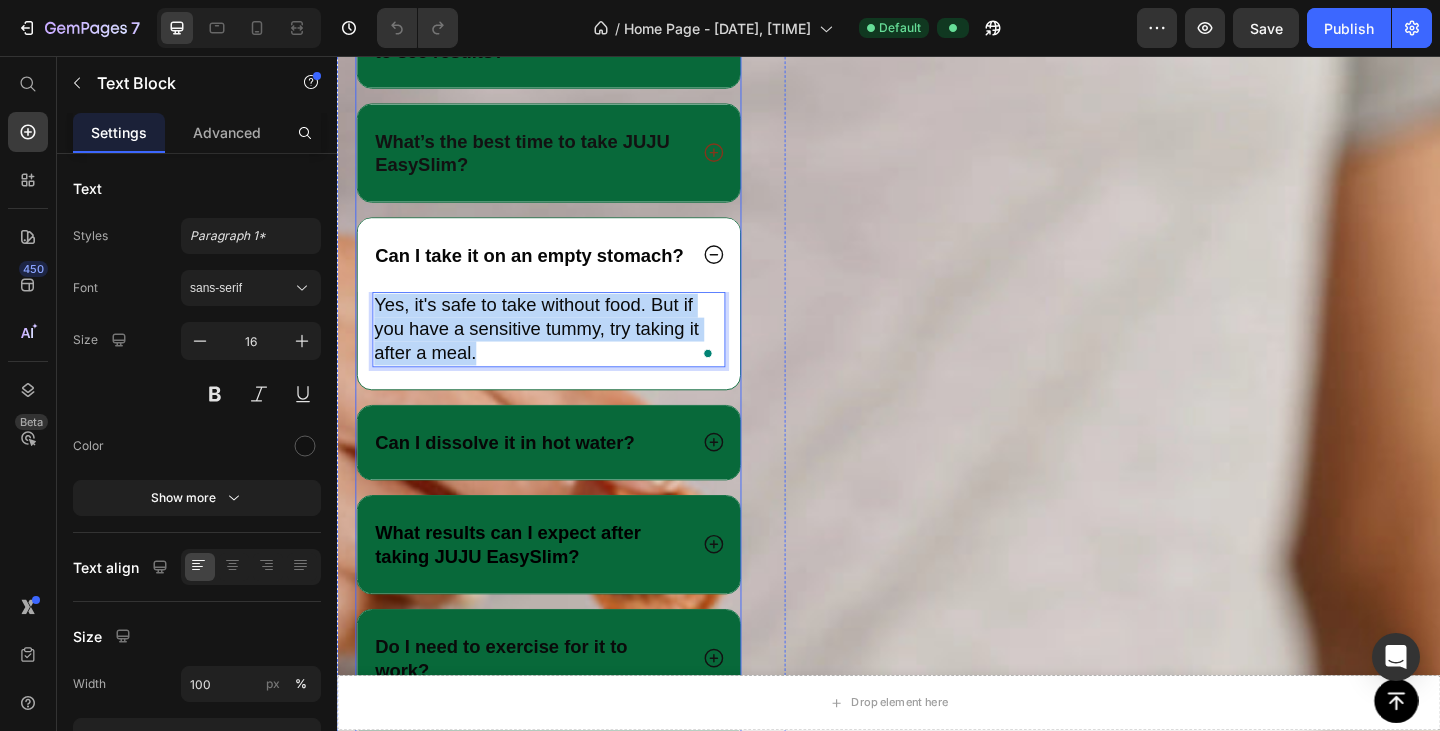 drag, startPoint x: 502, startPoint y: 407, endPoint x: 373, endPoint y: 350, distance: 141.0319 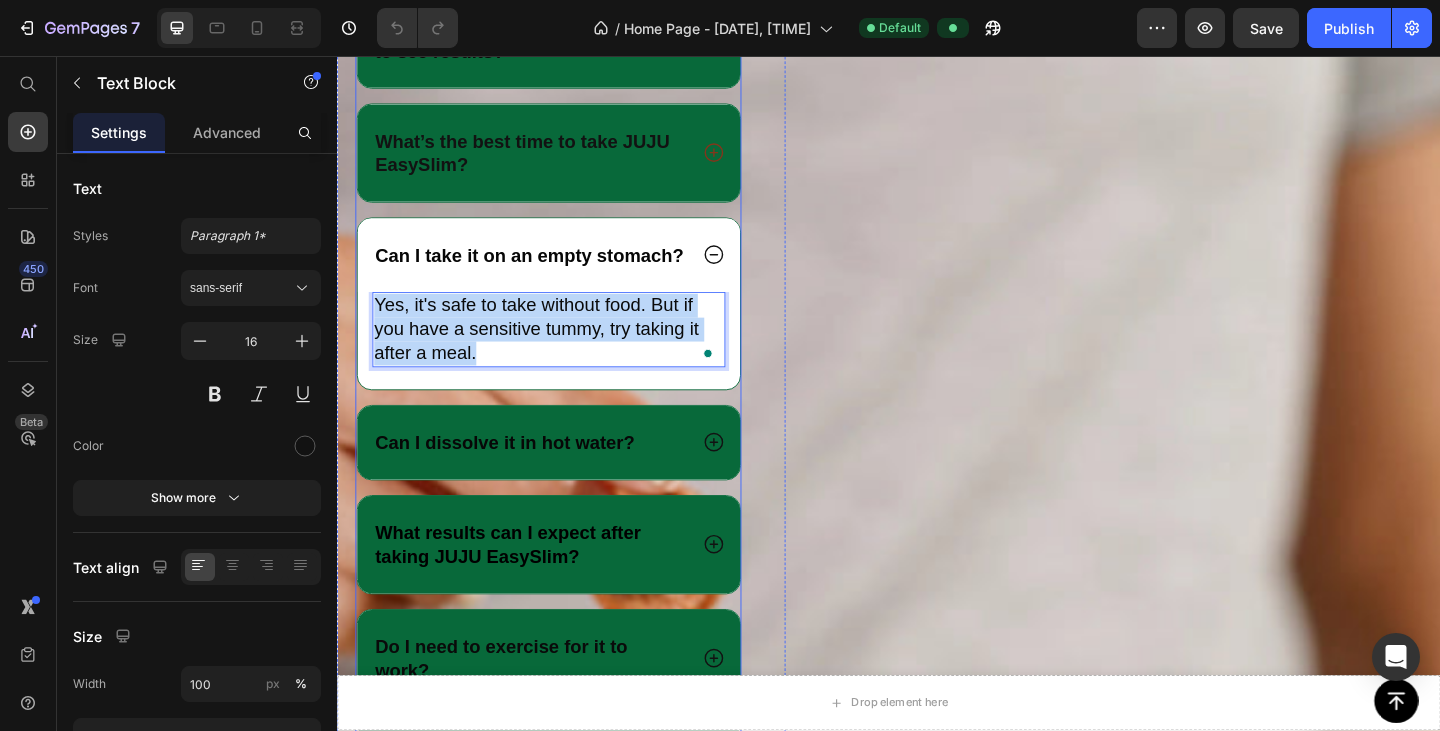 click on "Yes, it's safe to take without food. But if you have a sensitive tummy, try taking it after a meal. Text Block   0" at bounding box center [567, 366] 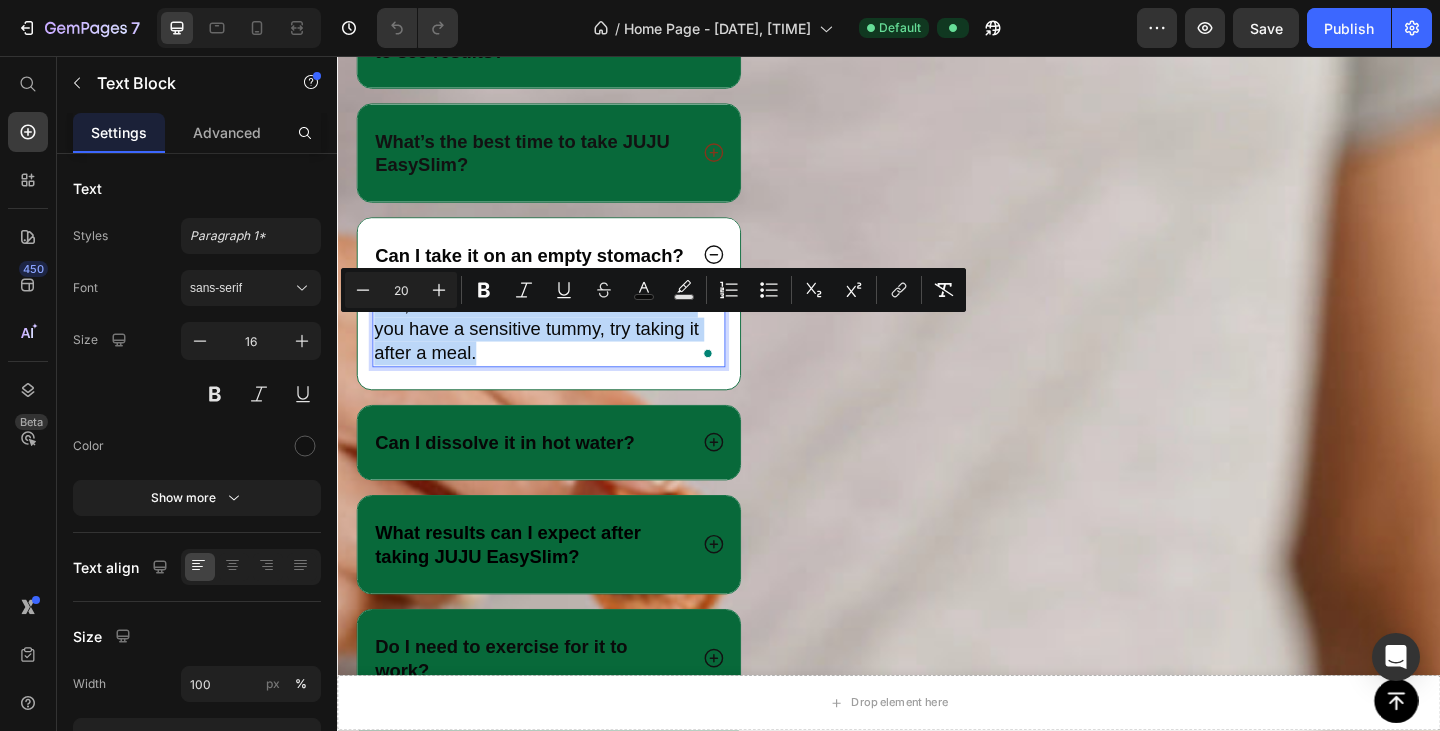 copy on "Yes, it's safe to take without food. But if you have a sensitive tummy, try taking it after a meal." 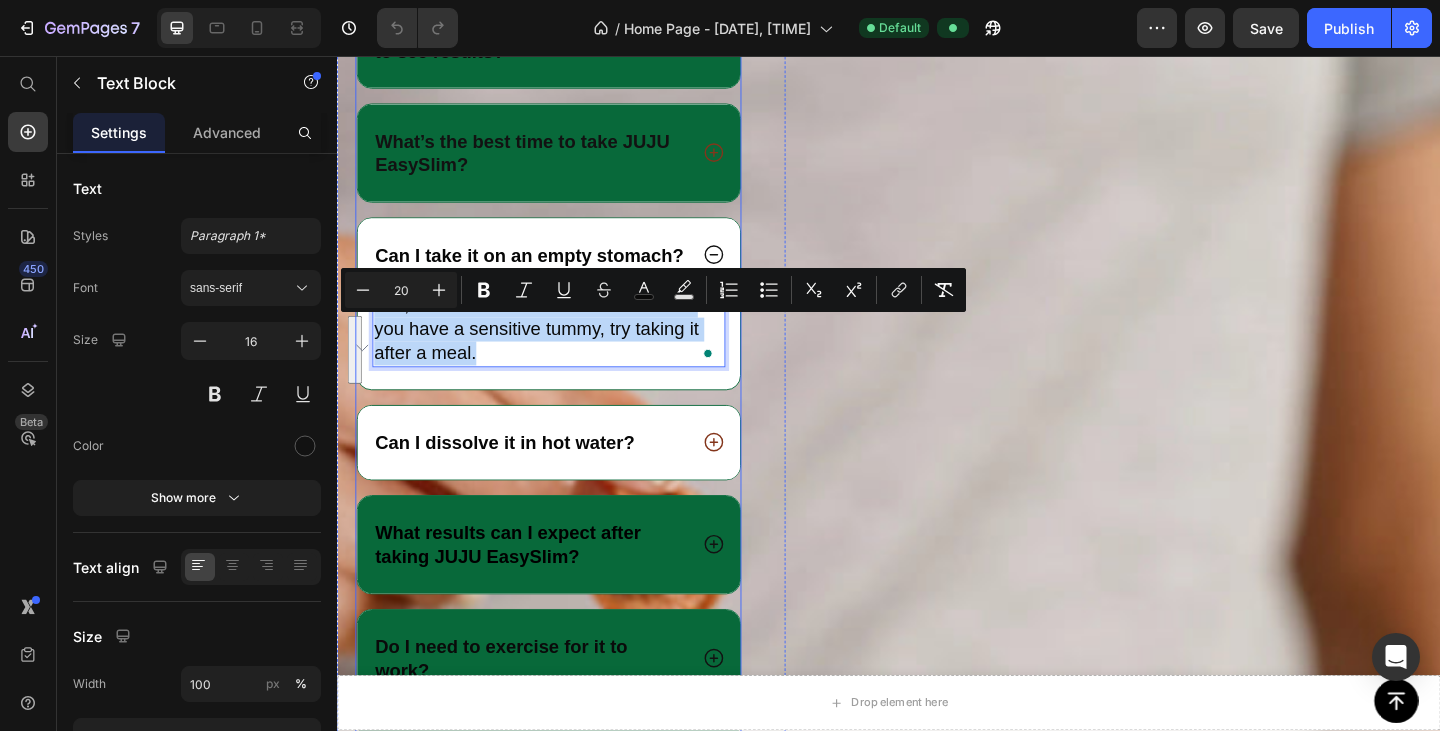 click 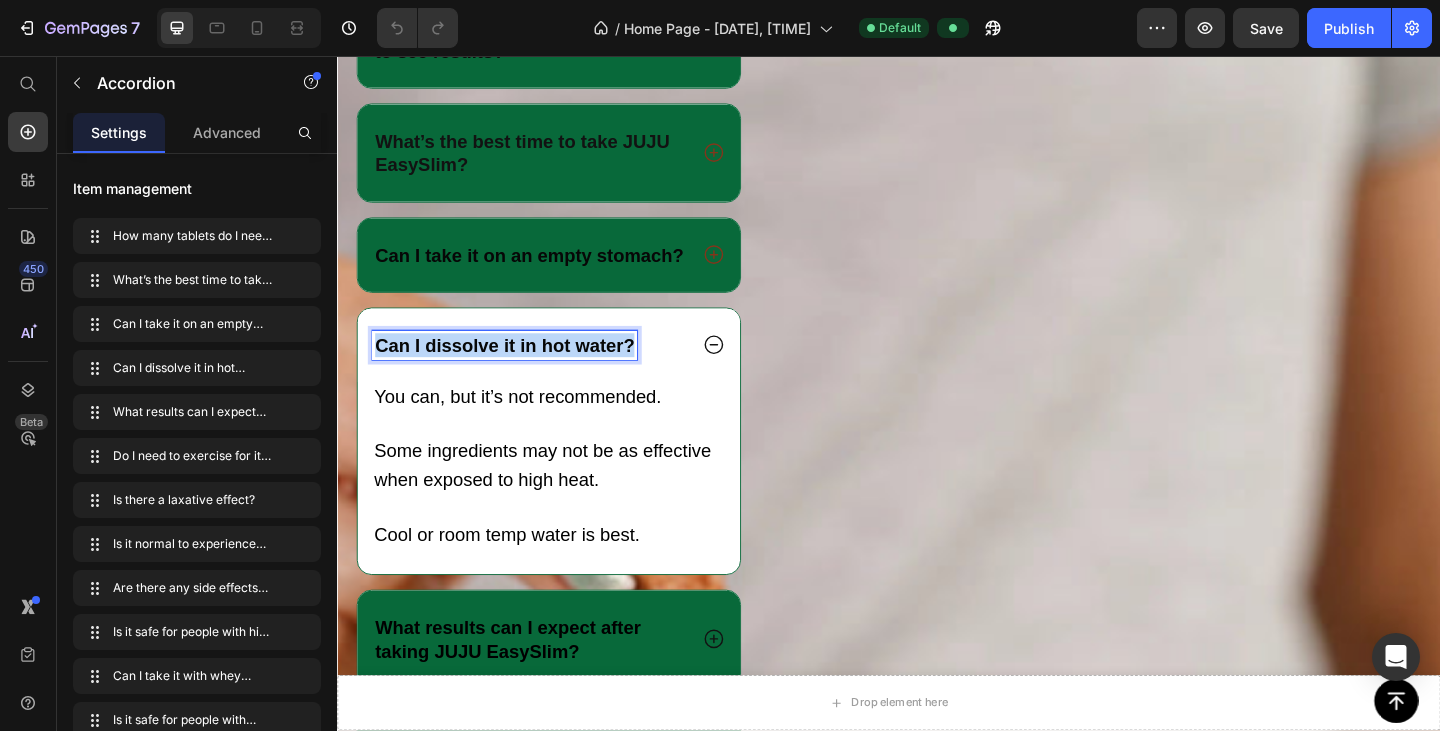 drag, startPoint x: 380, startPoint y: 394, endPoint x: 662, endPoint y: 403, distance: 282.1436 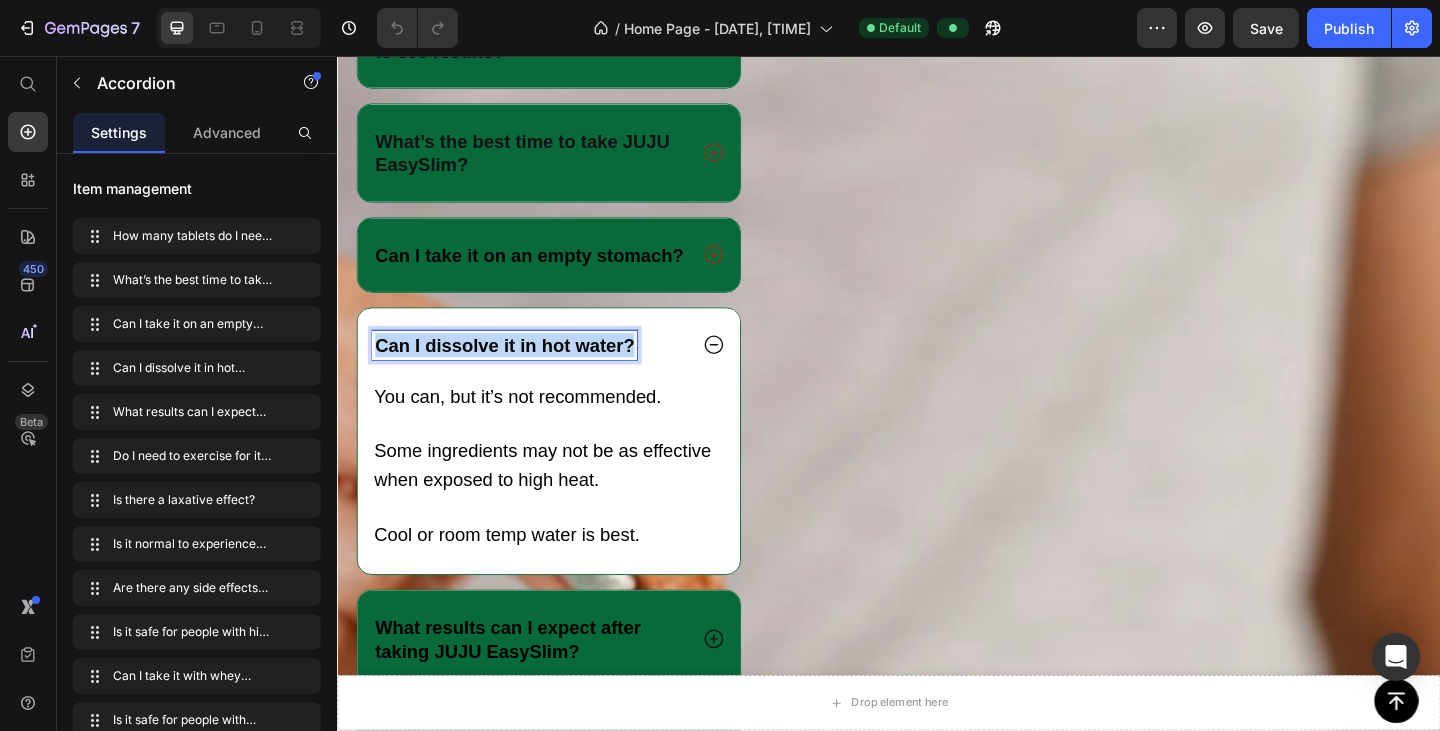 click on "Can I dissolve it in hot water?" at bounding box center (519, 371) 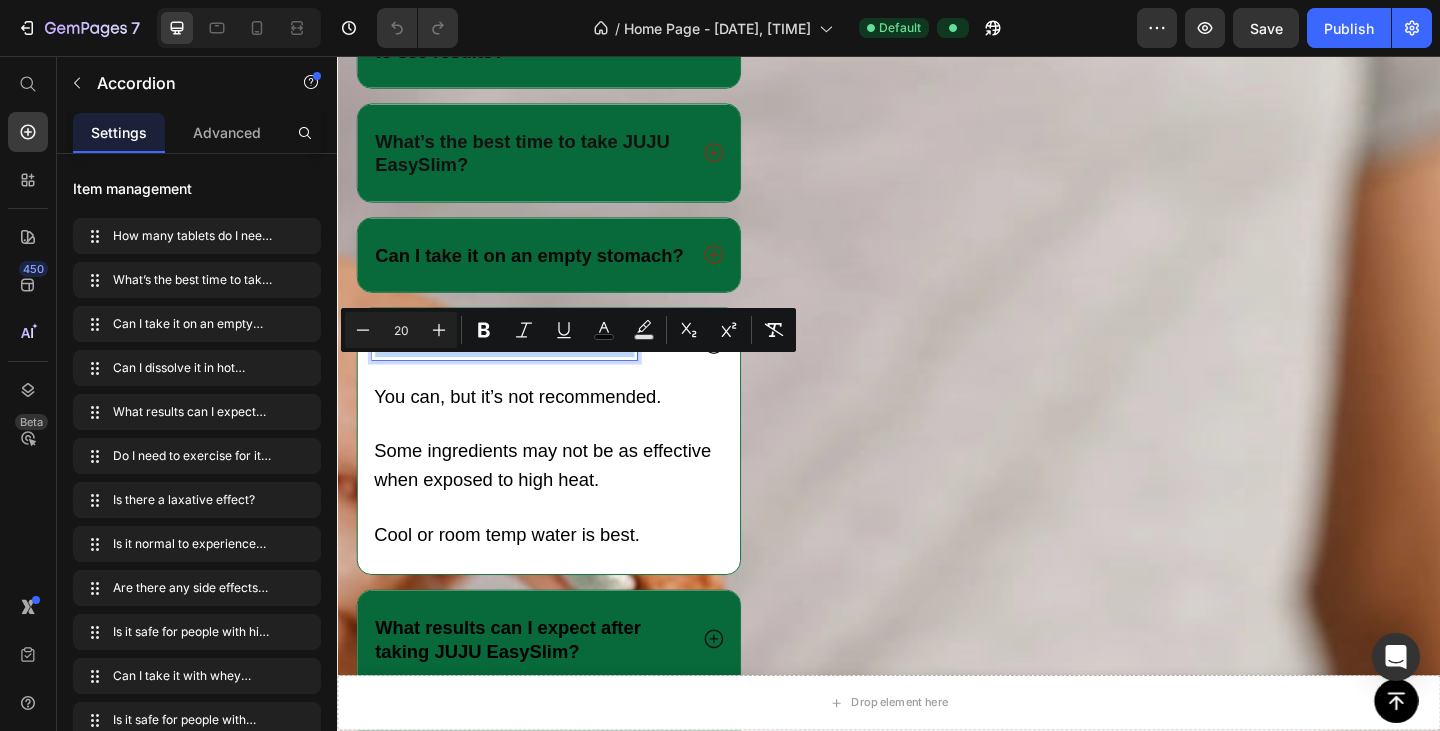 copy on "Can I dissolve it in hot water?" 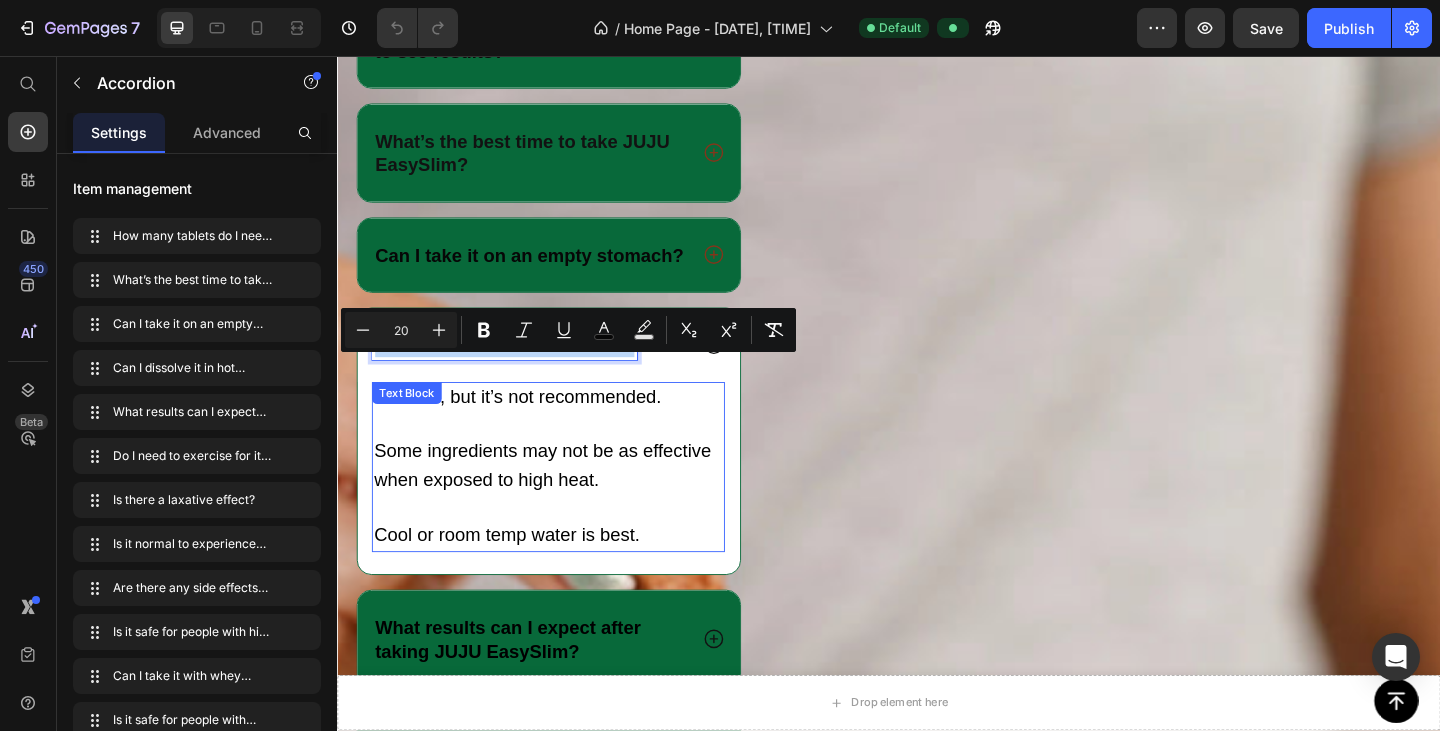click at bounding box center [567, 458] 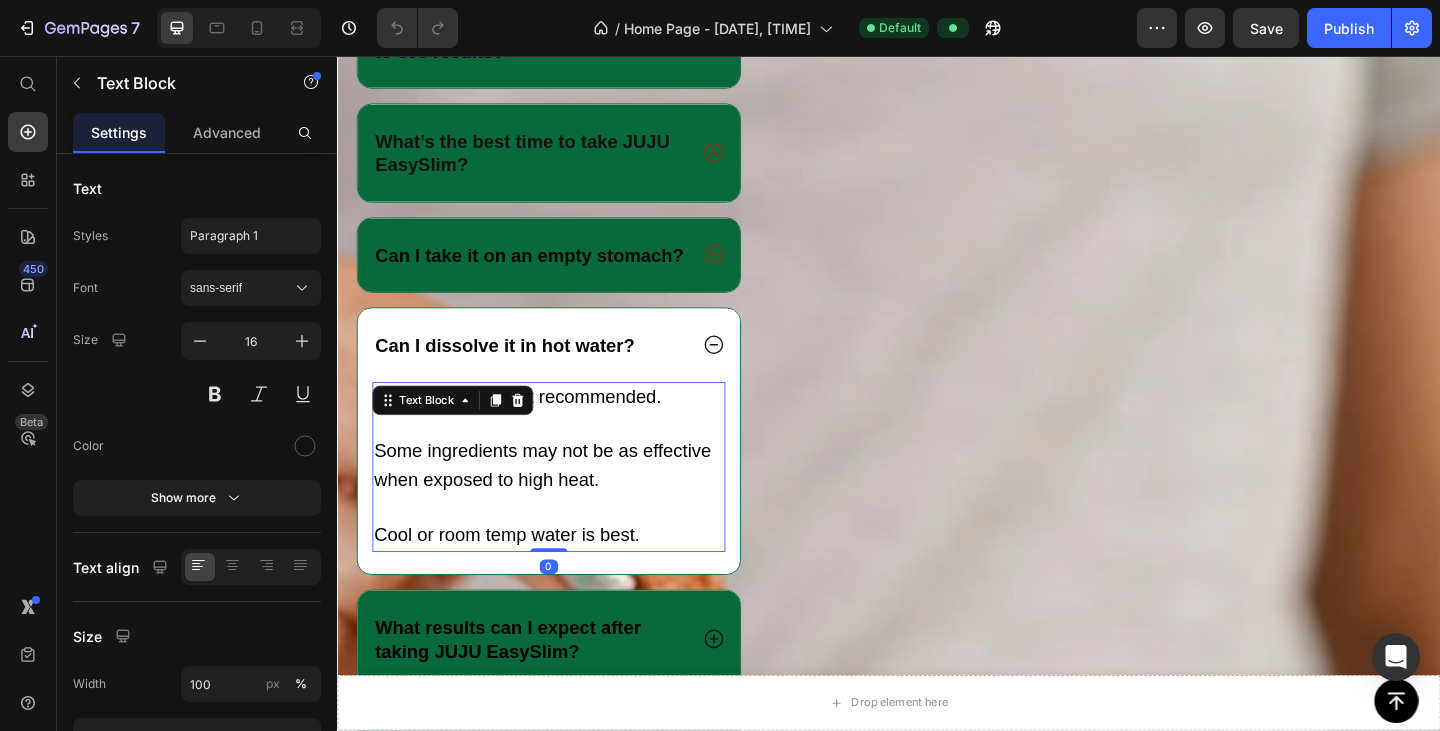 click on "Cool or room temp water is best." at bounding box center (521, 577) 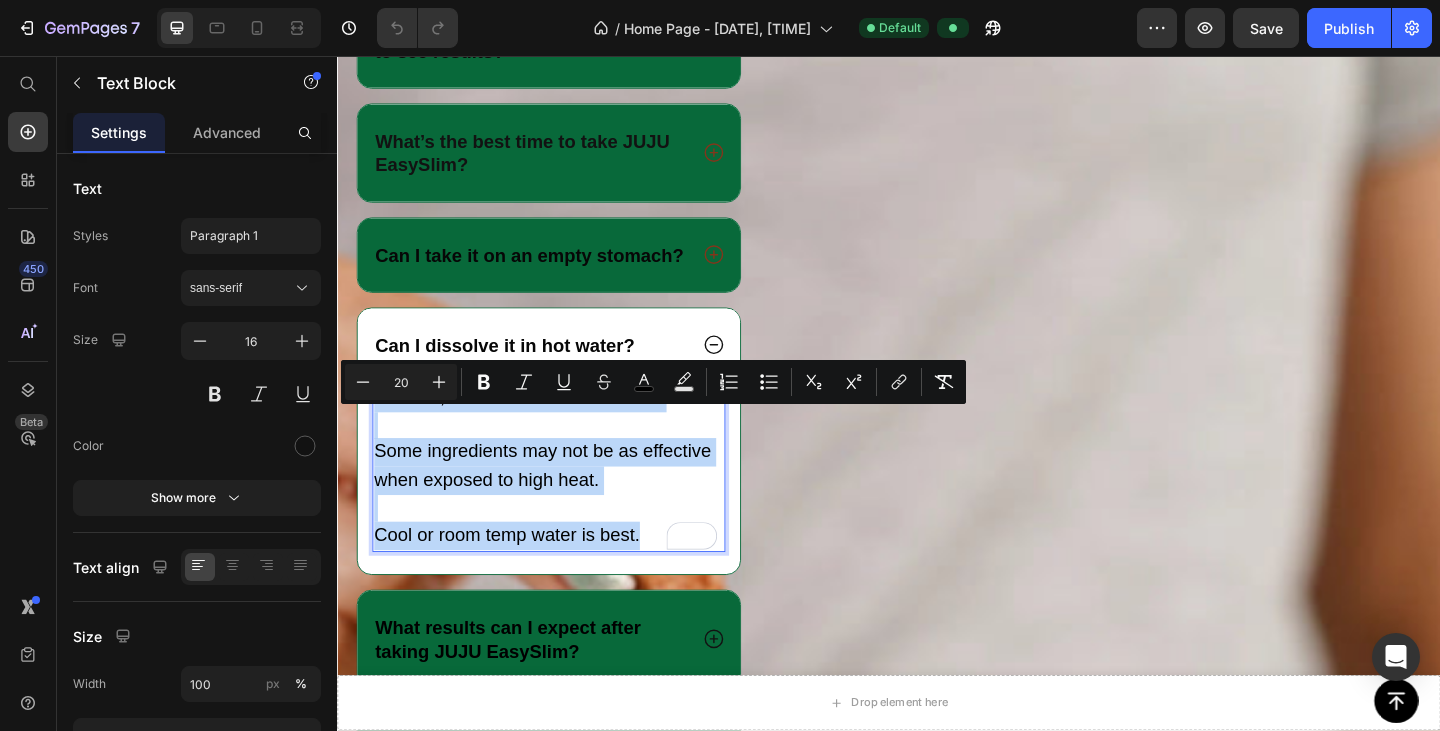 drag, startPoint x: 685, startPoint y: 606, endPoint x: 382, endPoint y: 448, distance: 341.72064 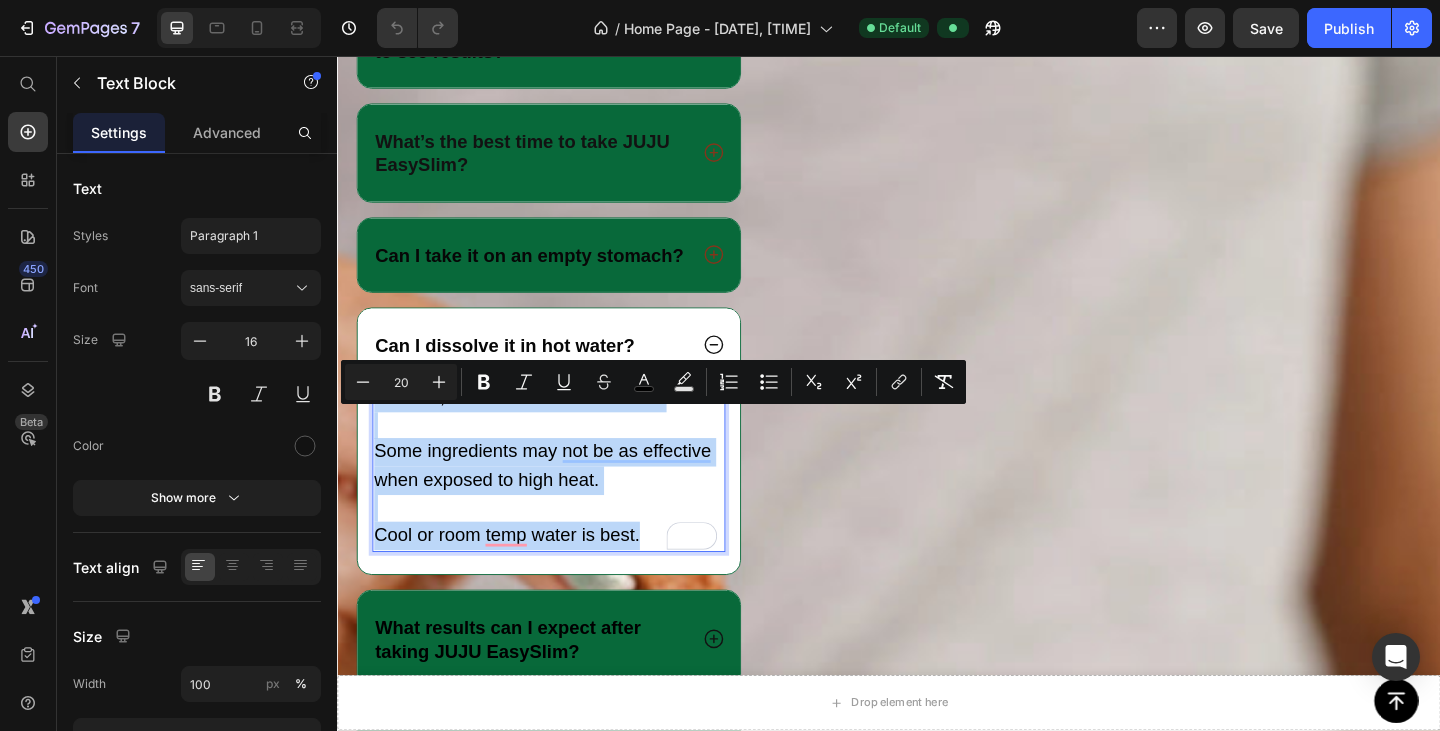 copy on "You can, but it’s not recommended. Some ingredients may not be as effective when exposed to high heat.  Cool or room temp water is best." 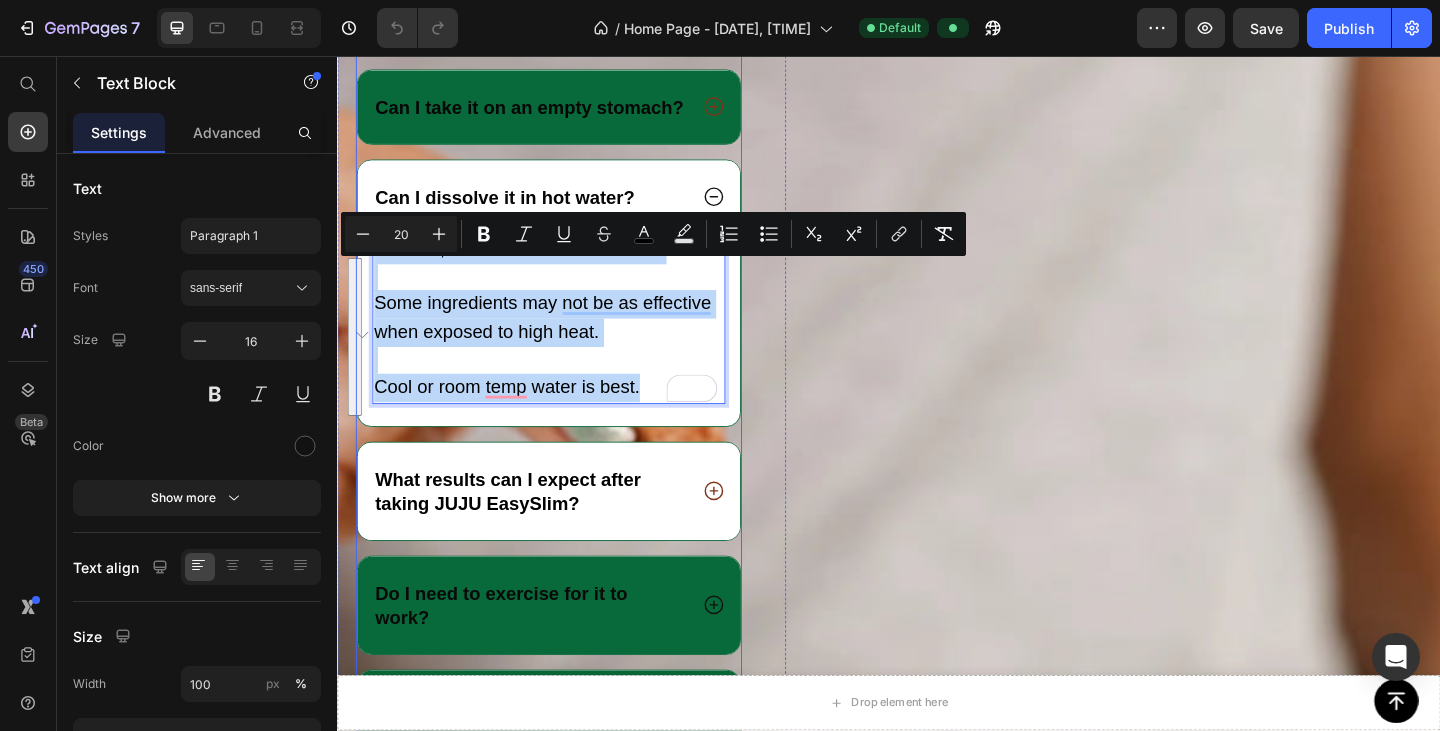 scroll, scrollTop: 5300, scrollLeft: 0, axis: vertical 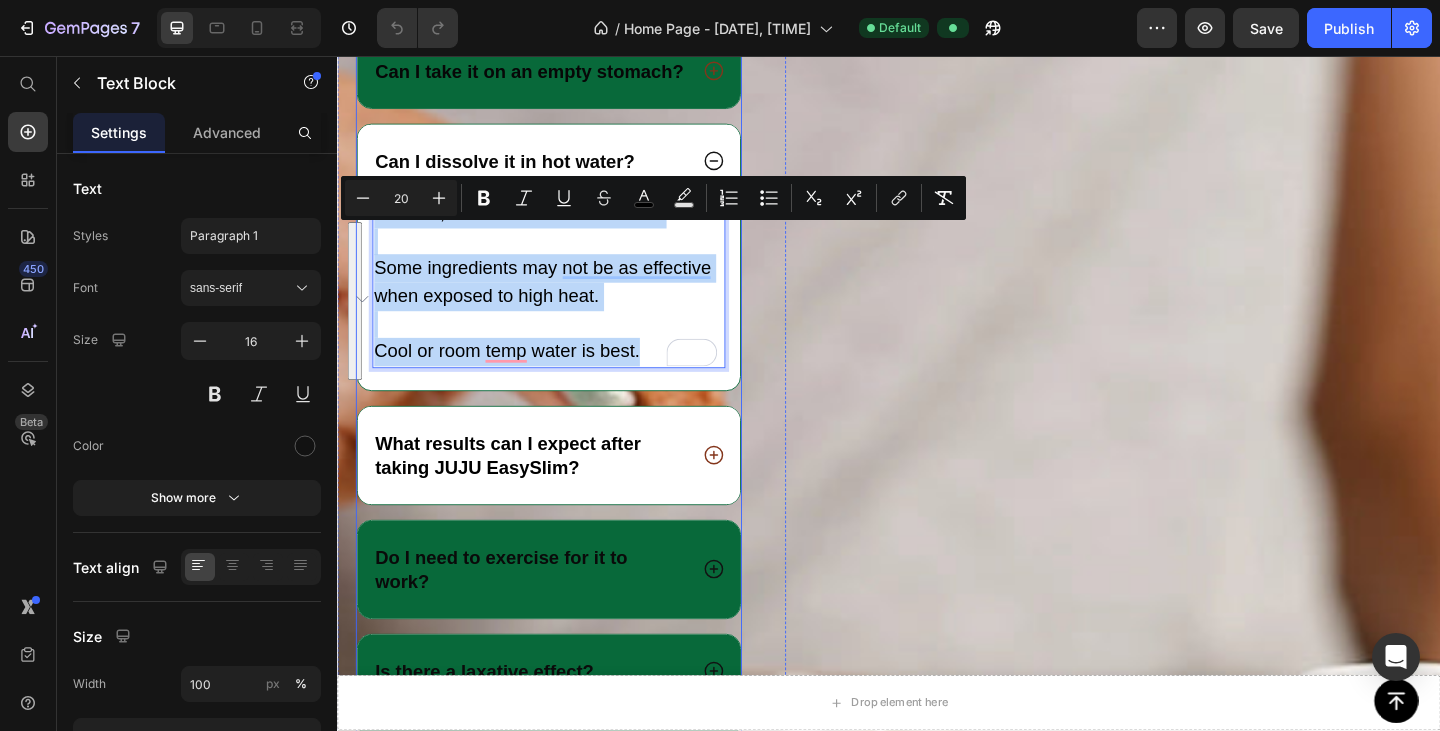 click 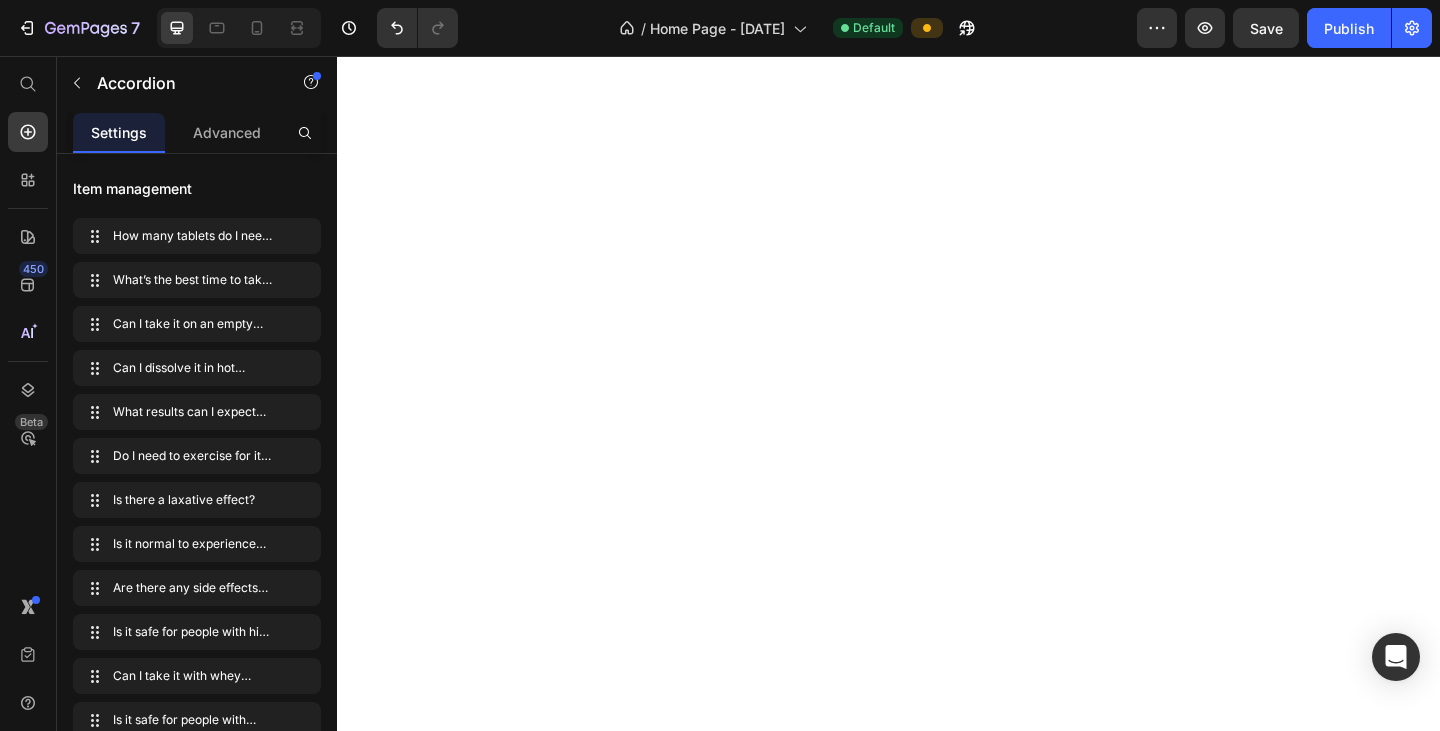 scroll, scrollTop: 0, scrollLeft: 0, axis: both 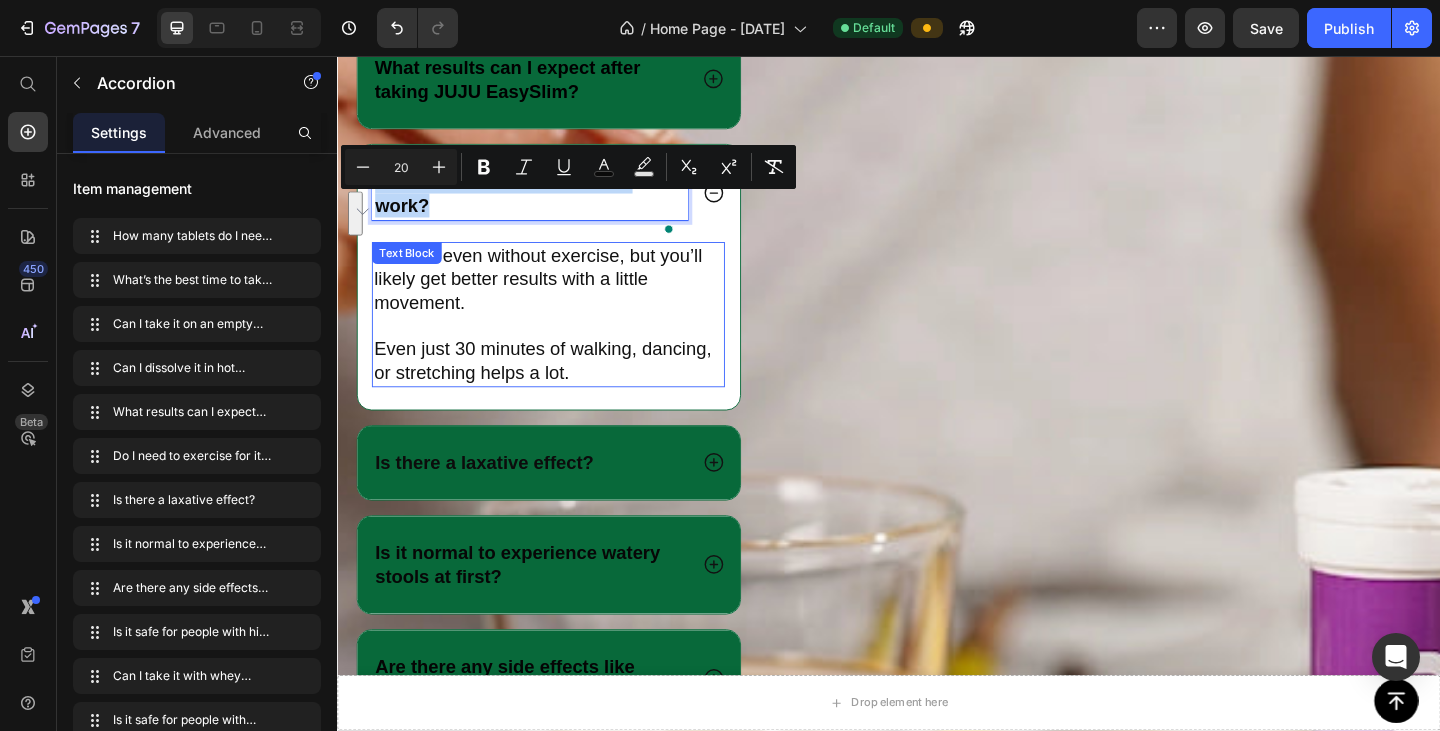 click on "It works even without exercise, but you’ll likely get better results with a little movement." at bounding box center (555, 299) 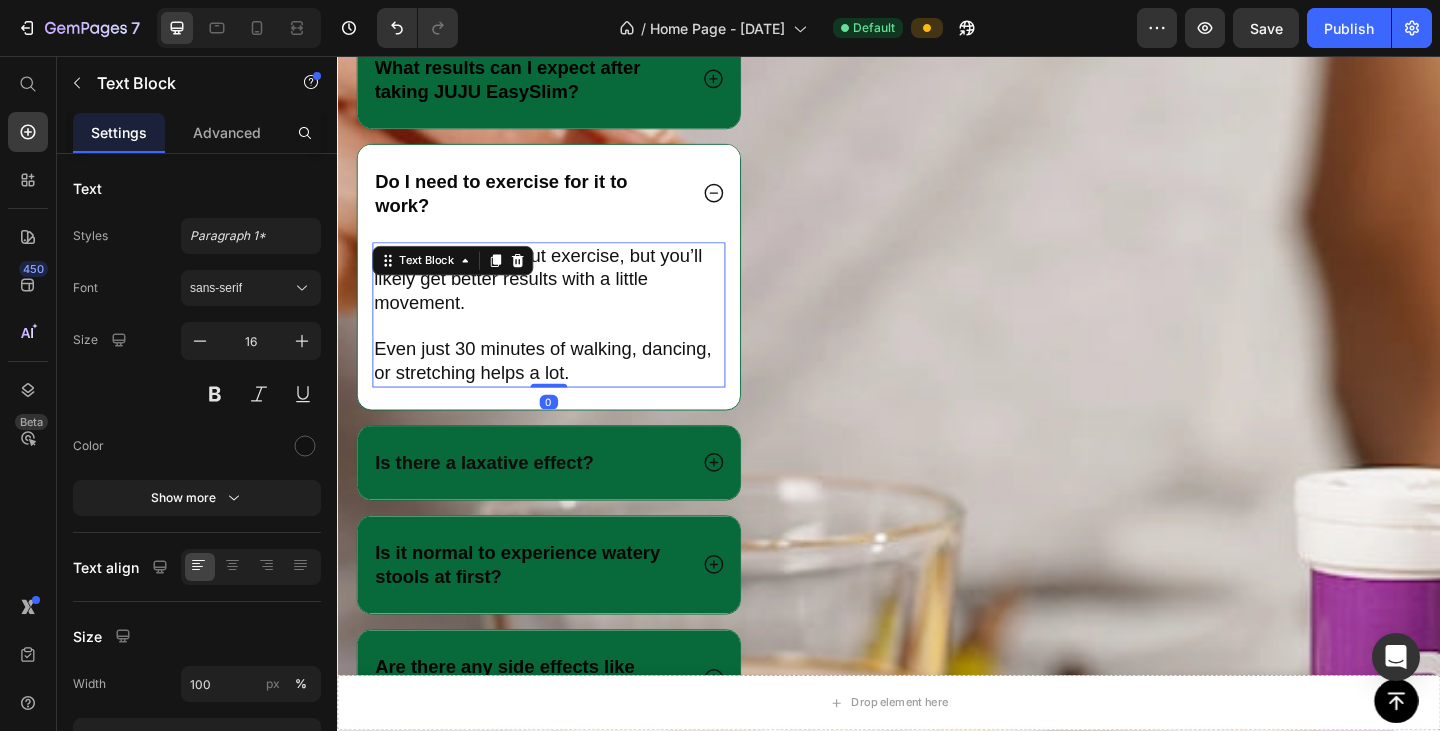 click on "Even just 30 minutes of walking, dancing, or stretching helps a lot" at bounding box center [560, 388] 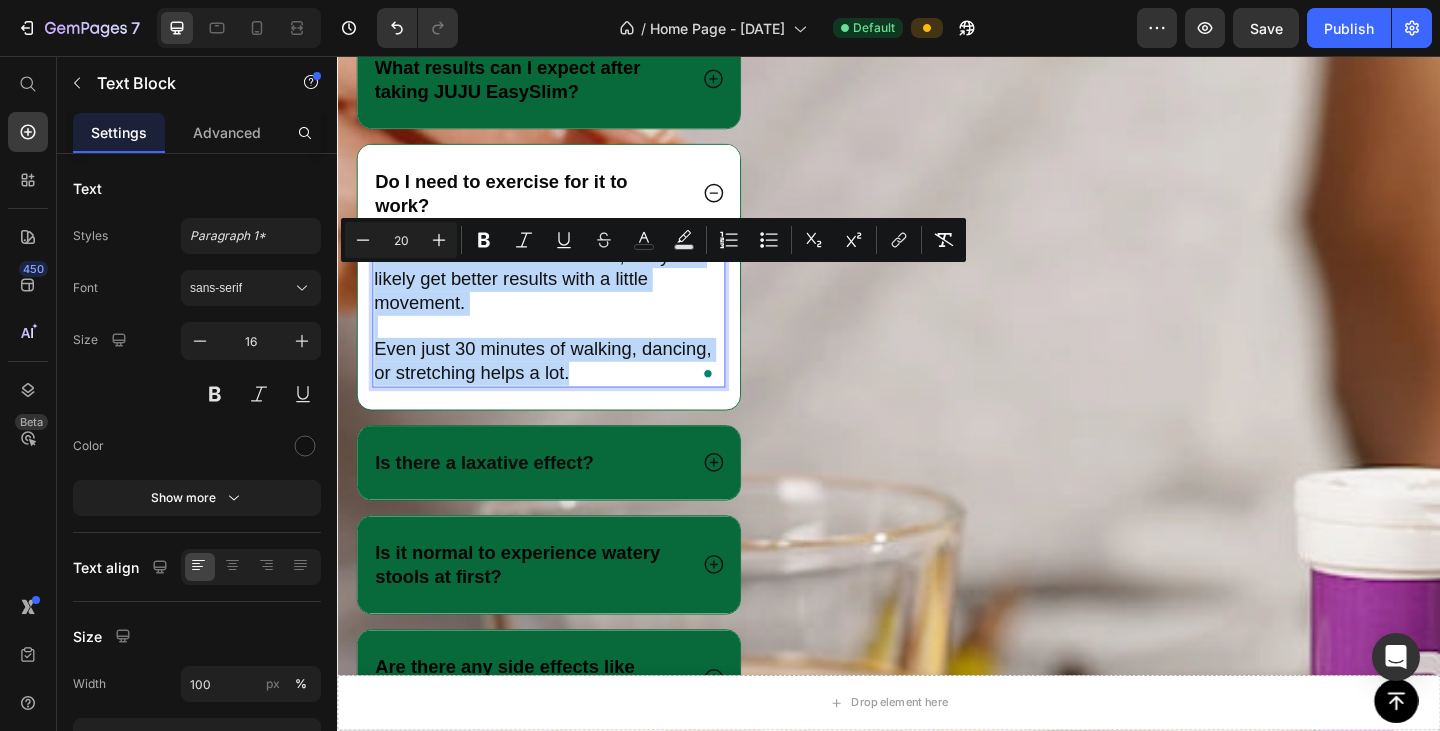 drag, startPoint x: 601, startPoint y: 425, endPoint x: 377, endPoint y: 297, distance: 257.99225 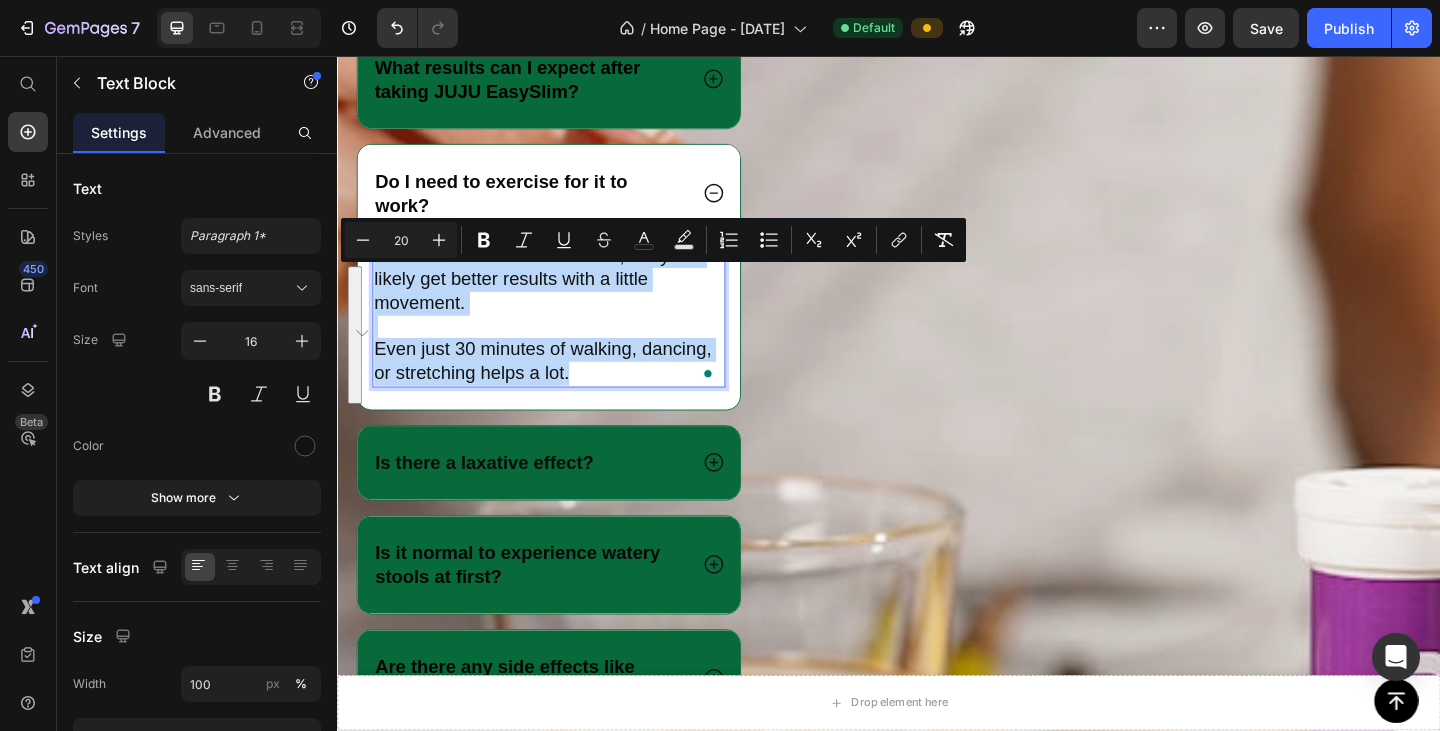 copy on "It works even without exercise, but you’ll likely get better results with a little movement. Even just 30 minutes of walking, dancing, or stretching helps a lot ." 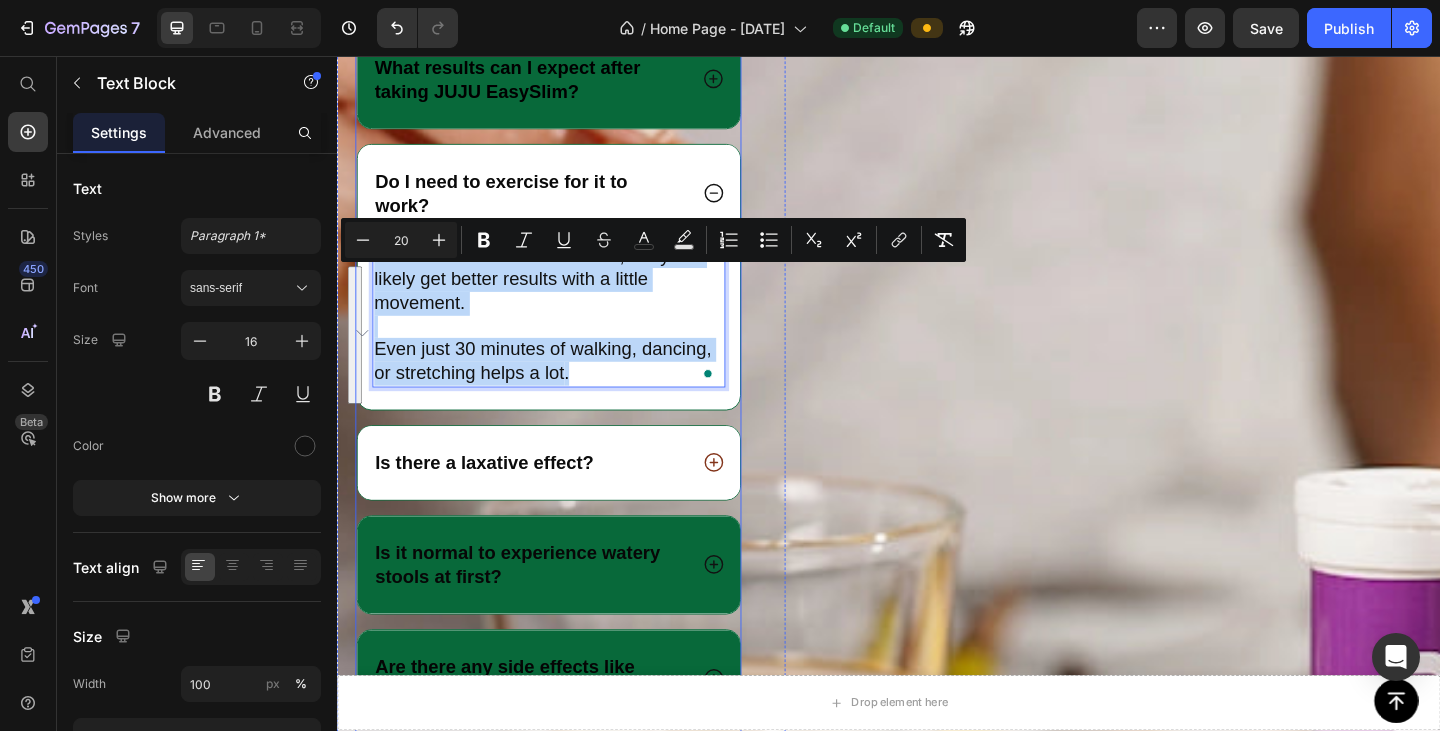 click 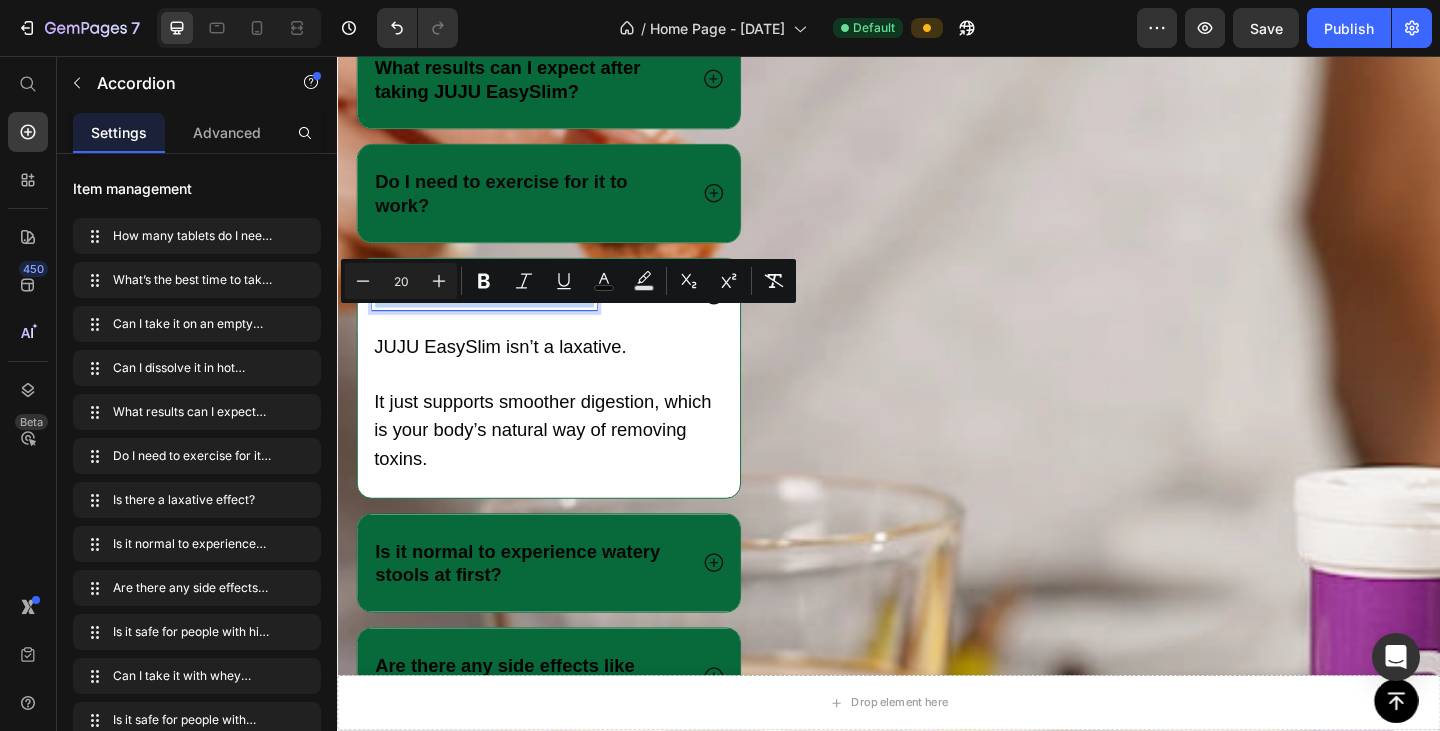 drag, startPoint x: 378, startPoint y: 344, endPoint x: 611, endPoint y: 348, distance: 233.03433 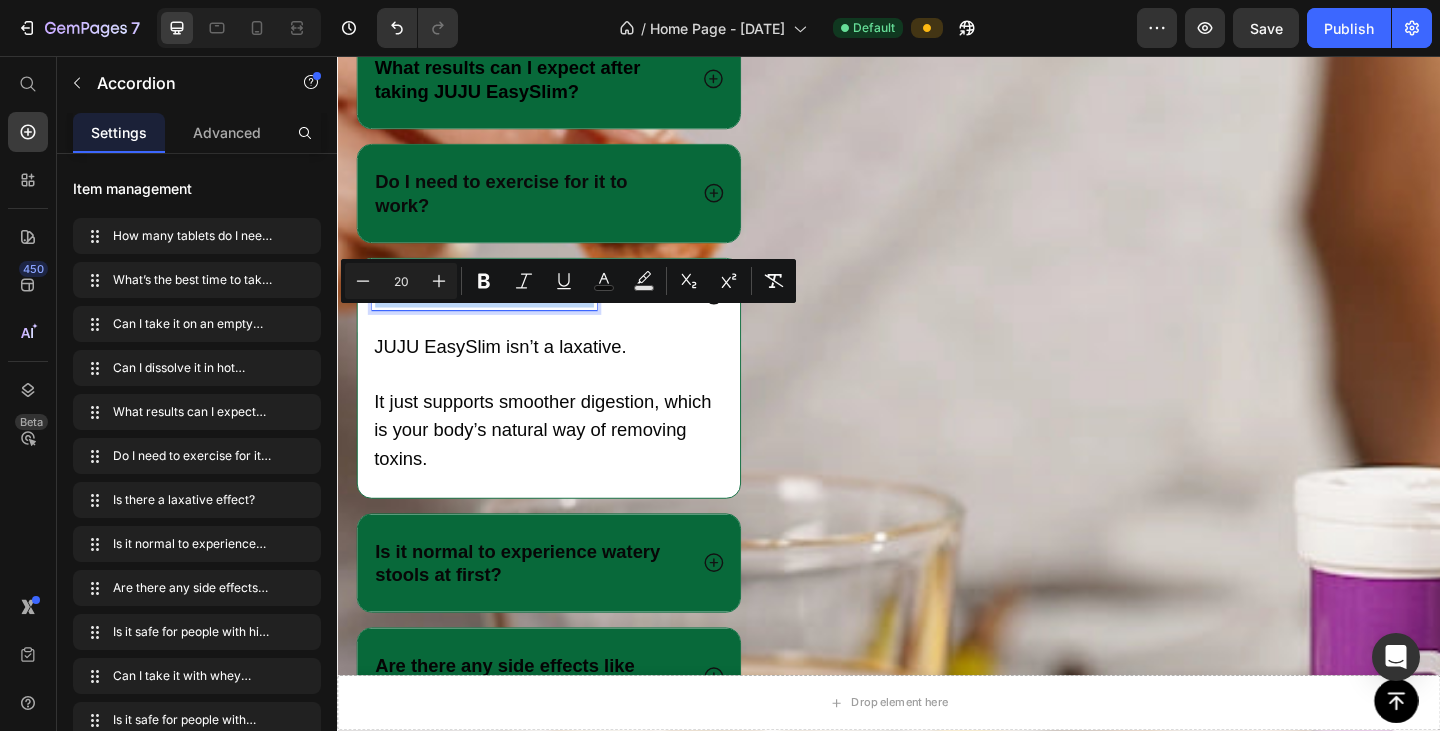 click on "Is there a laxative effect?" at bounding box center [497, 317] 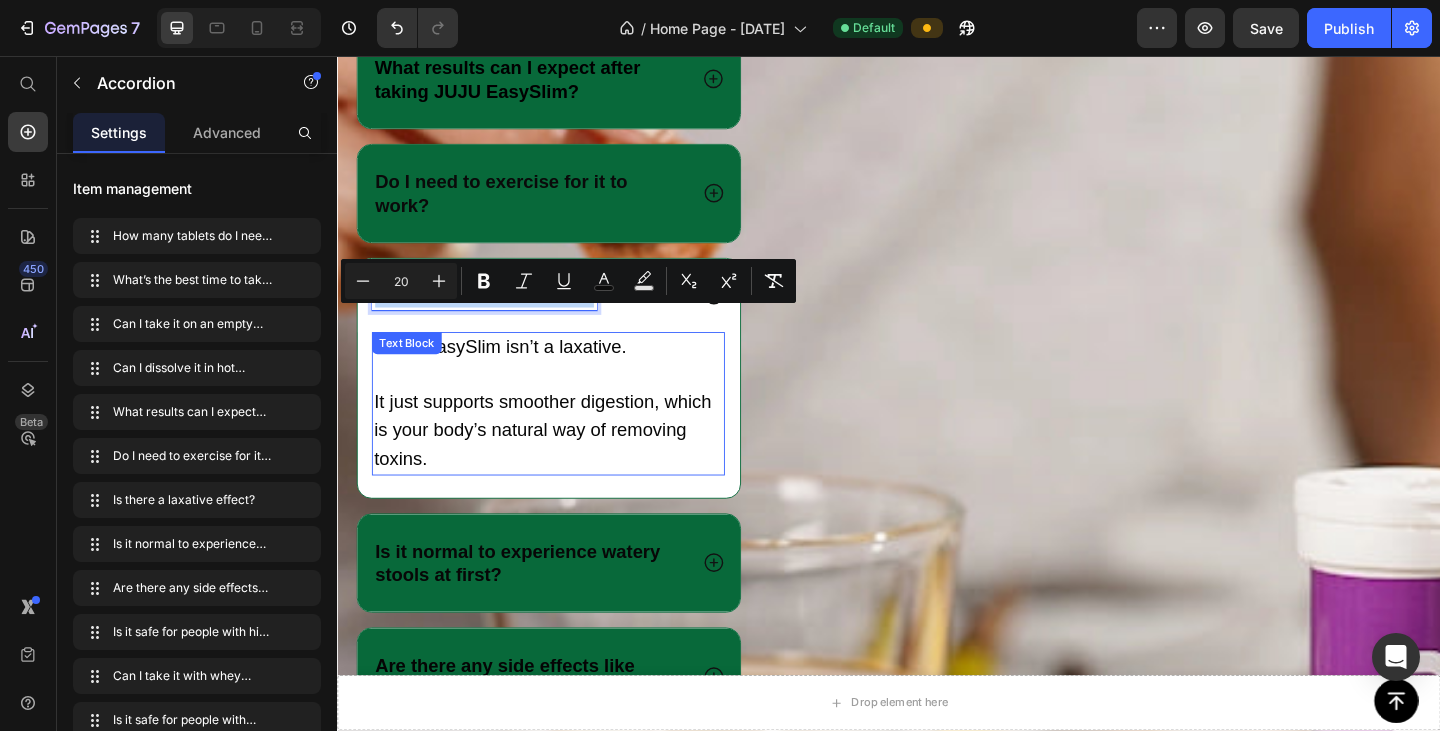 click on "It just supports smoother digestion, which is your body’s natural way of removing toxins." at bounding box center [567, 464] 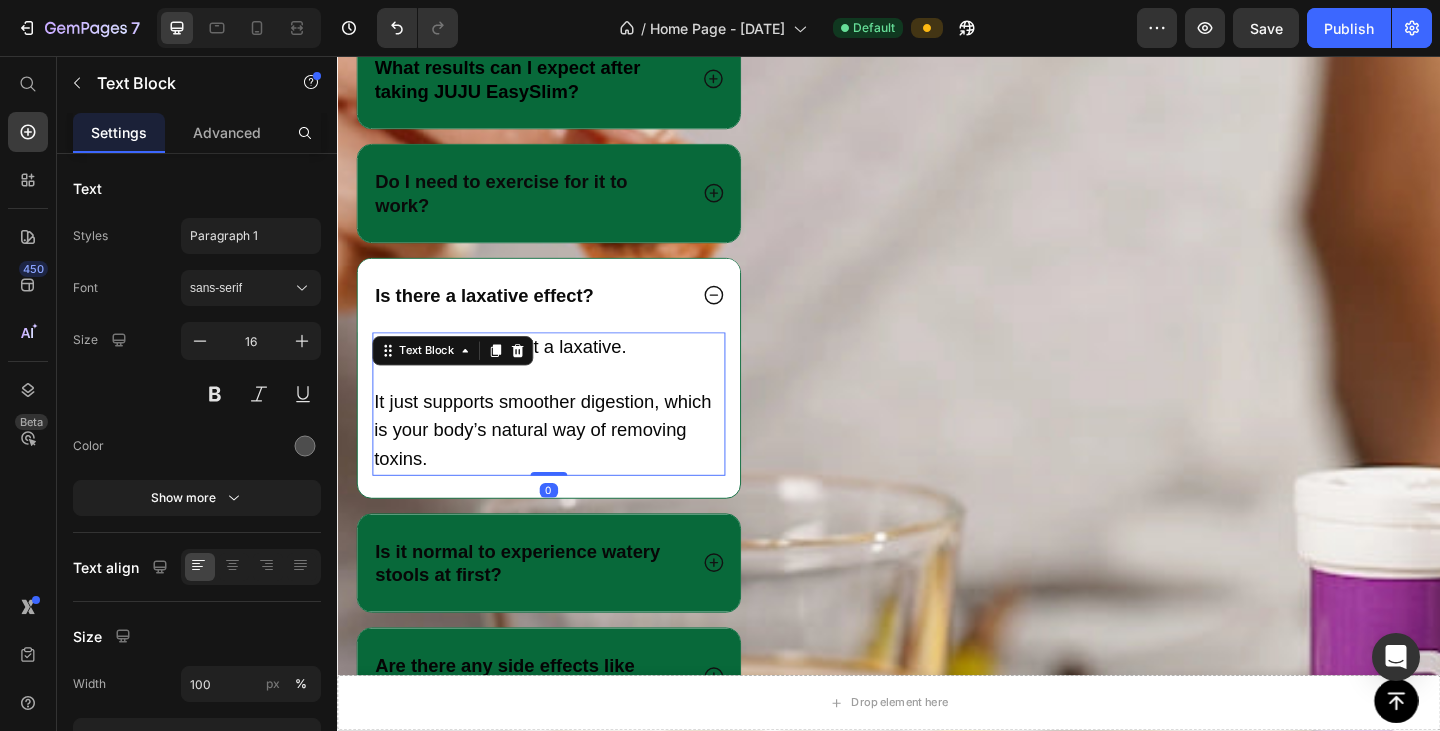 click on "It just supports smoother digestion, which is your body’s natural way of removing toxins." at bounding box center [567, 464] 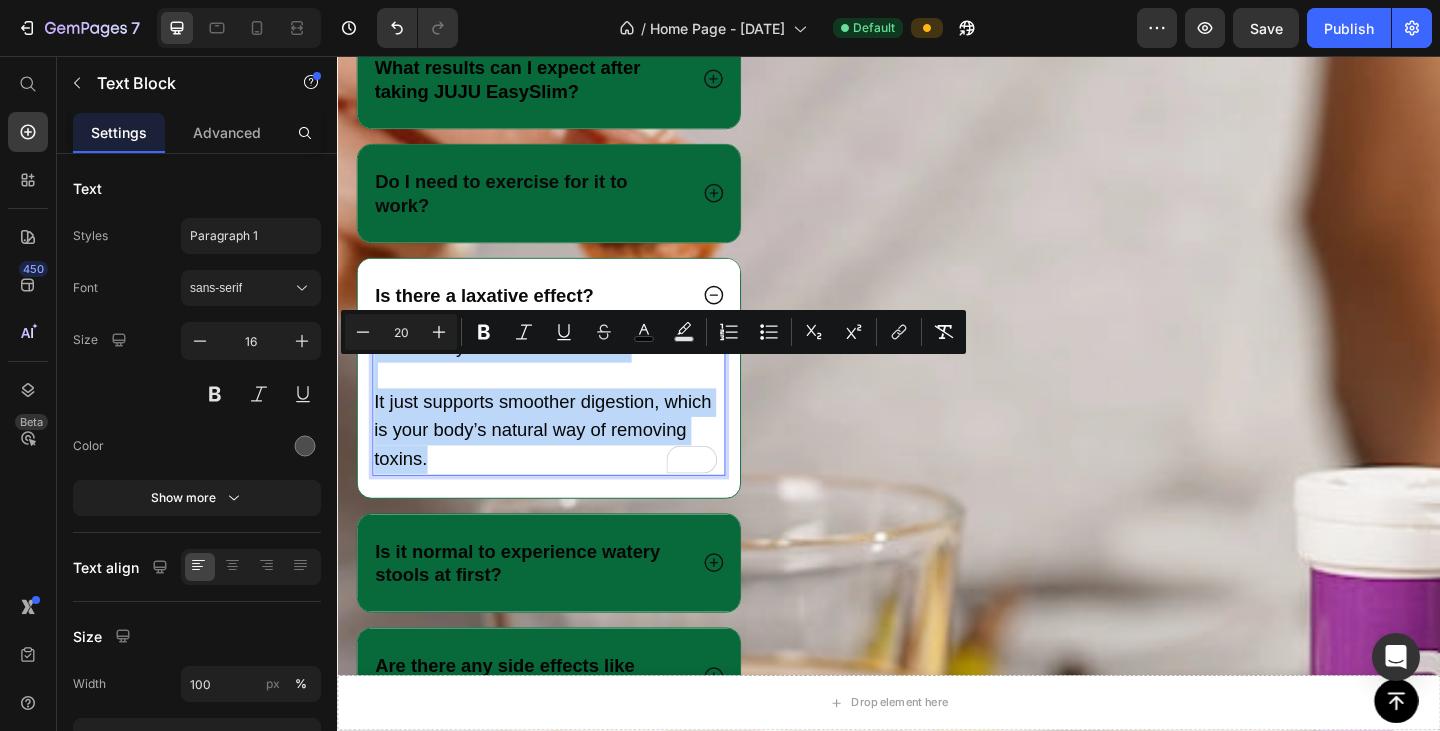 drag, startPoint x: 444, startPoint y: 521, endPoint x: 375, endPoint y: 398, distance: 141.0319 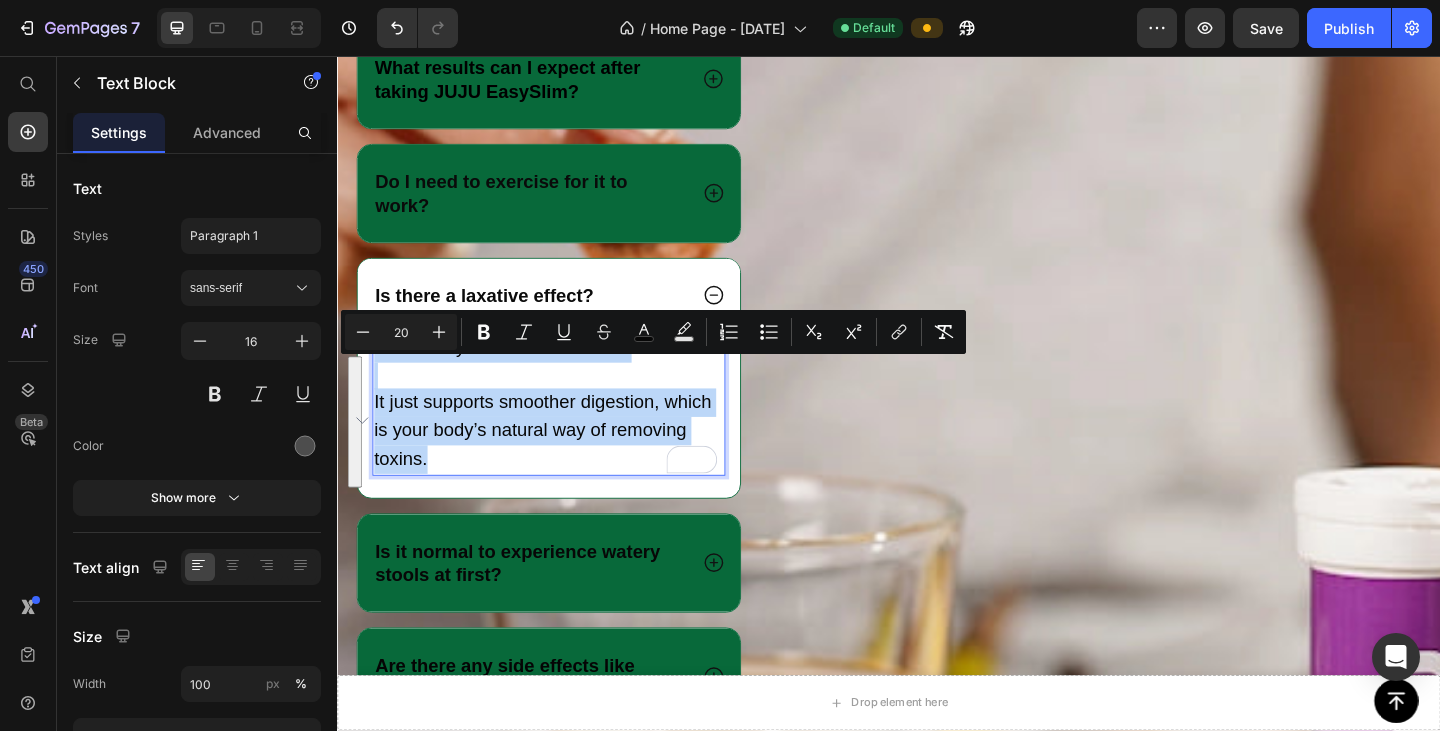 copy on "JUJU EasySlim isn’t a laxative.  It just supports smoother digestion, which is your body’s natural way of removing toxins." 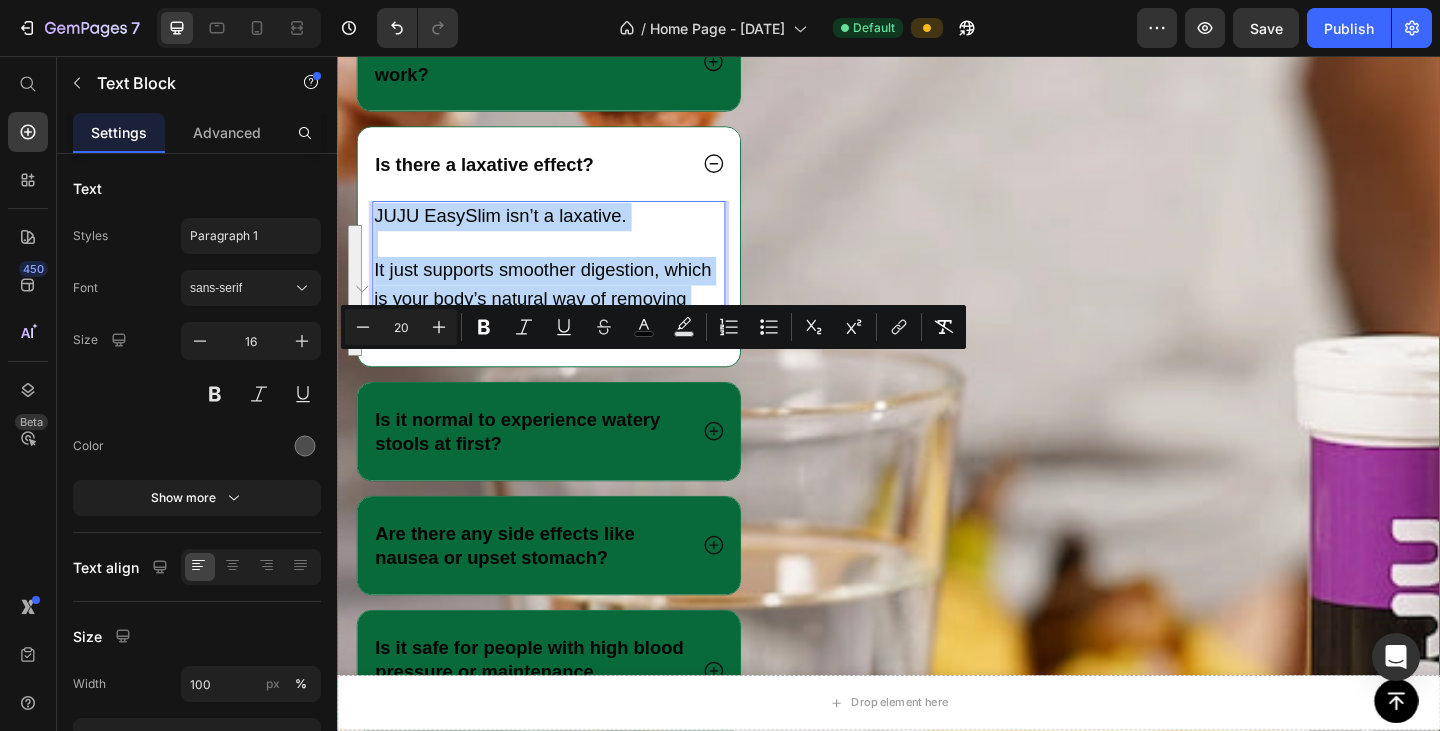 scroll, scrollTop: 5700, scrollLeft: 0, axis: vertical 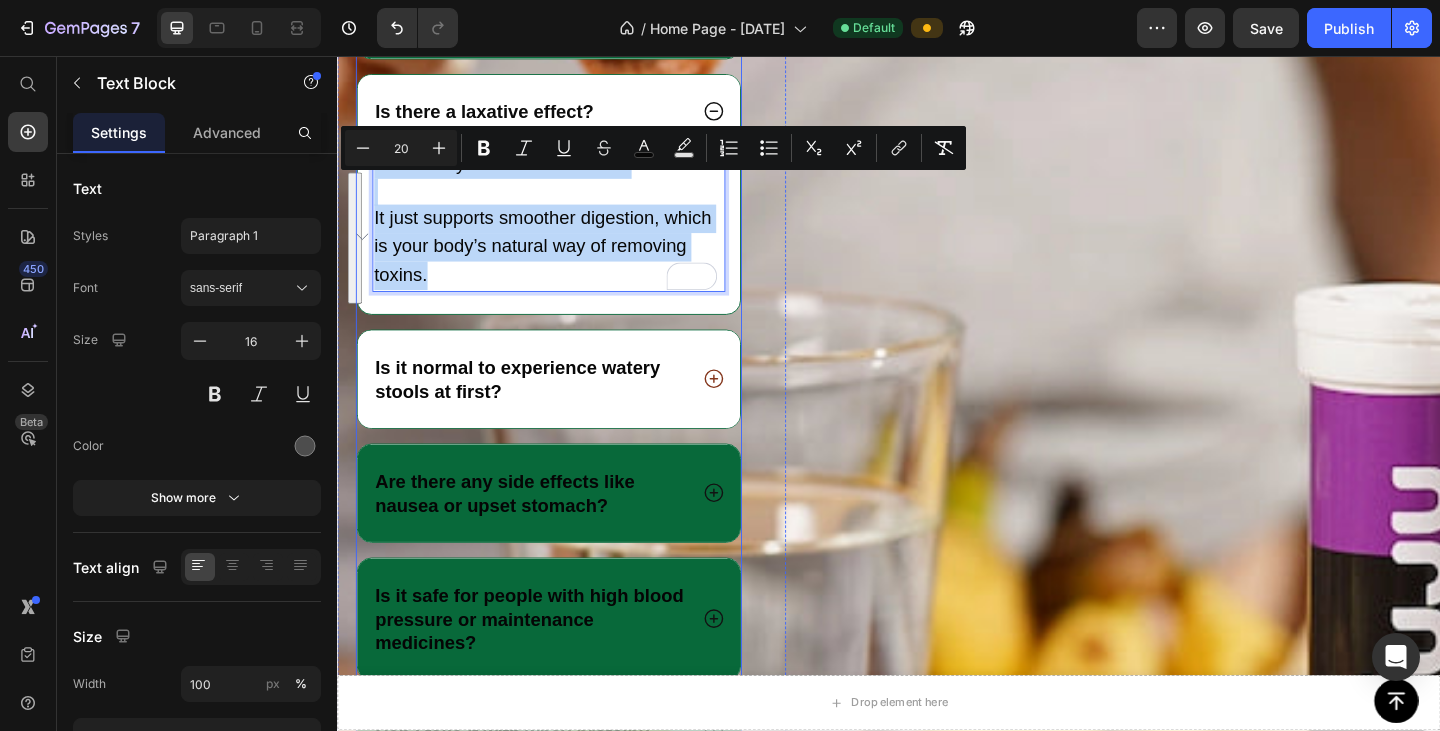 click 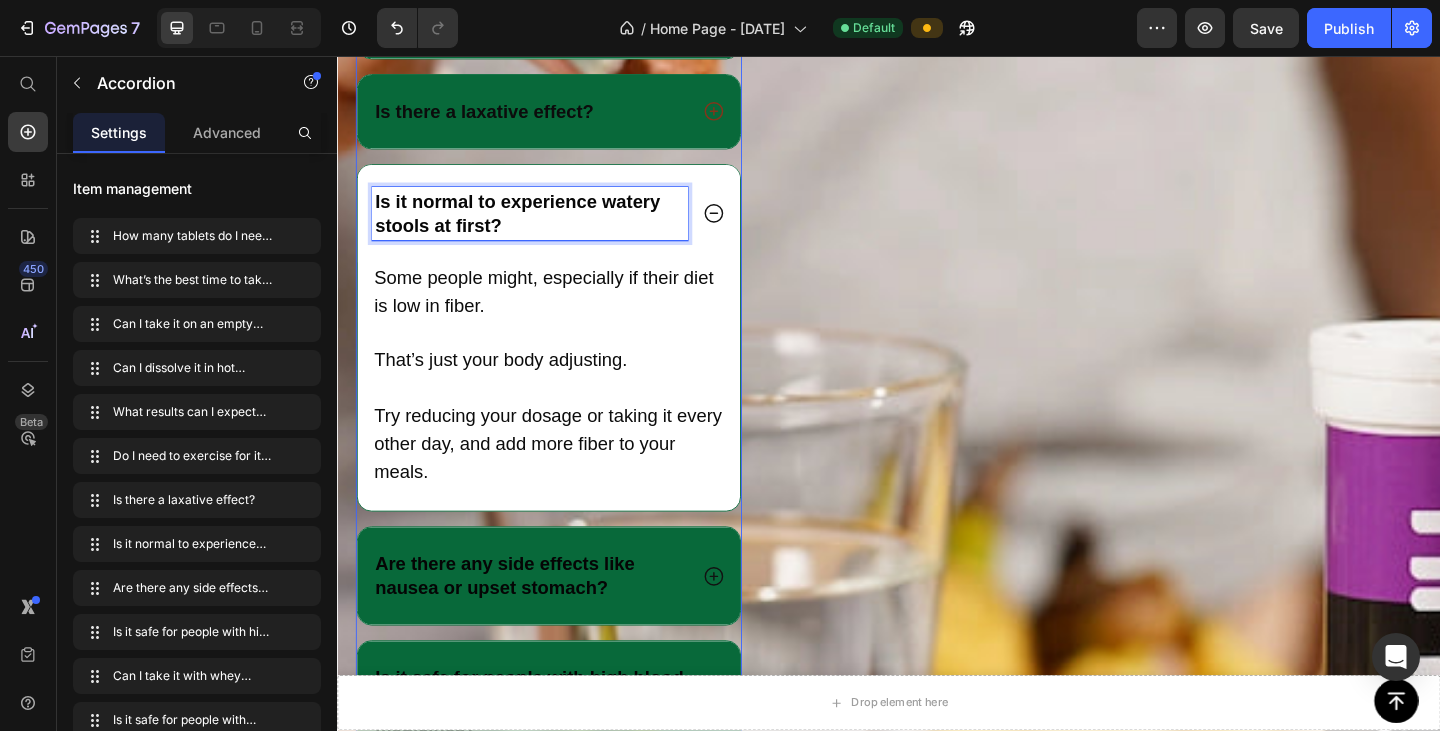 click on "Is it normal to experience watery stools at first?" at bounding box center [546, 228] 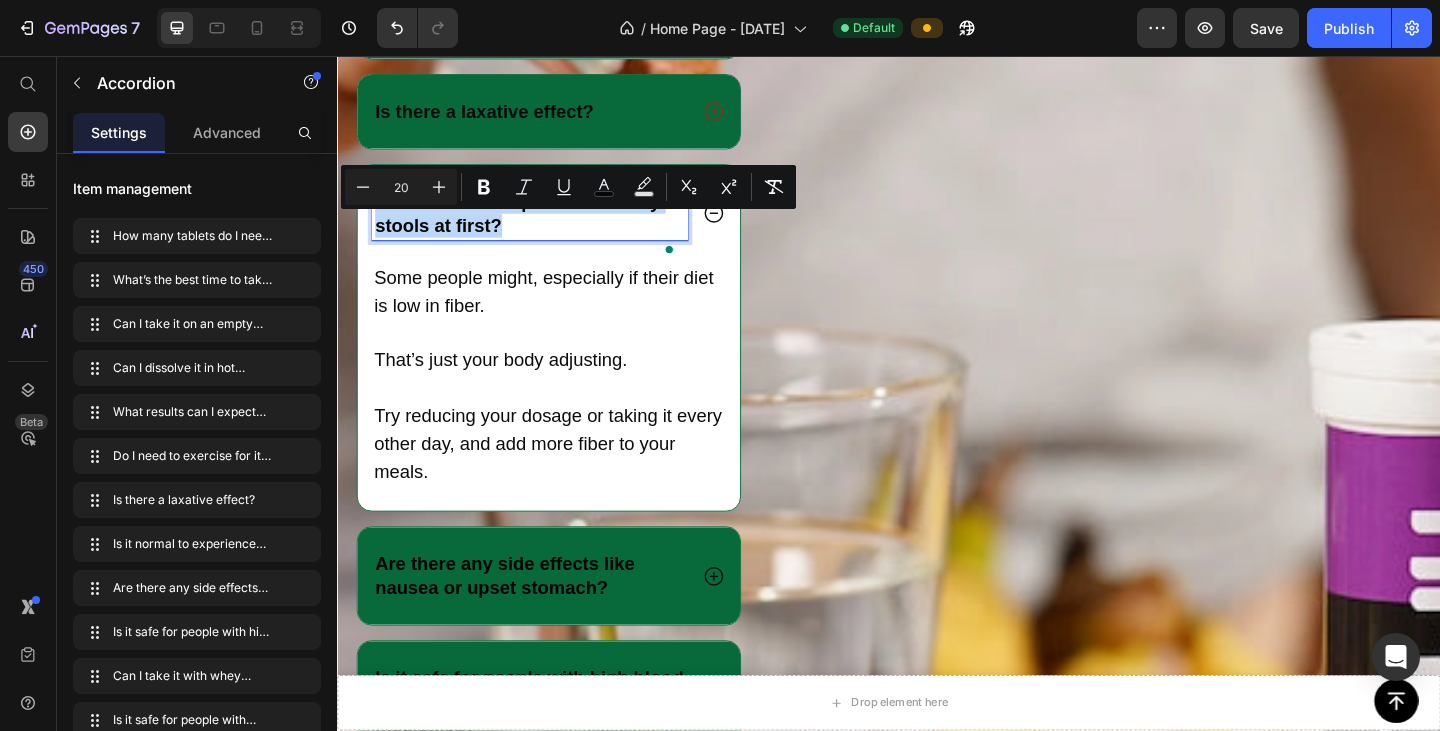 drag, startPoint x: 520, startPoint y: 272, endPoint x: 378, endPoint y: 236, distance: 146.49232 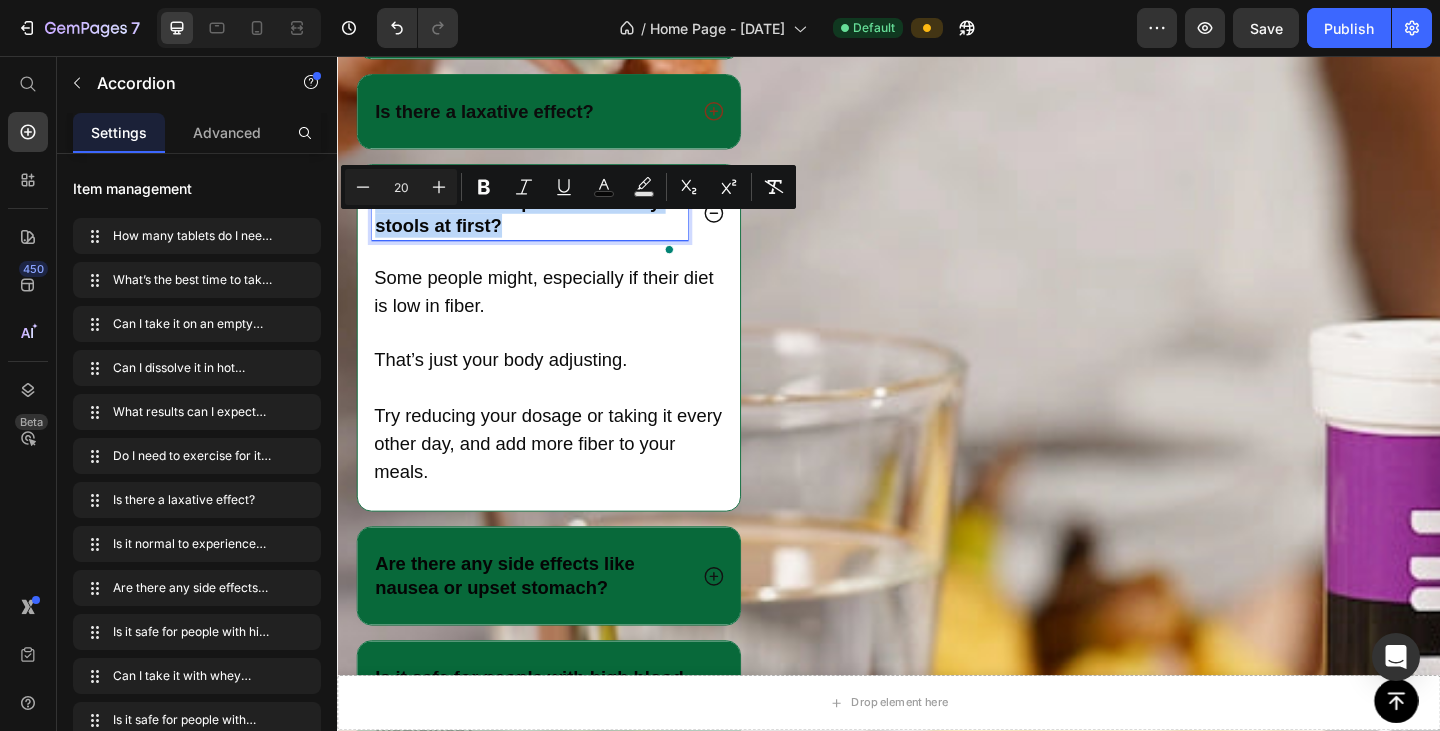 click on "Is it normal to experience watery stools at first?" at bounding box center (546, 228) 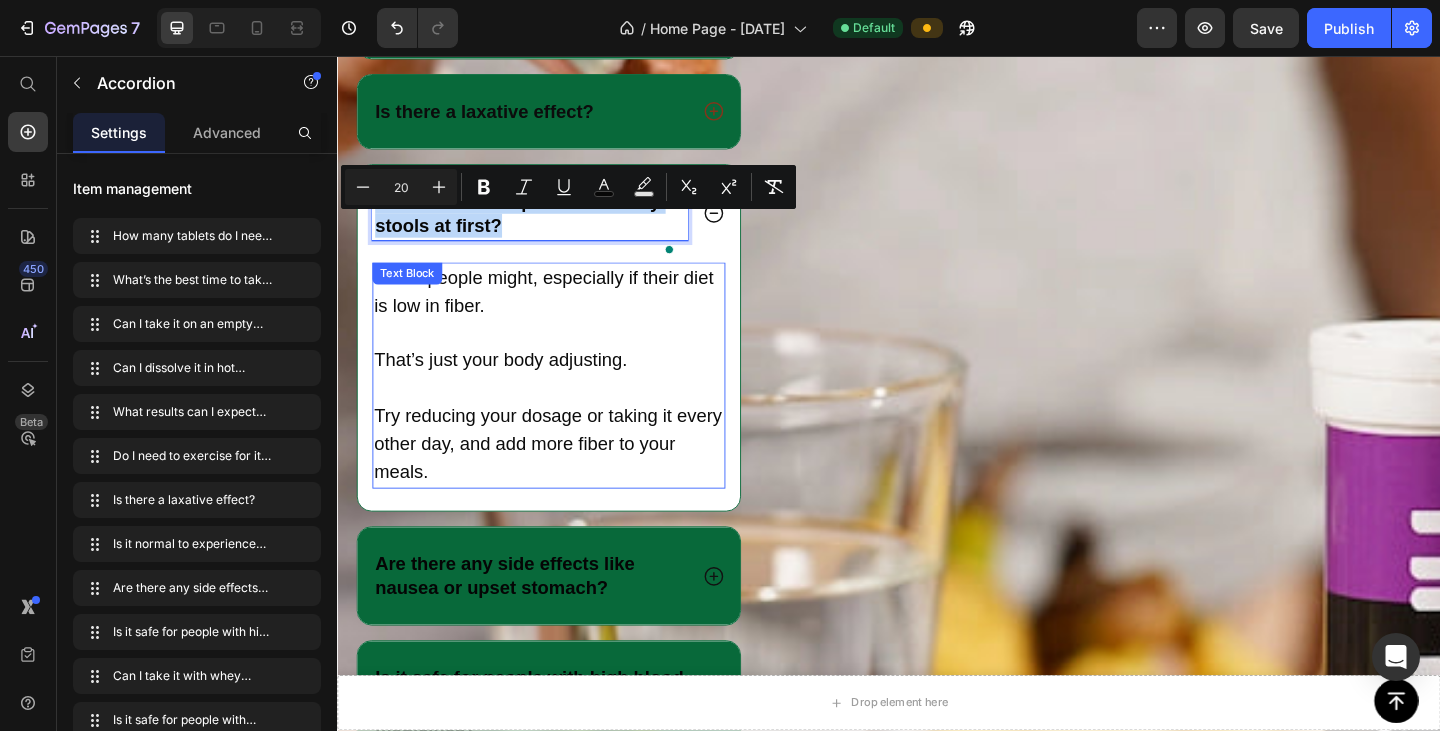 copy on "Is it normal to experience watery stools at first?" 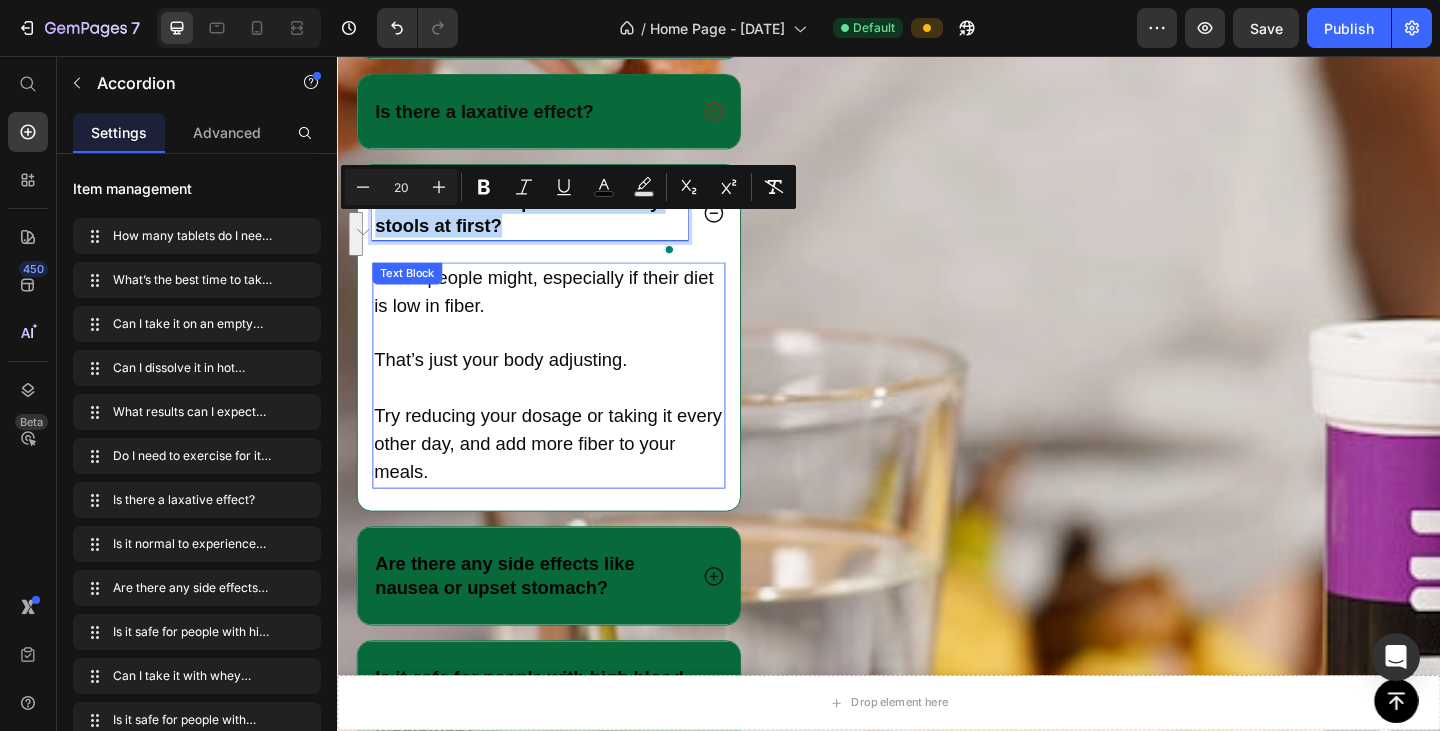 click at bounding box center (567, 418) 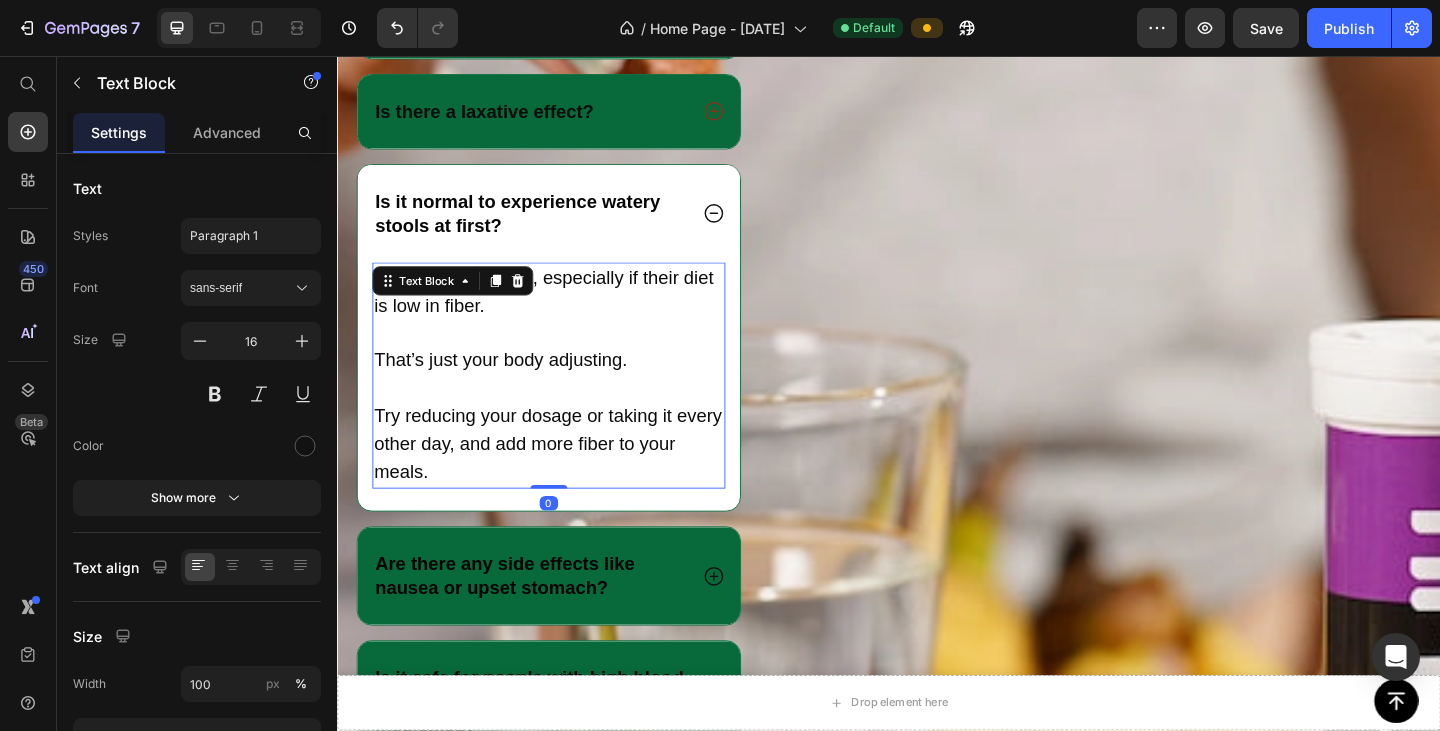 click on "Try reducing your dosage or taking it every other day, and add more fiber to your meals." at bounding box center (567, 479) 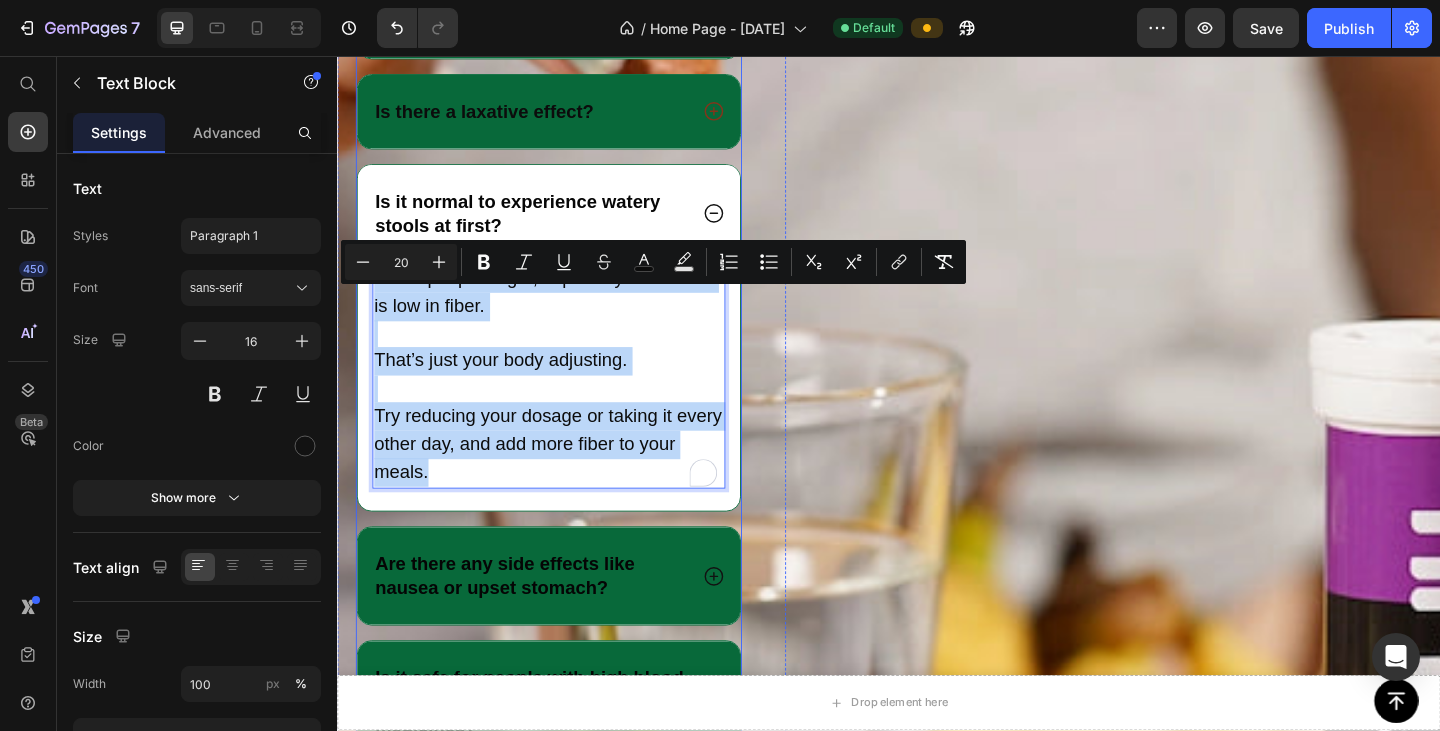 drag, startPoint x: 486, startPoint y: 534, endPoint x: 369, endPoint y: 326, distance: 238.64827 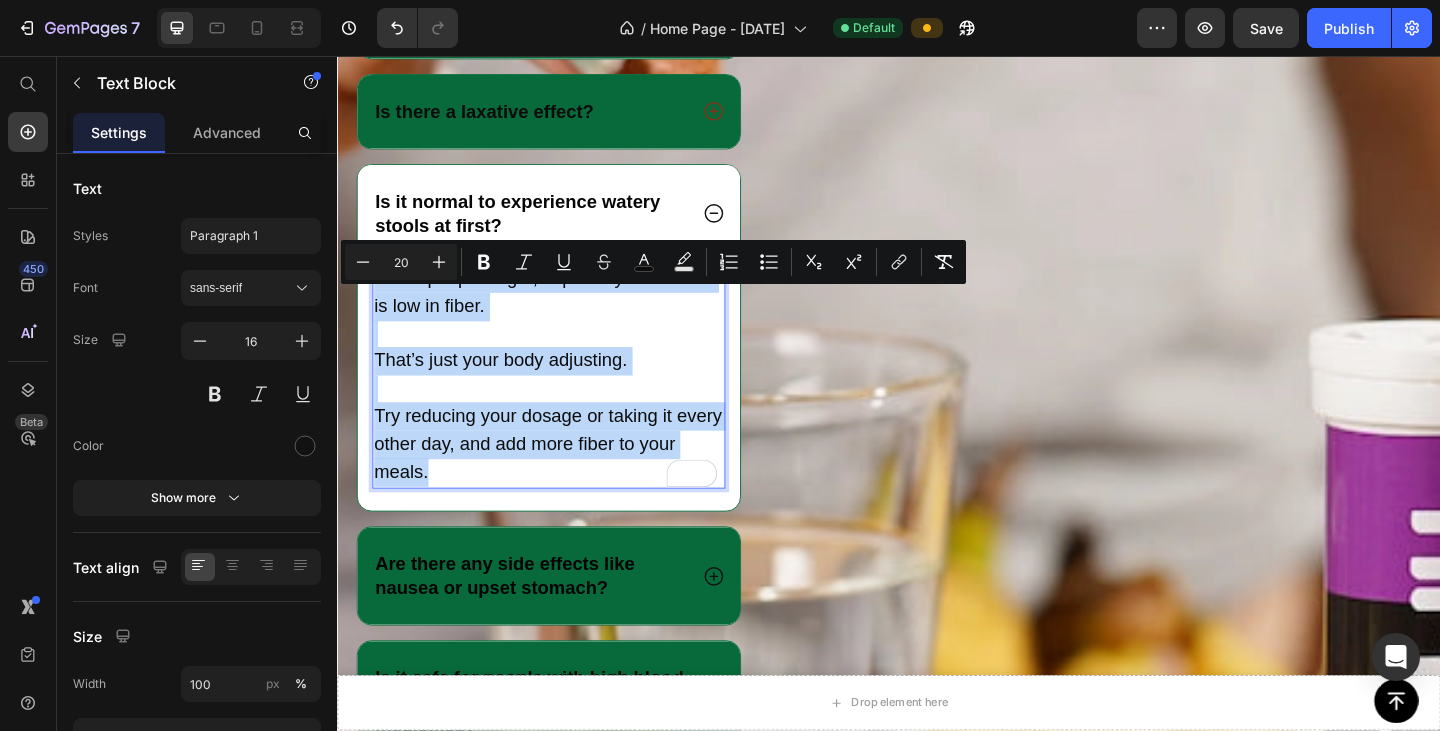 copy on "Some people might, especially if their diet is low in fiber. That’s just your body adjusting. Try reducing your dosage or taking it every other day, and add more fiber to your meals." 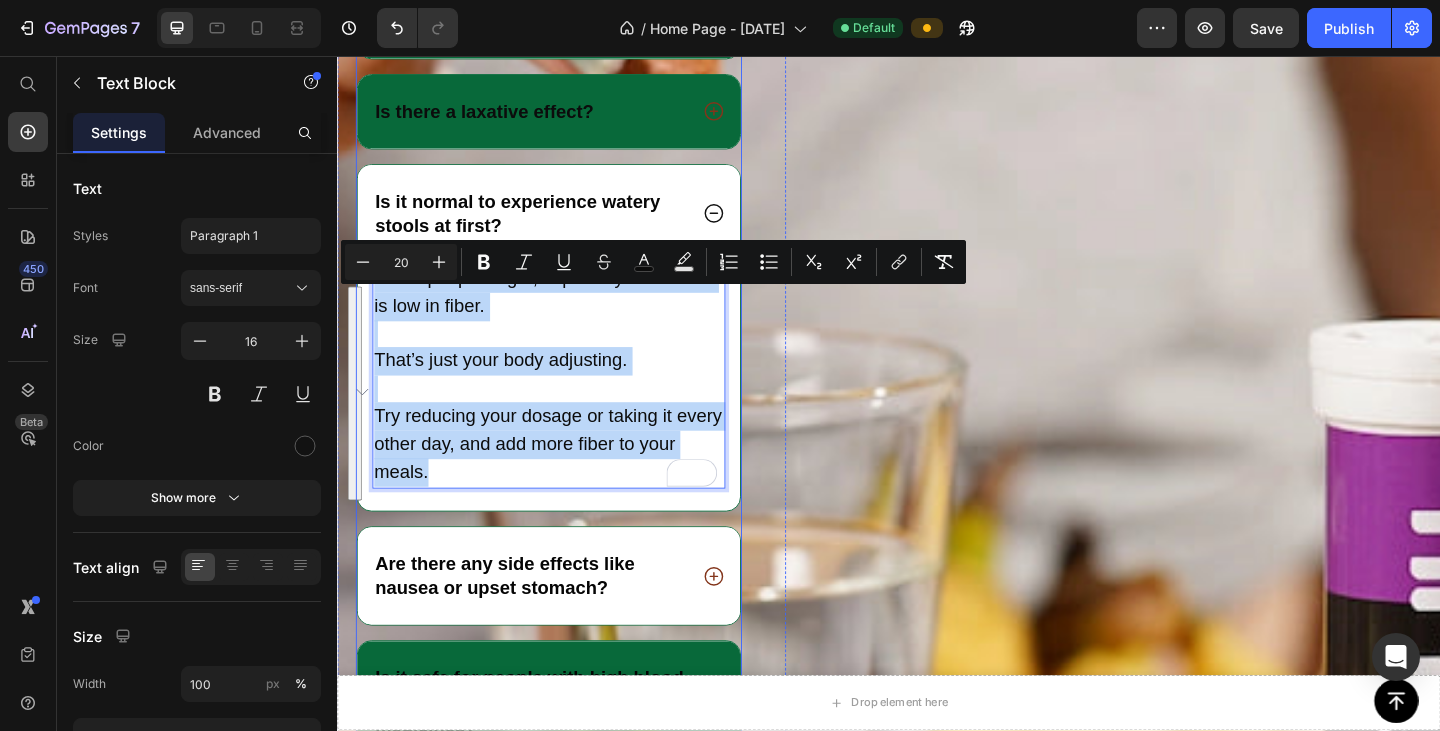 click 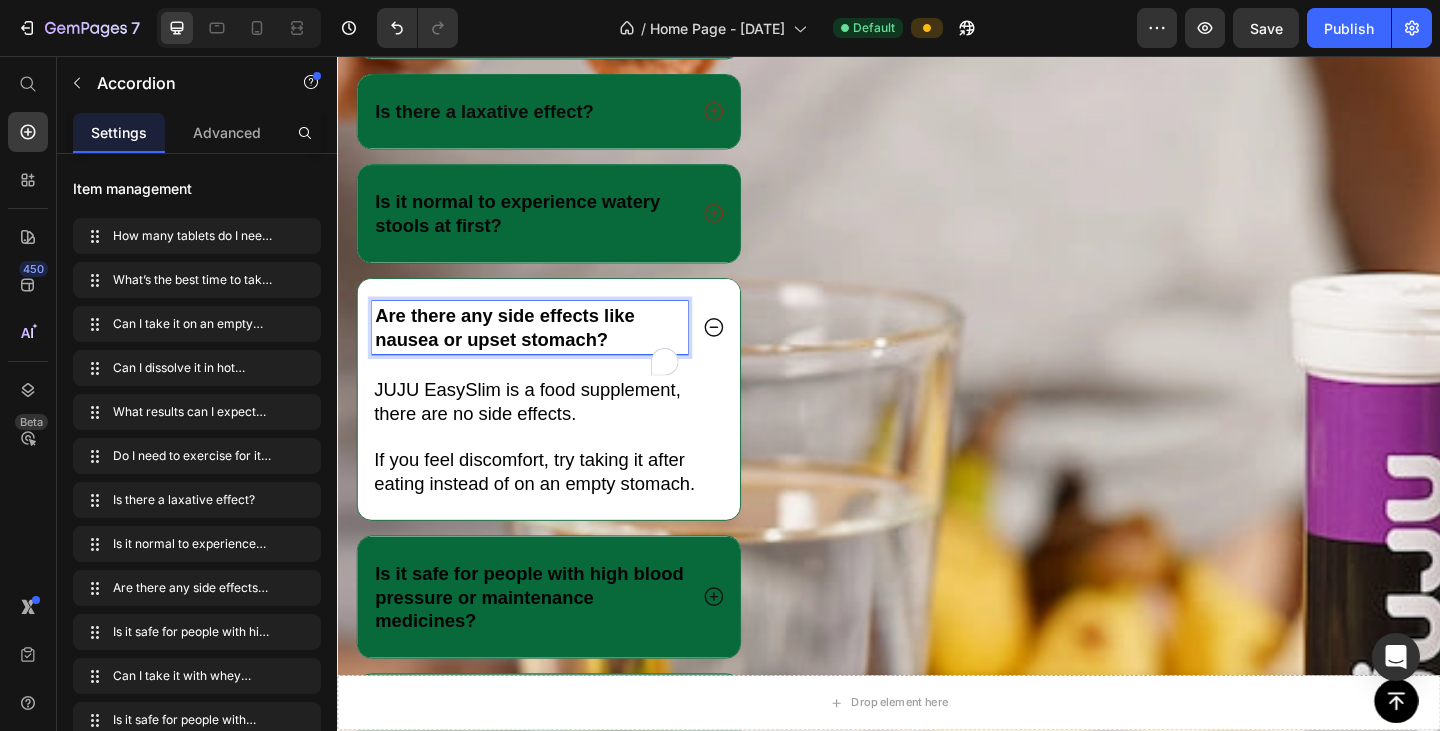 click on "Are there any side effects like nausea or upset stomach?" at bounding box center (546, 352) 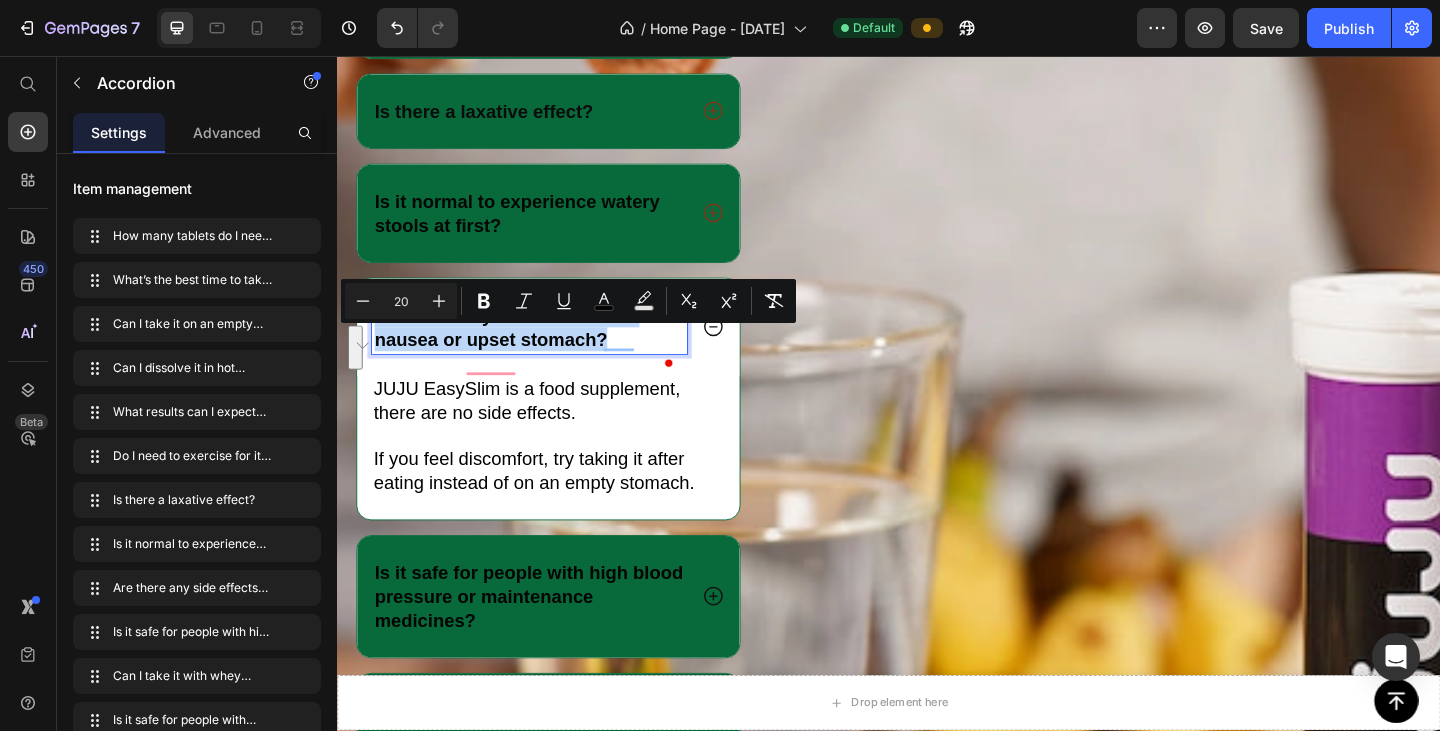 drag, startPoint x: 383, startPoint y: 359, endPoint x: 634, endPoint y: 394, distance: 253.4285 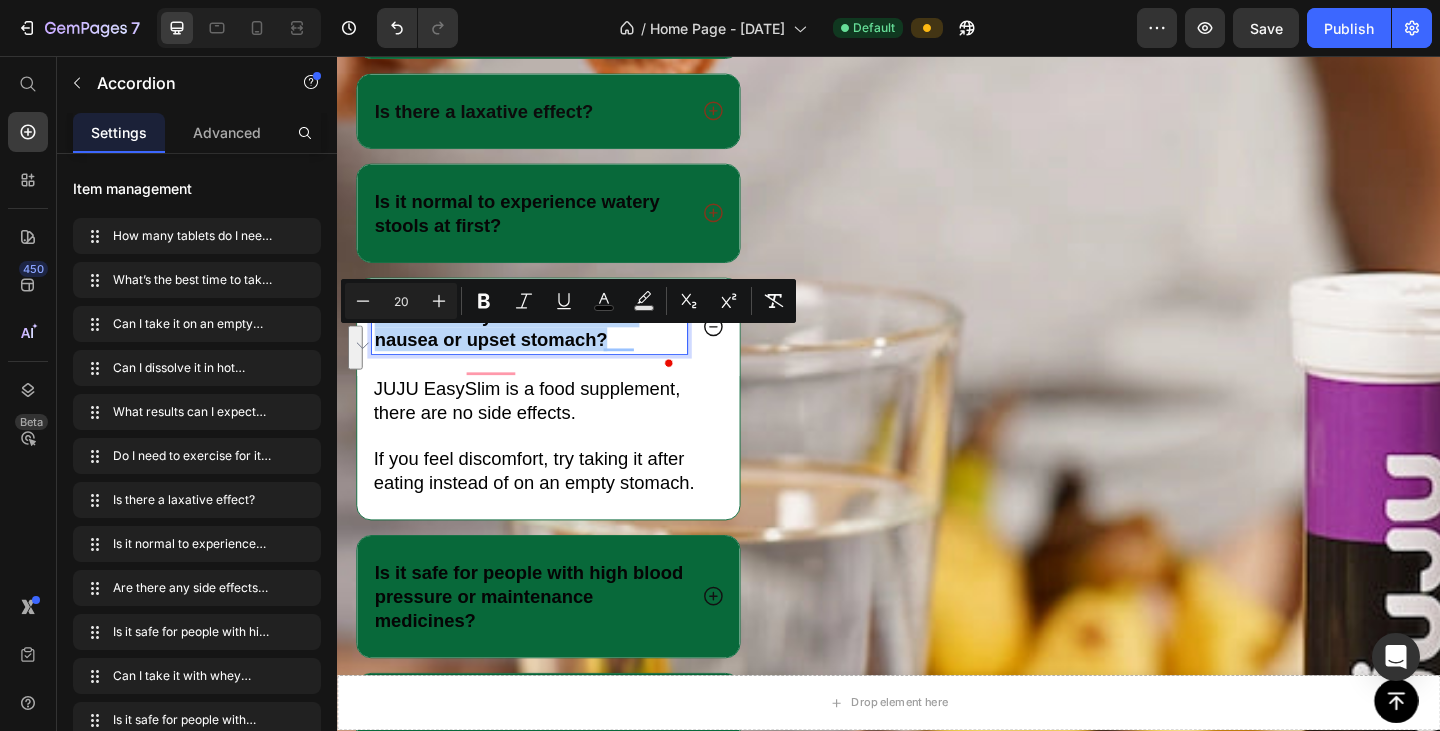 copy on "Are there any side effects like nausea or upset stomach?" 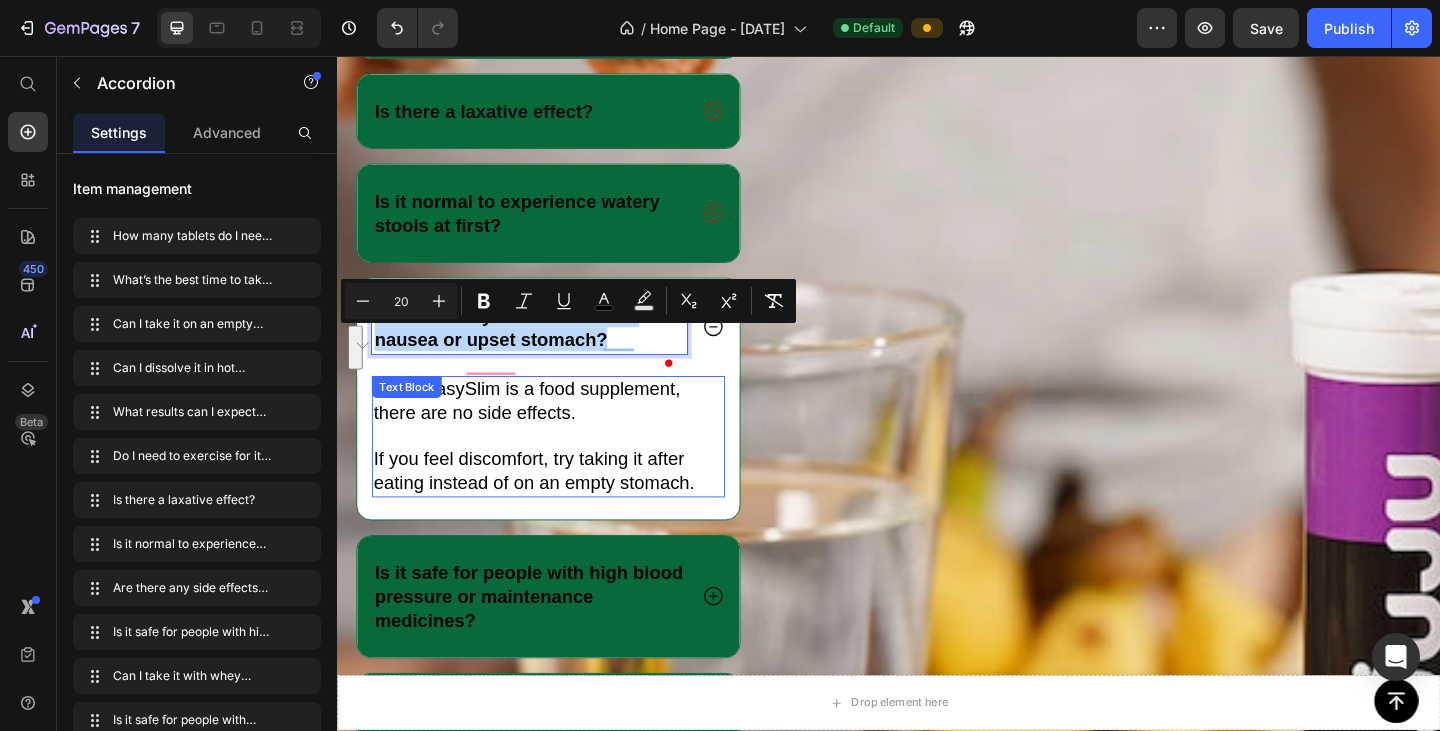 click on "If you feel discomfort, try taking it after eating instead of on an empty stomach." at bounding box center (551, 508) 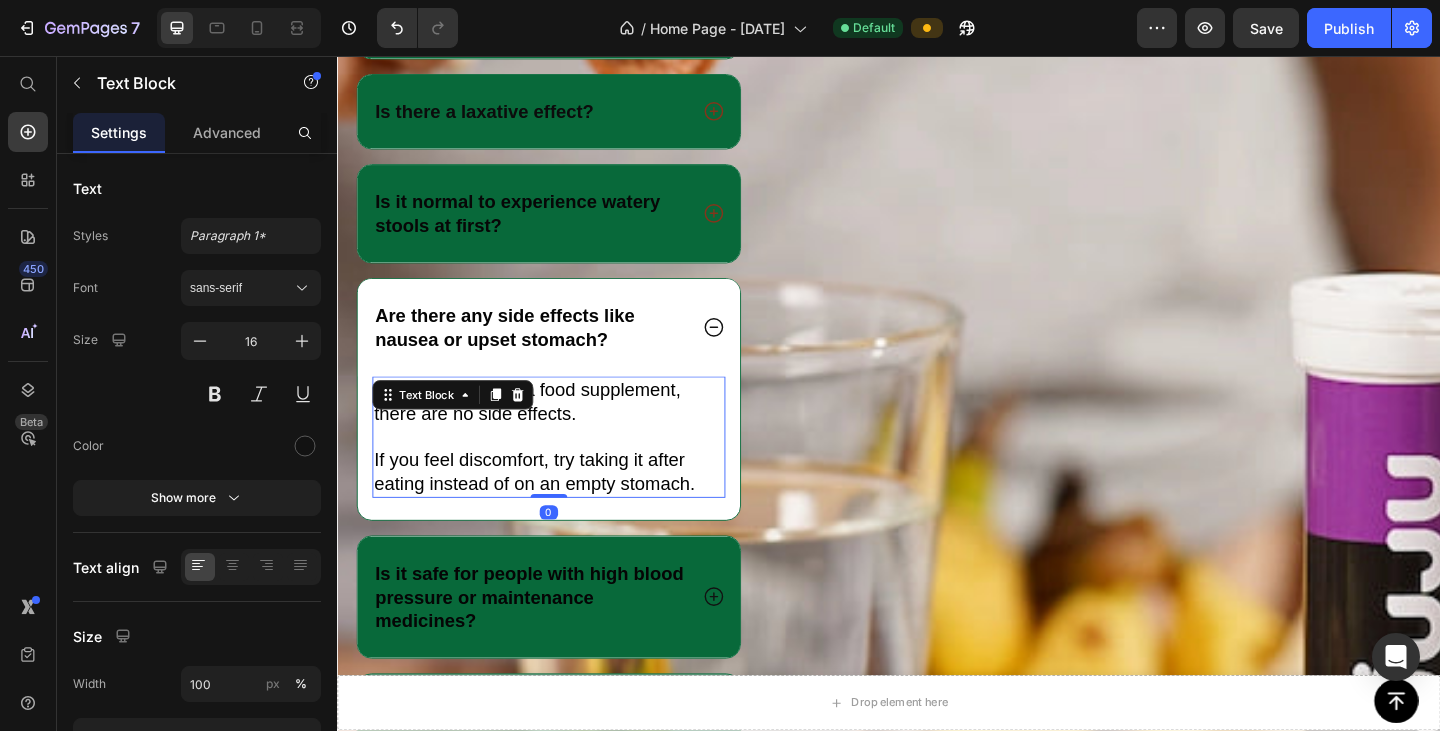 click on "If you feel discomfort, try taking it after eating instead of on an empty stomach." at bounding box center [551, 508] 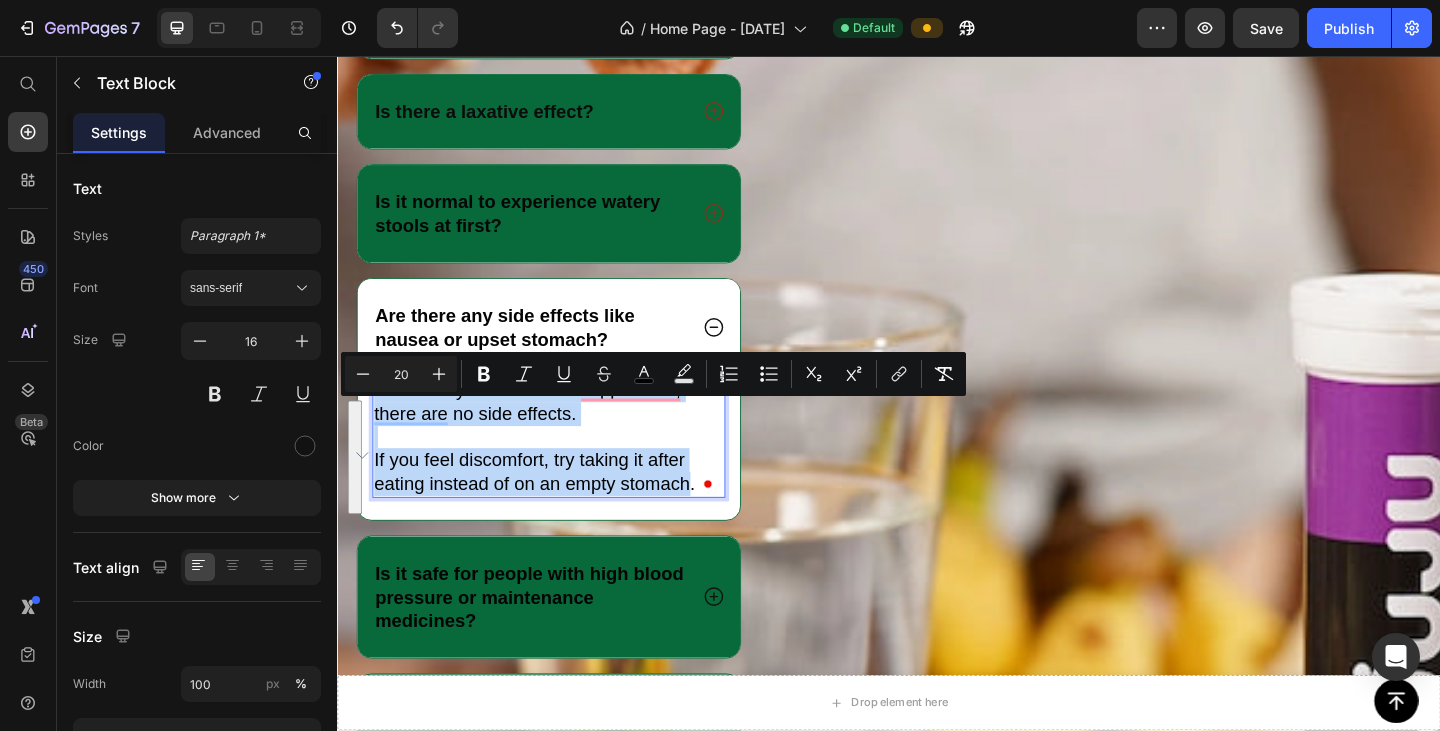 drag, startPoint x: 380, startPoint y: 438, endPoint x: 723, endPoint y: 547, distance: 359.90277 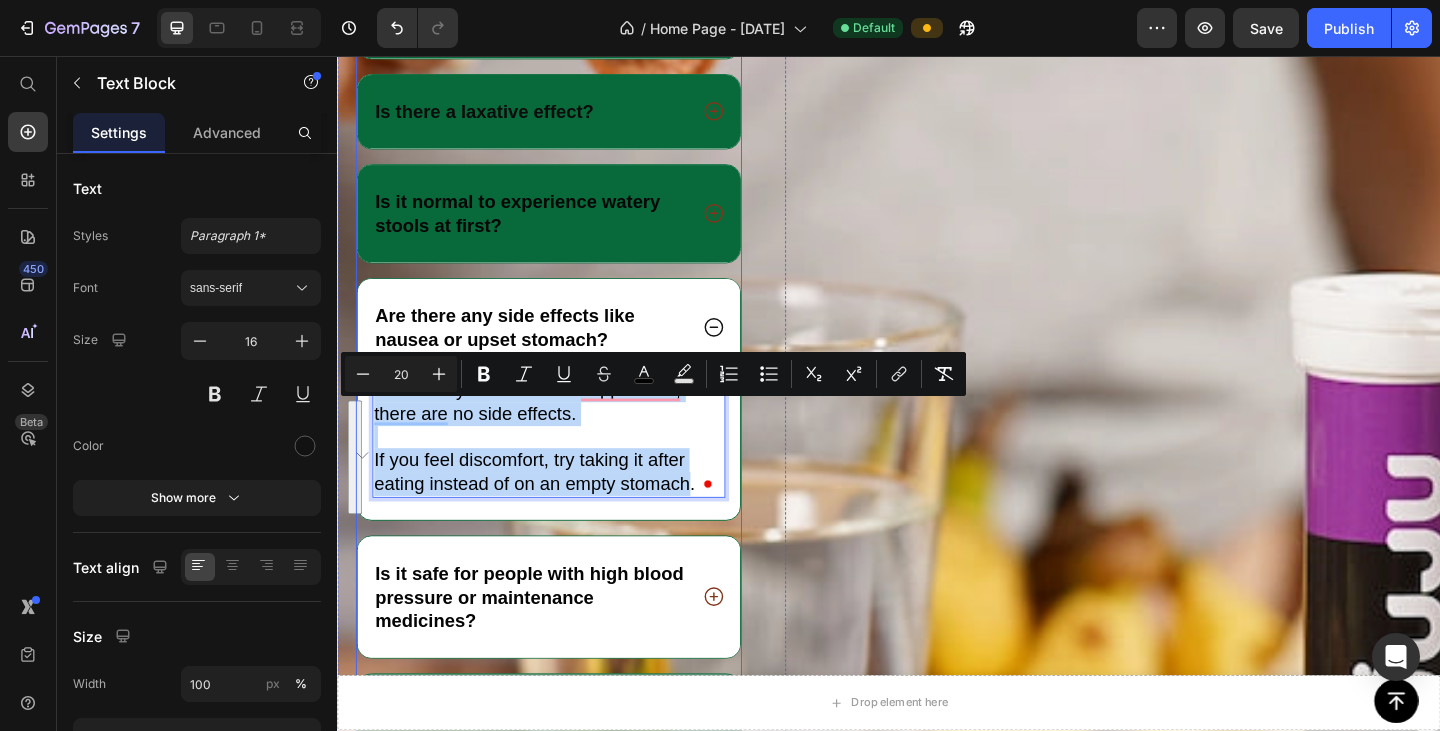 copy on "JUJU EasySlim is a food supplement, there are no side effects. If you feel discomfort, try taking it after eating instead of on an empty stomach" 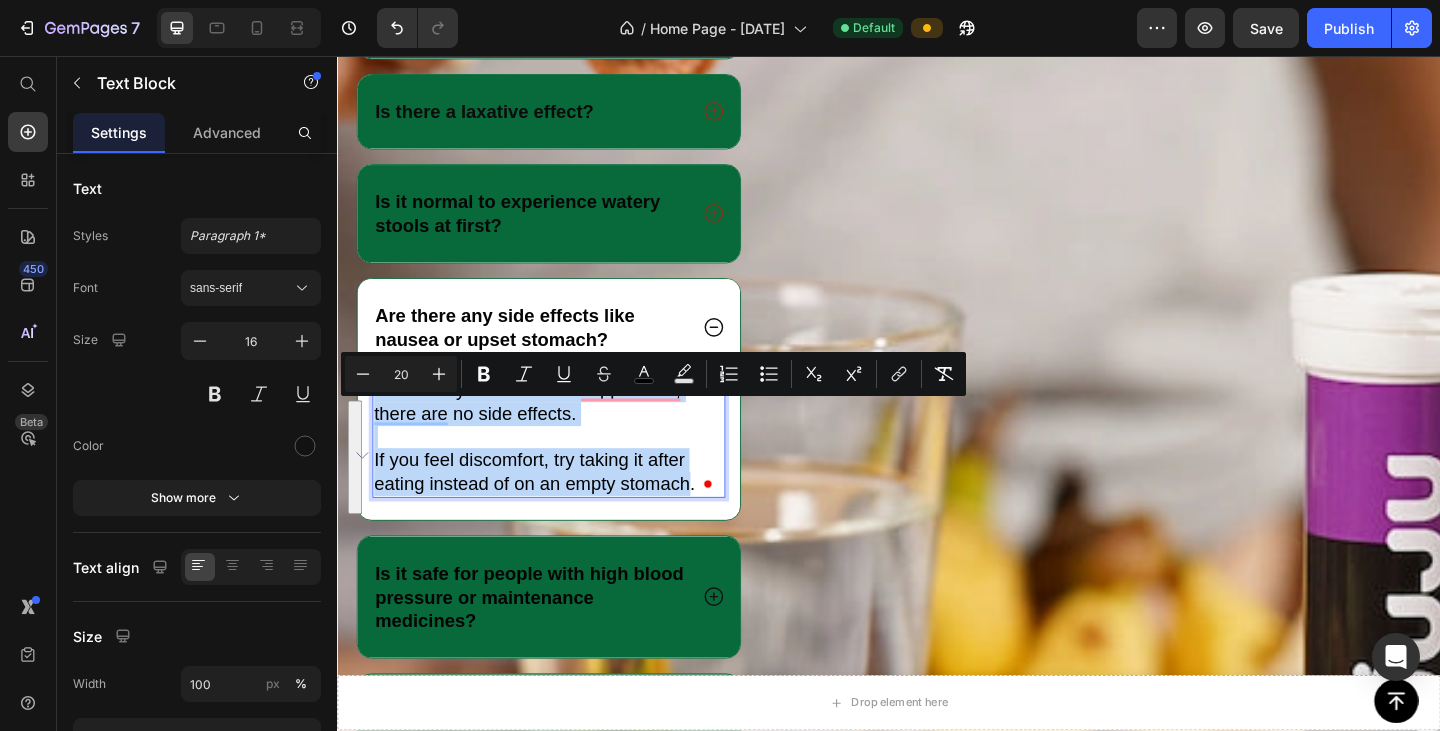 click on "If you feel discomfort, try taking it after eating instead of on an empty stomach." at bounding box center (551, 508) 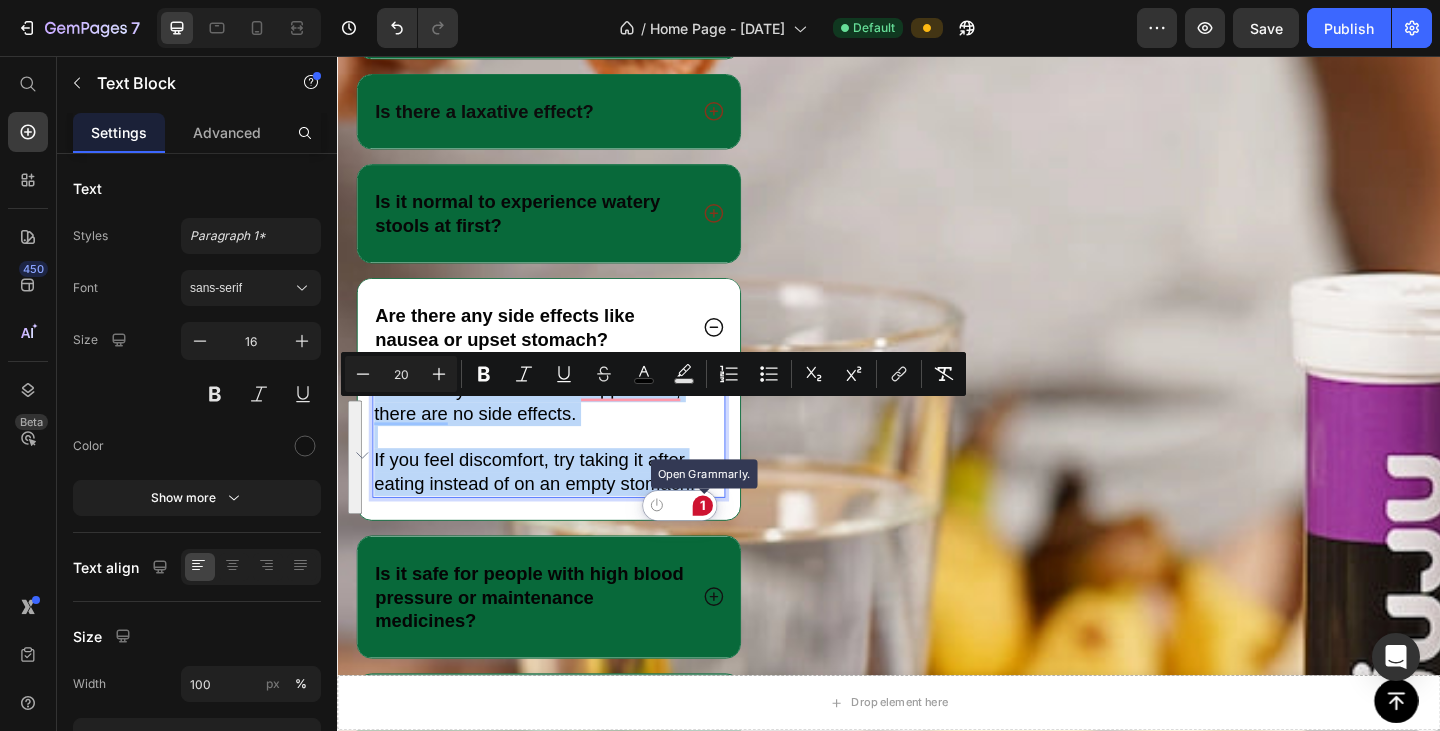 drag, startPoint x: 378, startPoint y: 441, endPoint x: 736, endPoint y: 554, distance: 375.41043 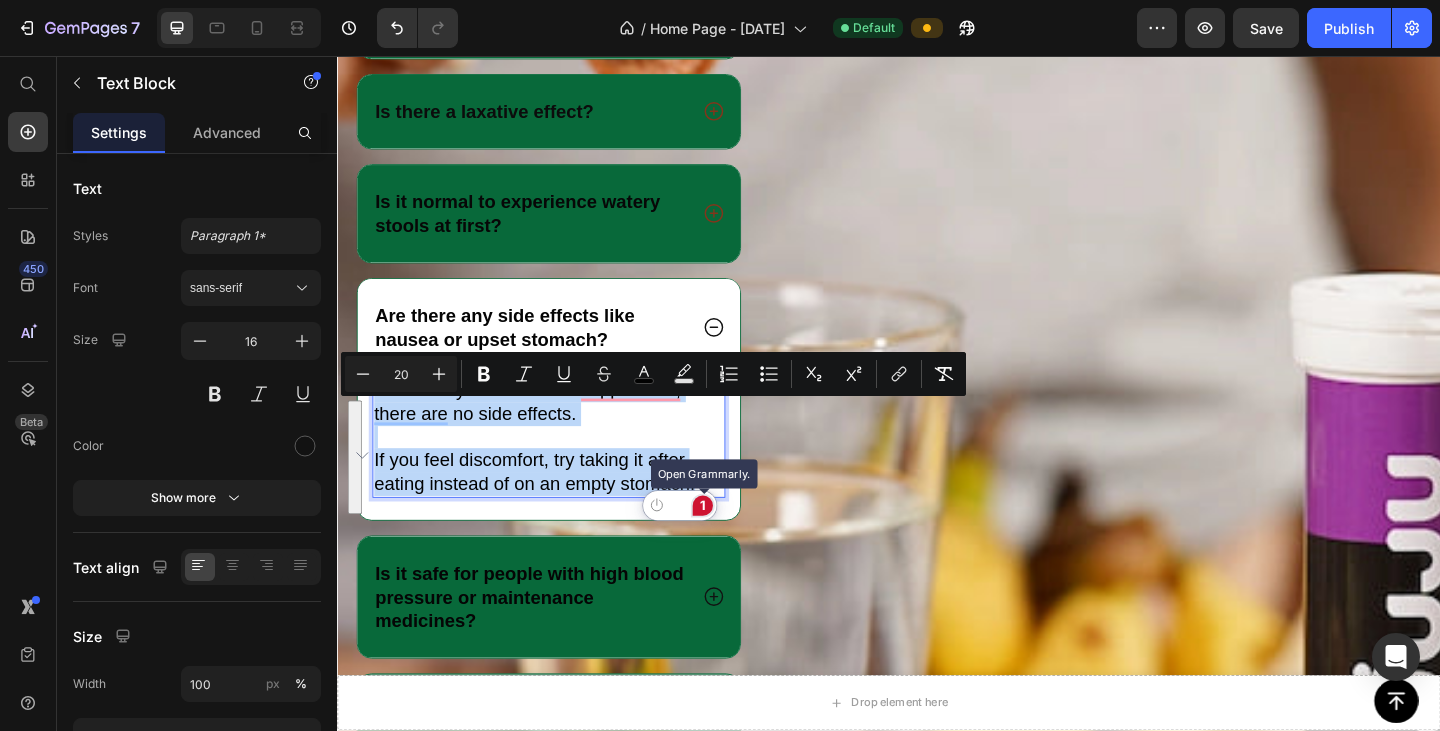 copy on "JUJU EasySlim is a food supplement, there are no side effects. If you feel discomfort, try taking it after eating instead of on an empty stomach." 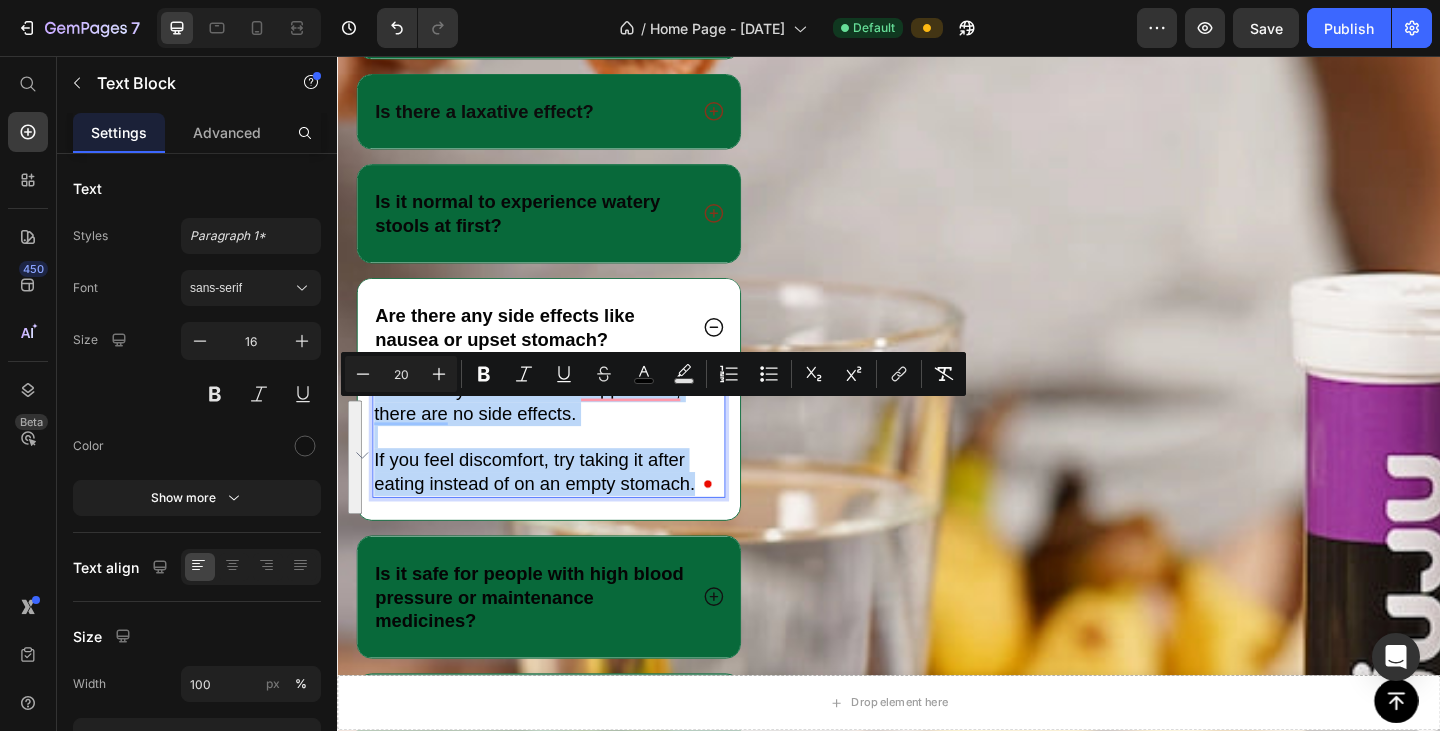 click on "JUJU EasySlim is a food supplement, there are no side effects." at bounding box center (543, 432) 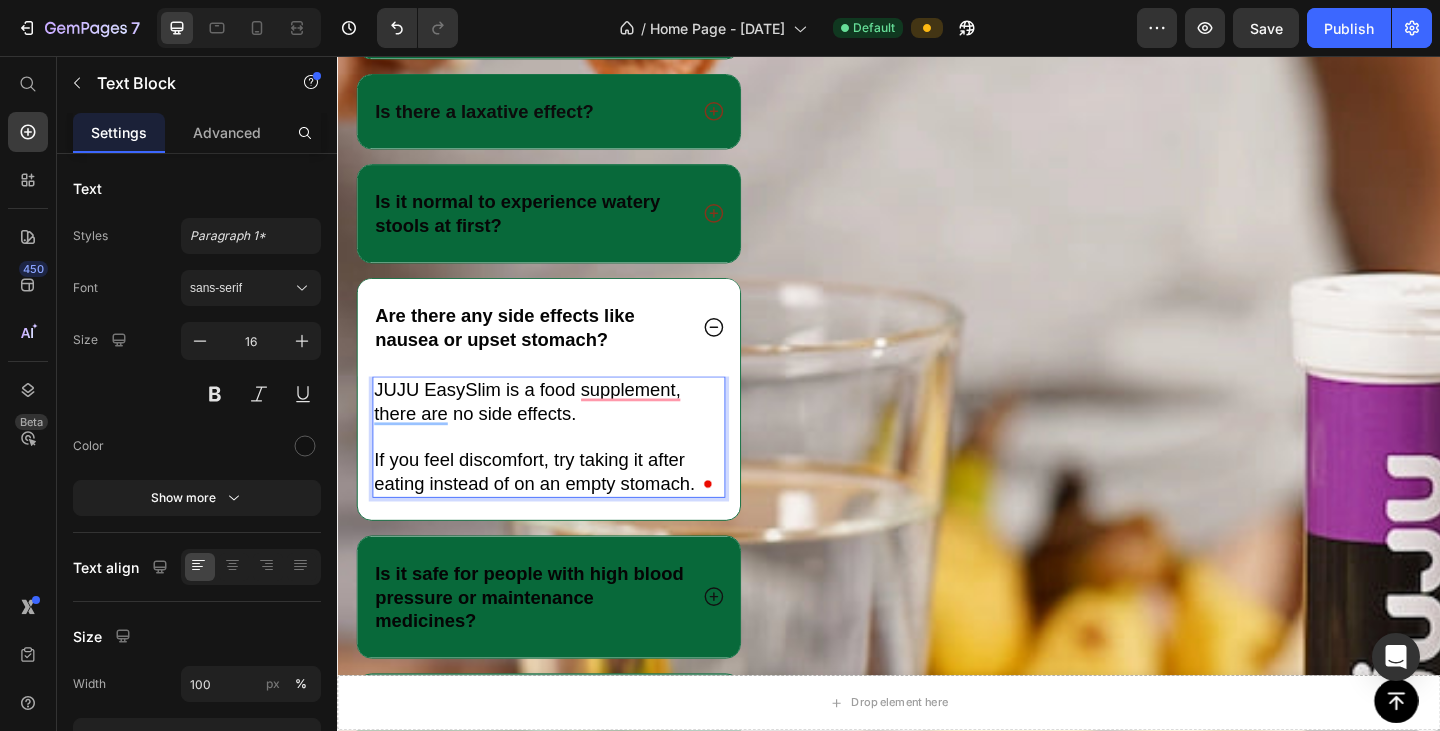 click on "JUJU EasySlim is a food supplement, there are no side effects." at bounding box center [543, 432] 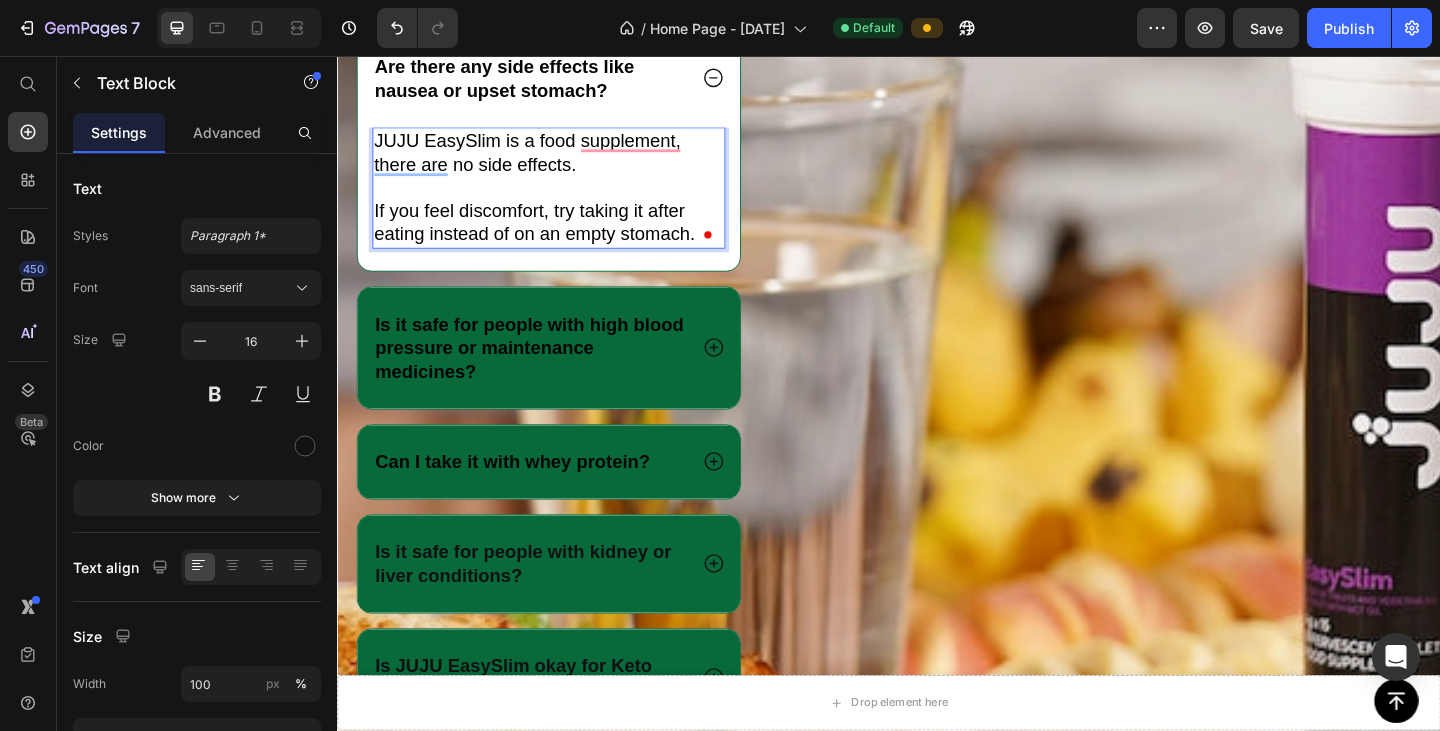 scroll, scrollTop: 6000, scrollLeft: 0, axis: vertical 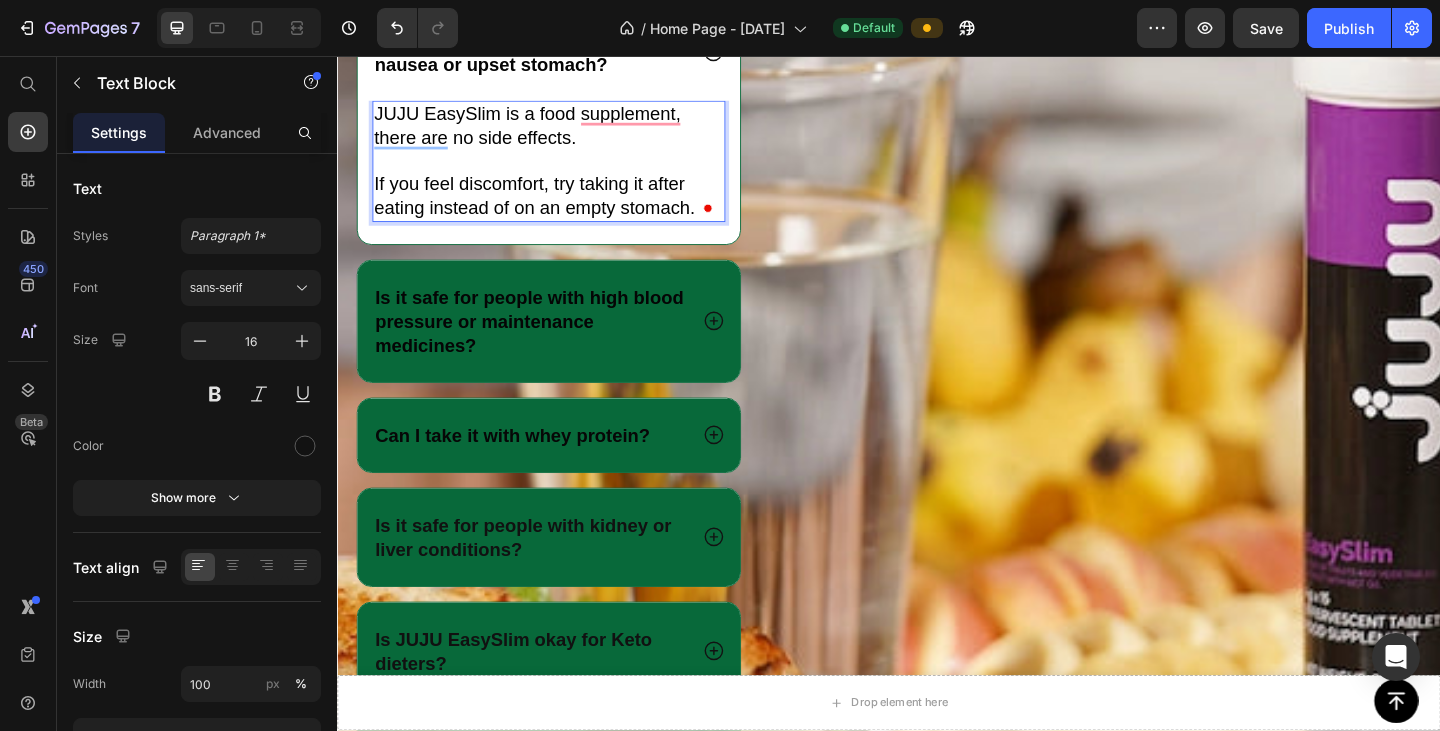 click on "JUJU EasySlim is a food supplement, there are no side effects." at bounding box center [543, 132] 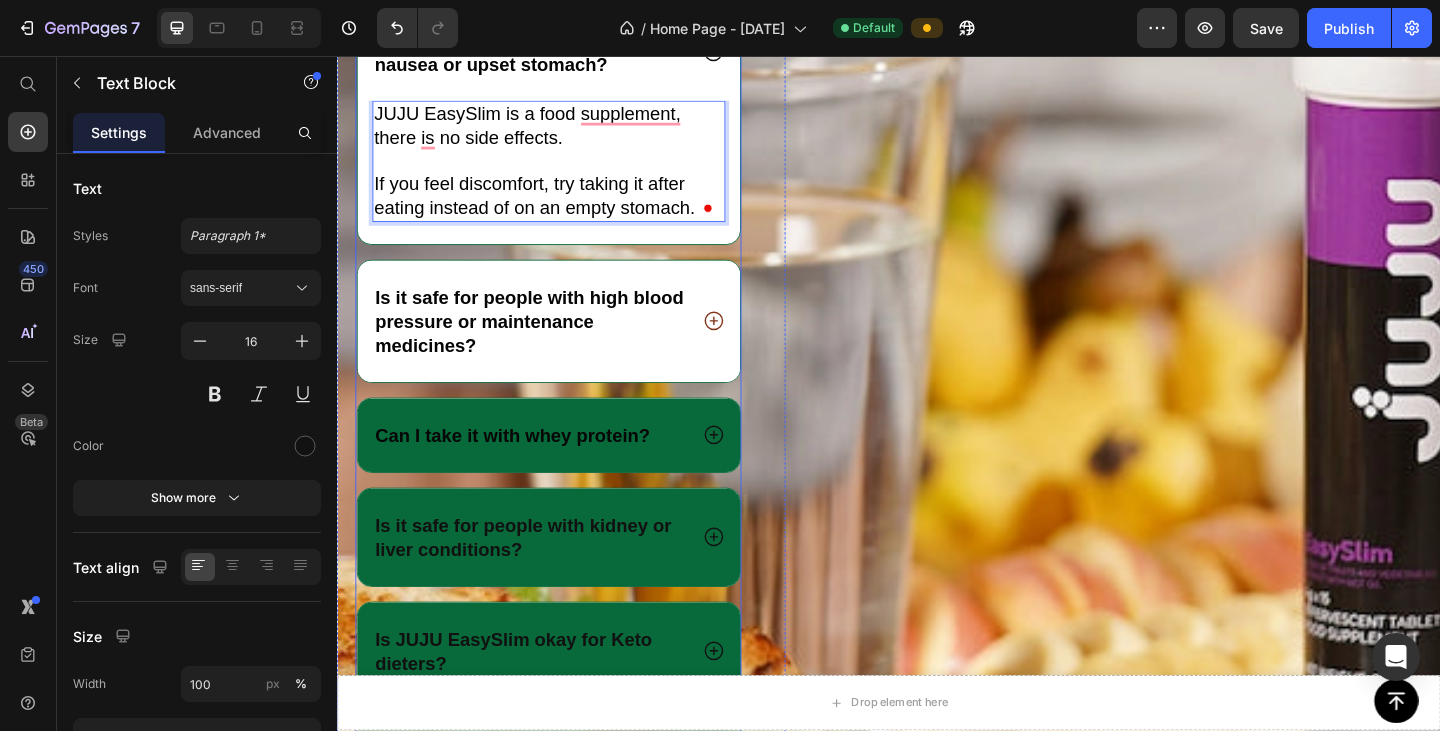 click 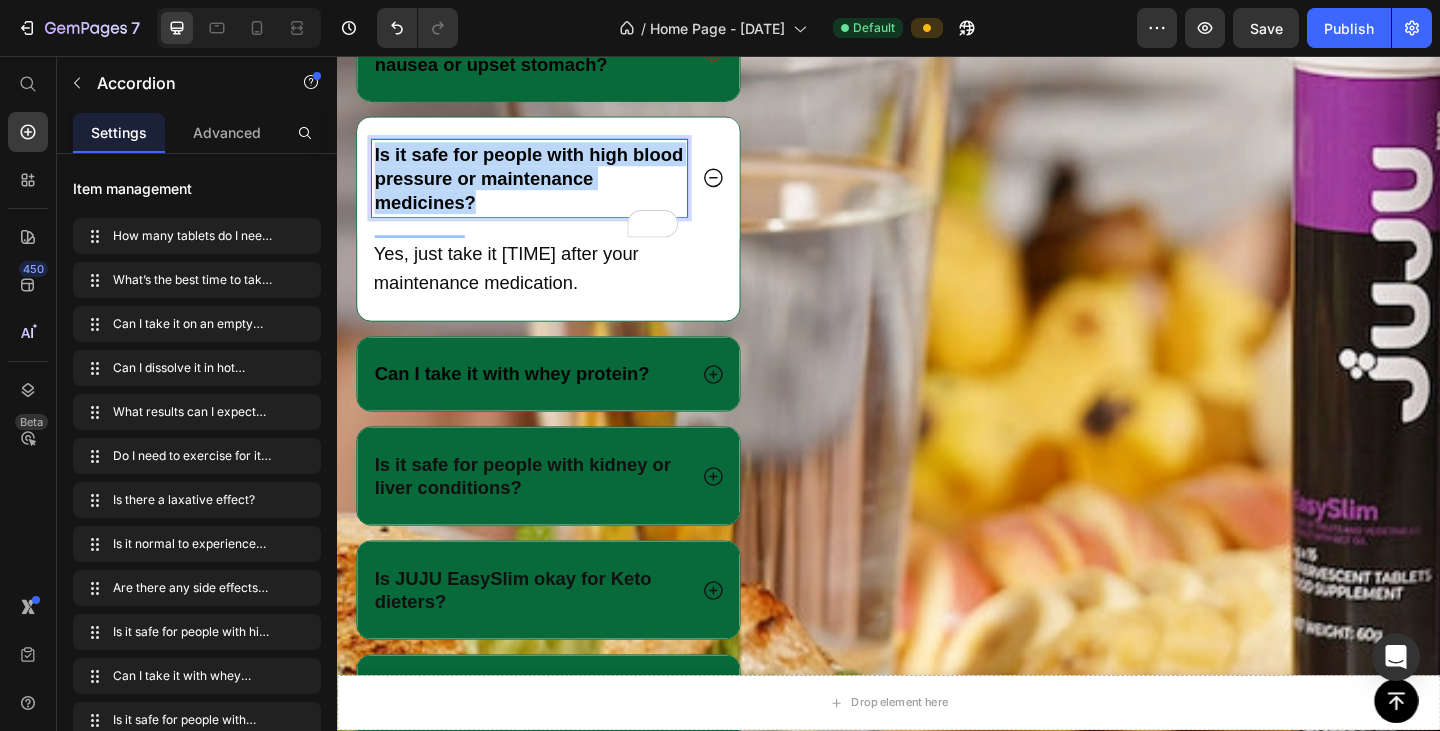 drag, startPoint x: 487, startPoint y: 237, endPoint x: 369, endPoint y: 185, distance: 128.9496 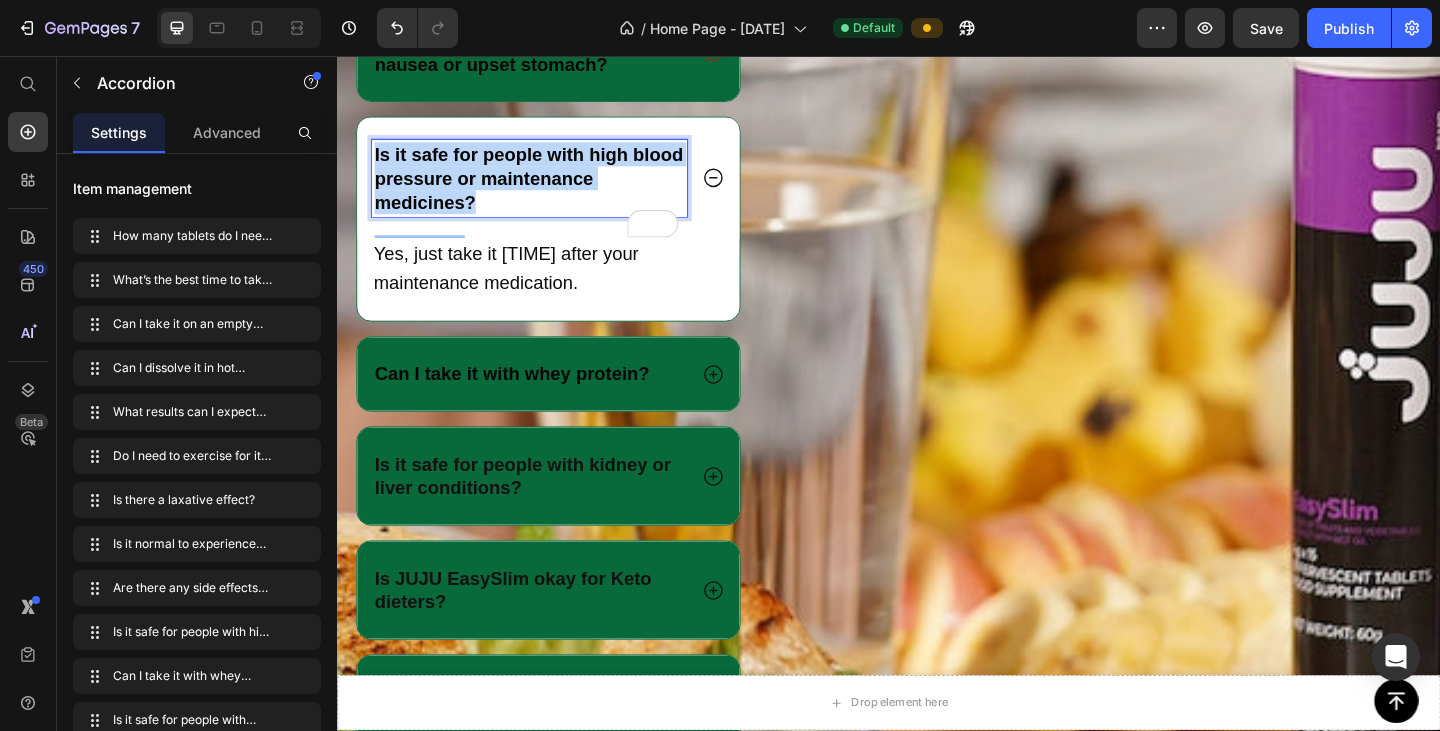 click on "Is it safe for people with high blood pressure or maintenance medicines?" at bounding box center (567, 189) 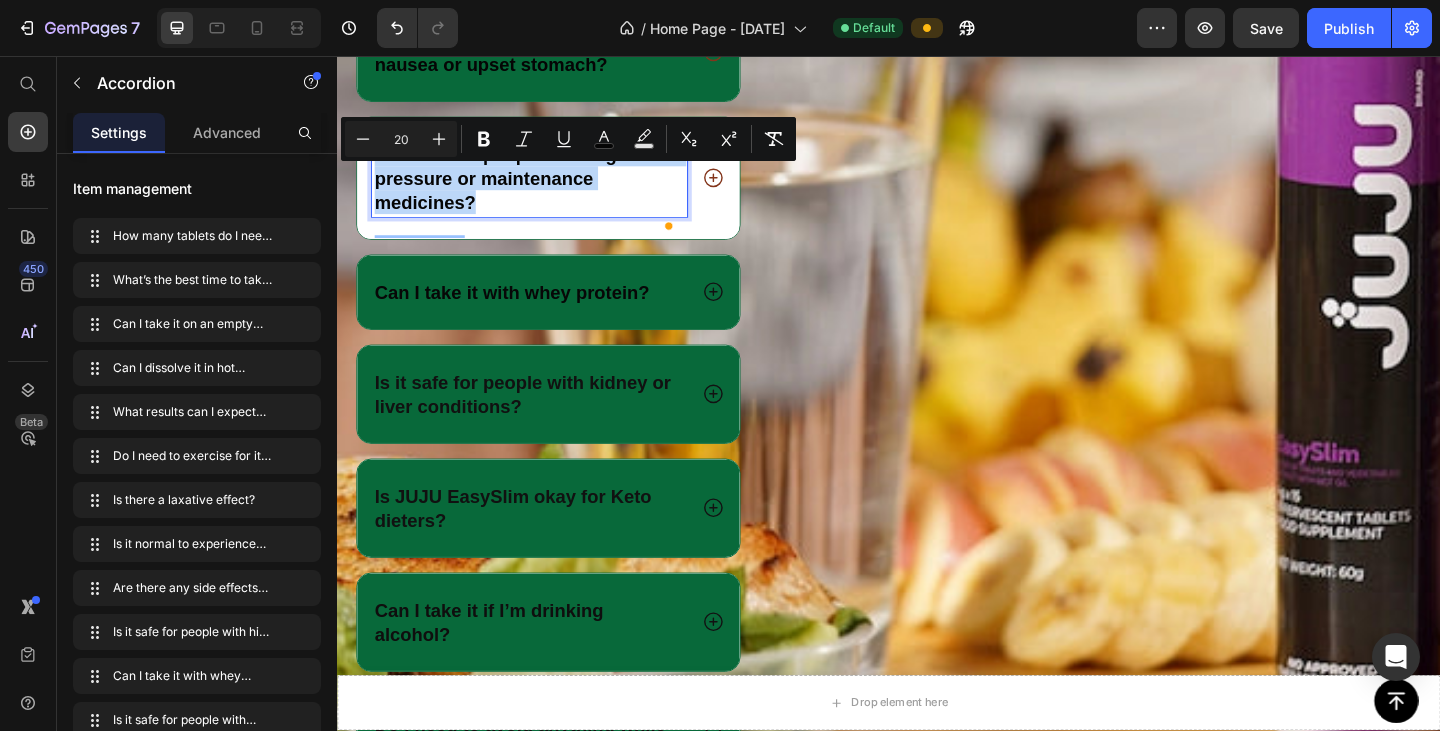 copy on "Is it safe for people with high blood pressure or maintenance medicines?" 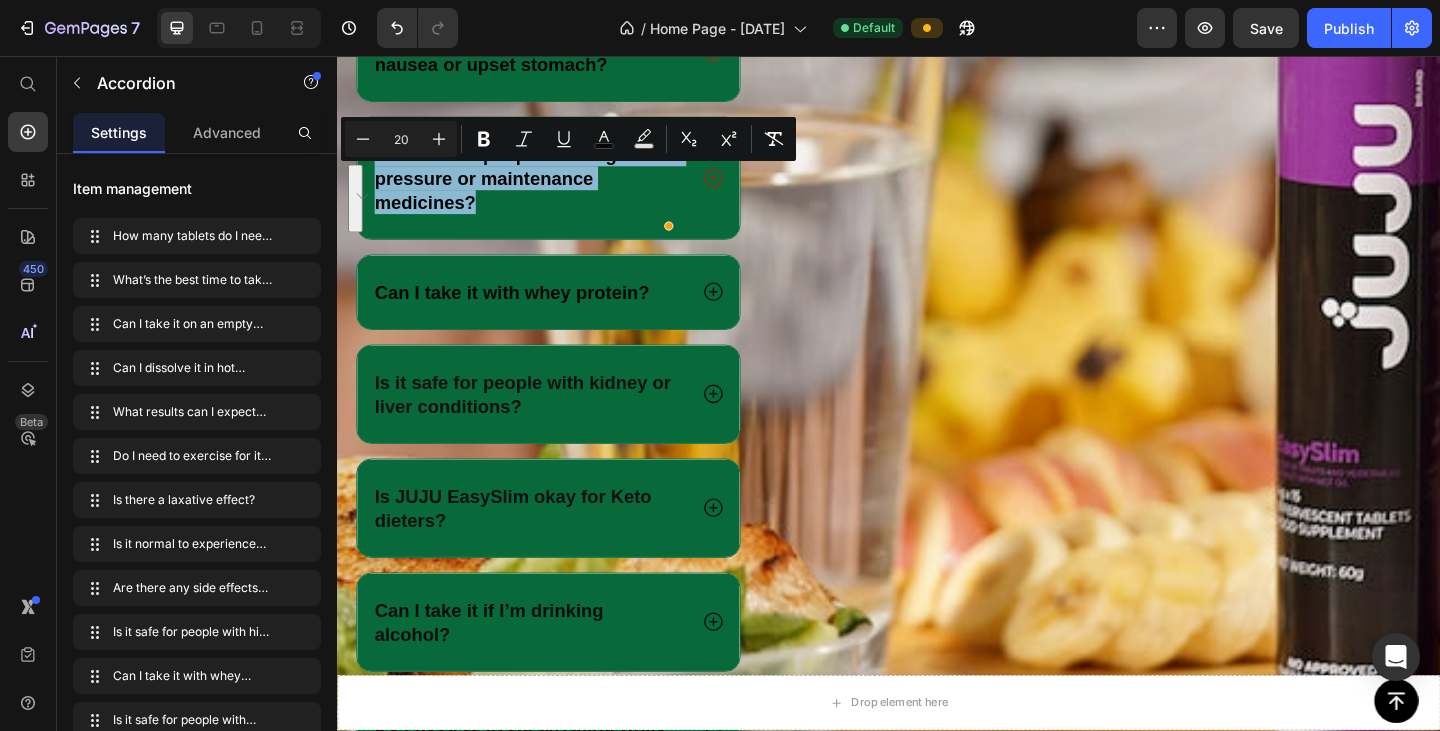 click 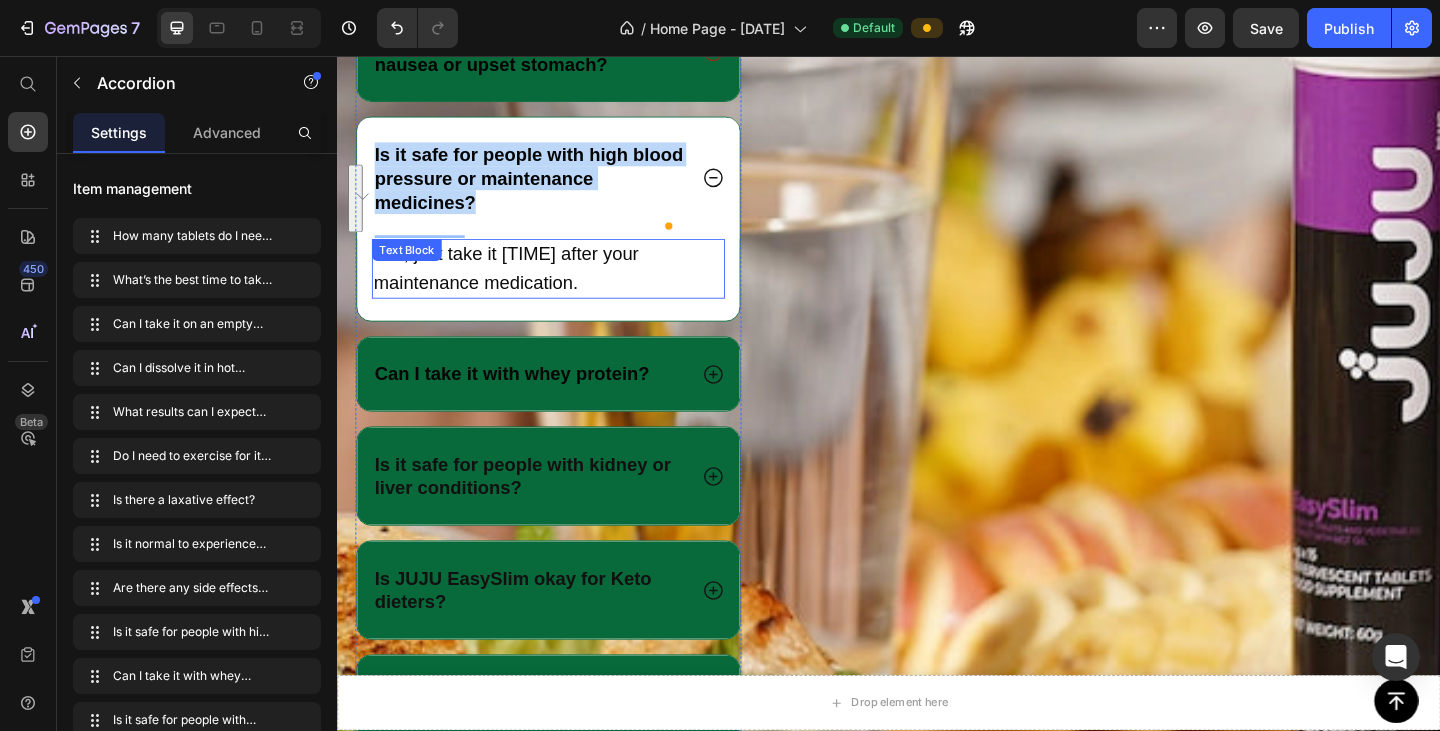 click on "Yes, just take it [TIME] after your maintenance medication." at bounding box center (521, 286) 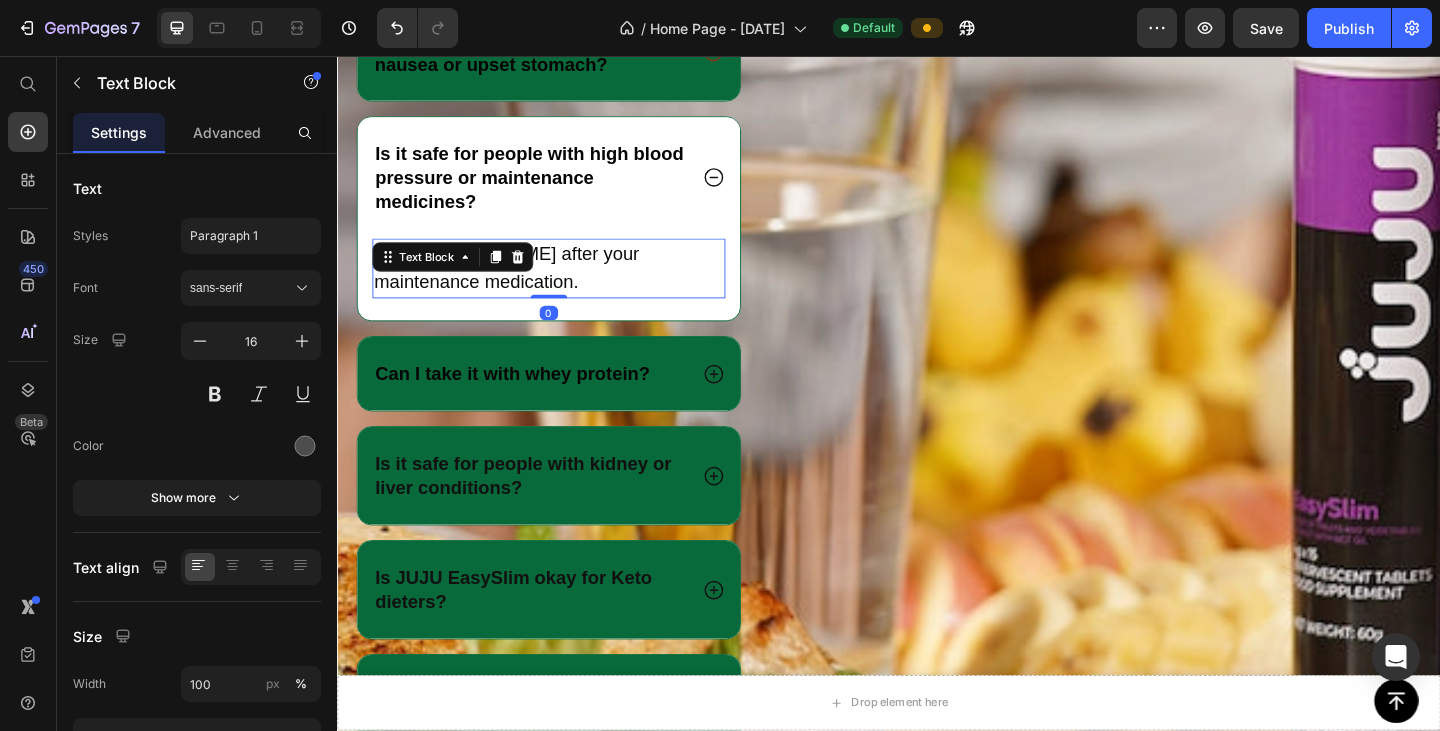 click on "Yes, just take it [TIME] after your maintenance medication." at bounding box center [567, 288] 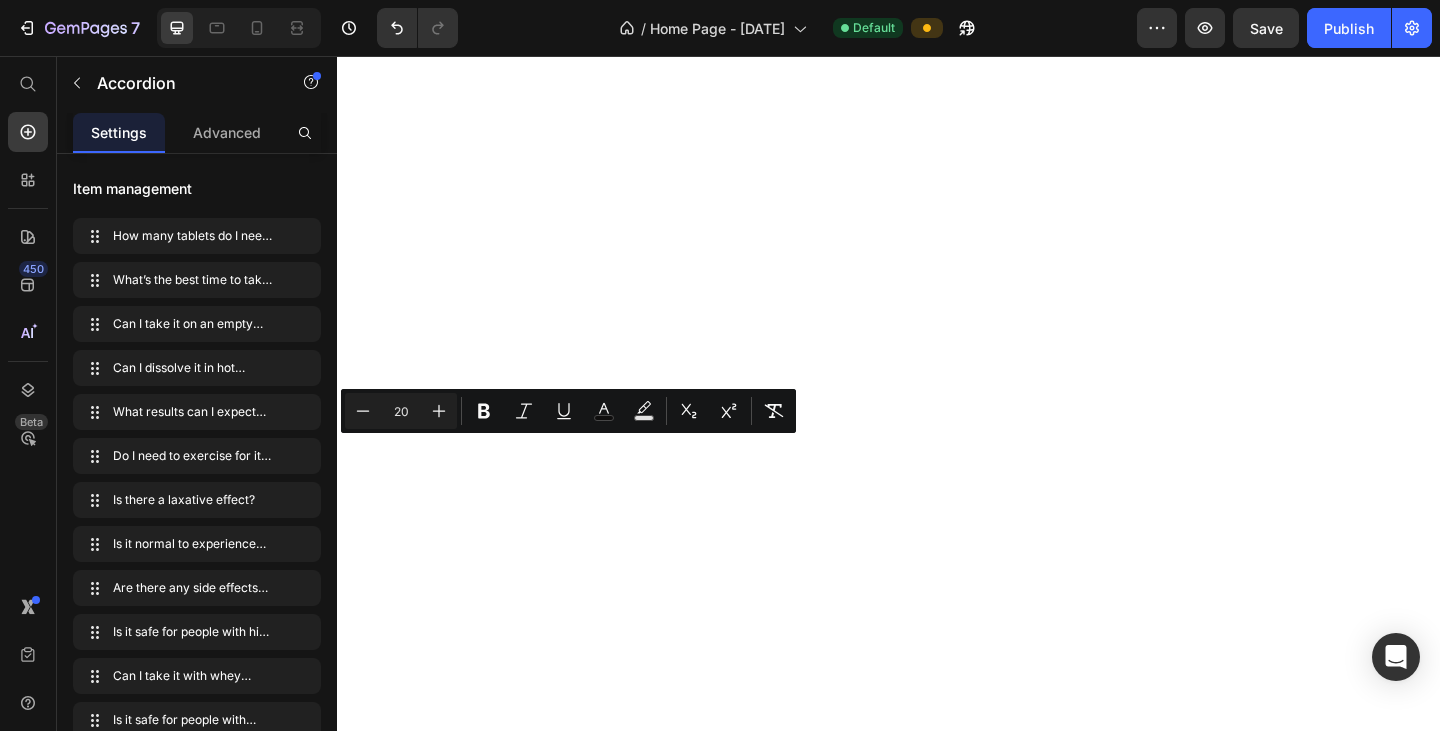 scroll, scrollTop: 0, scrollLeft: 0, axis: both 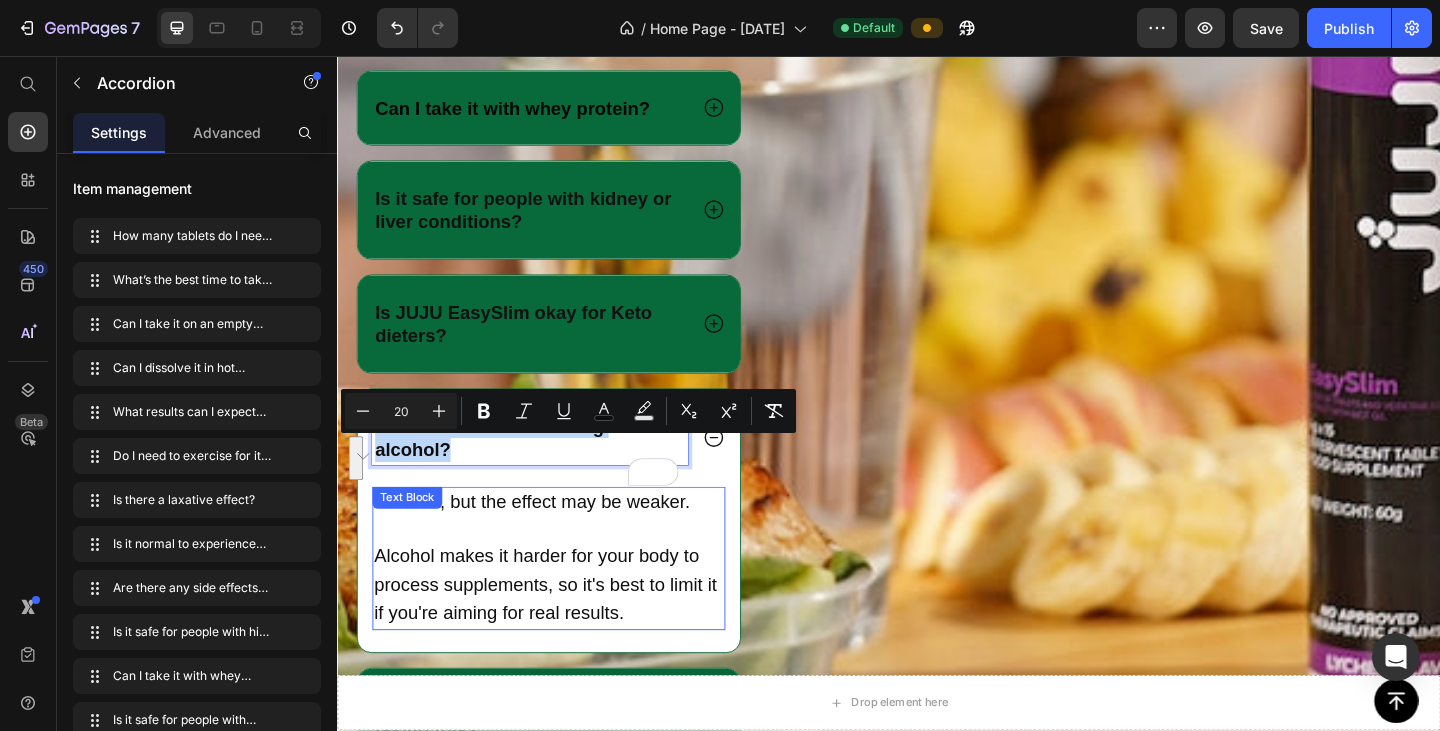 click on "Alcohol makes it harder for your body to process supplements, so it's best to limit it if you're aiming for real results." at bounding box center [563, 631] 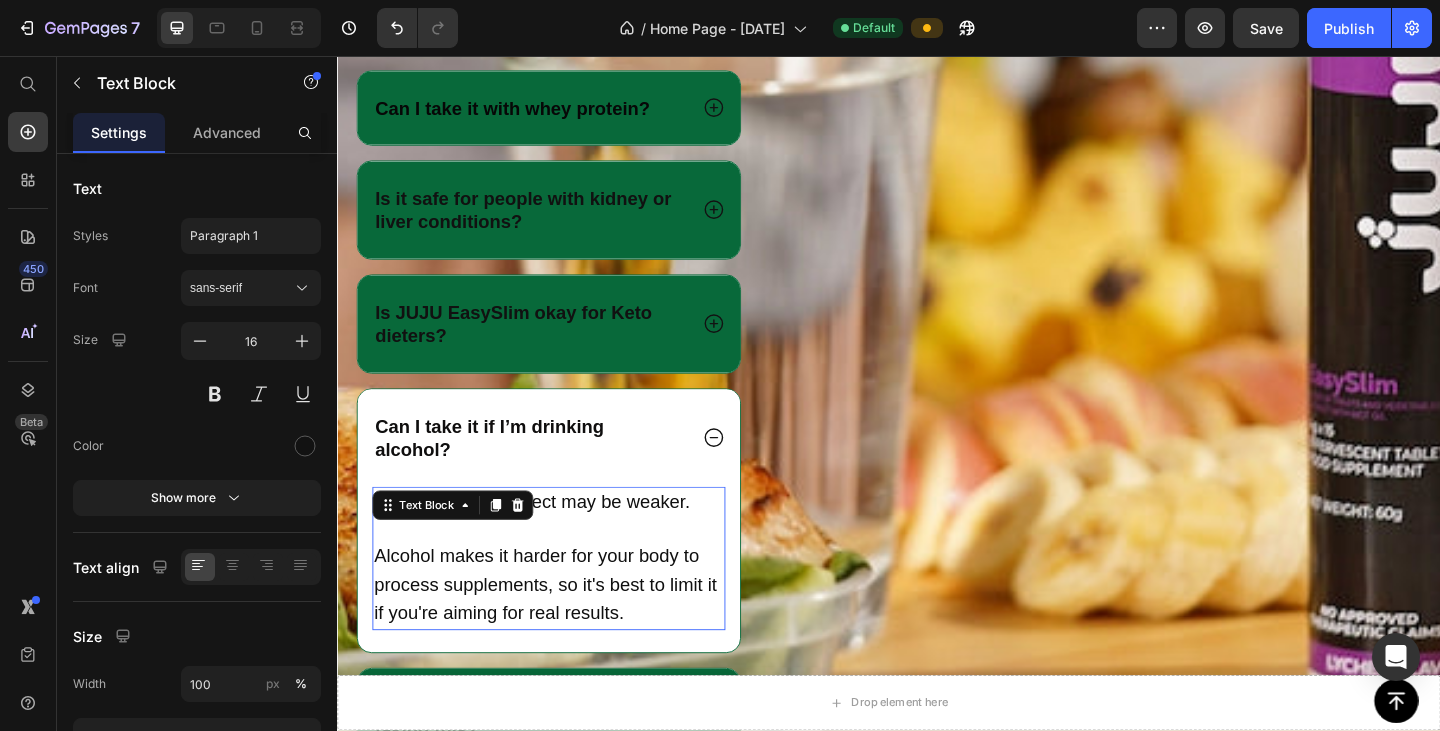 scroll, scrollTop: 6300, scrollLeft: 0, axis: vertical 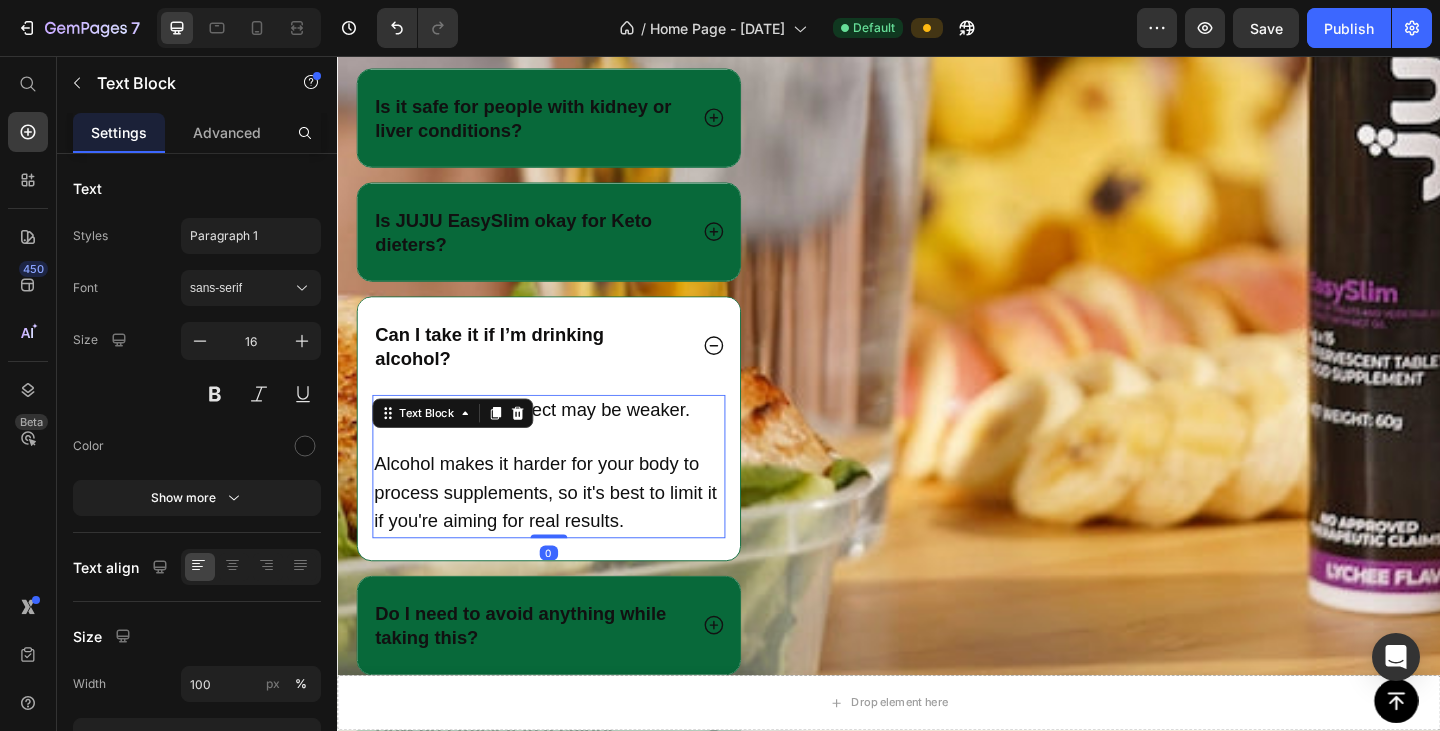 click on "Alcohol makes it harder for your body to process supplements, so it's best to limit it if you're aiming for real results." at bounding box center [567, 518] 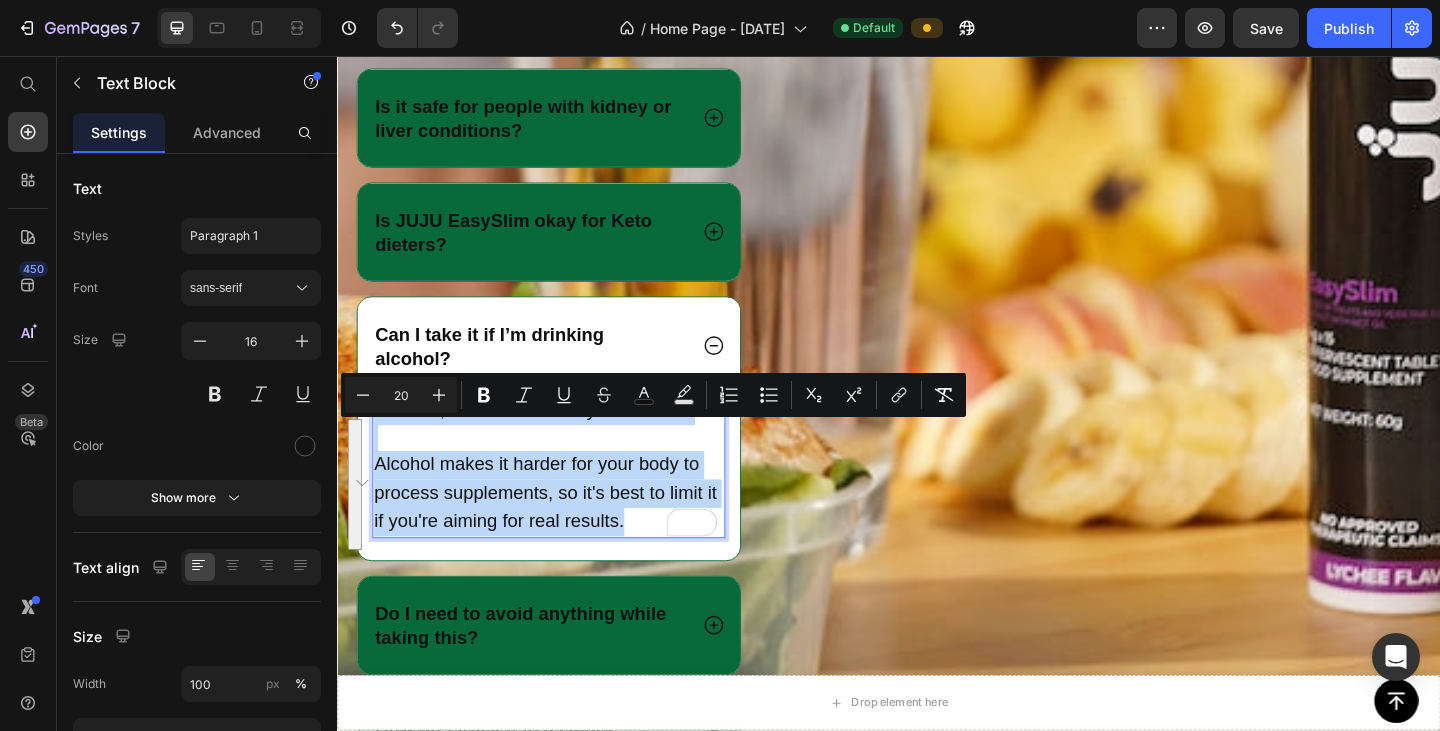 drag, startPoint x: 381, startPoint y: 461, endPoint x: 651, endPoint y: 586, distance: 297.53152 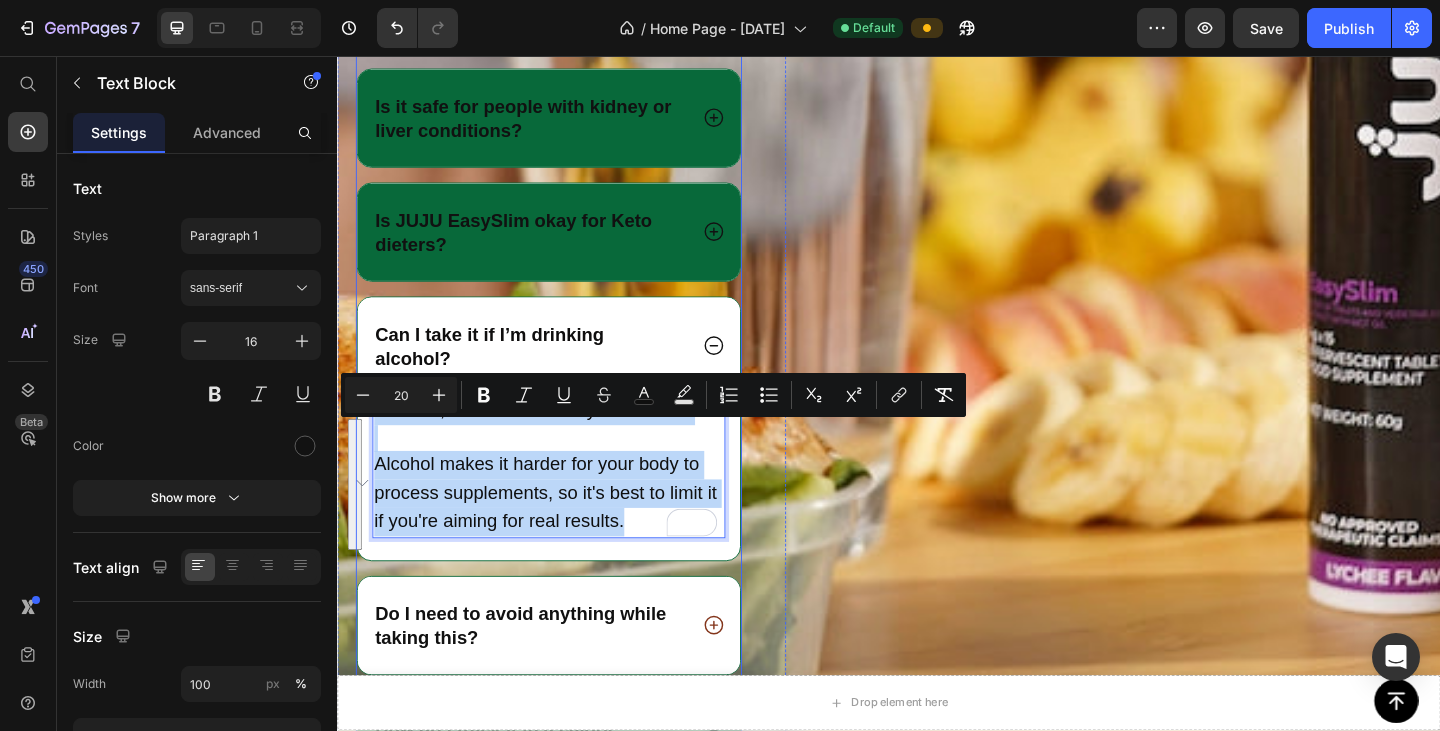 click 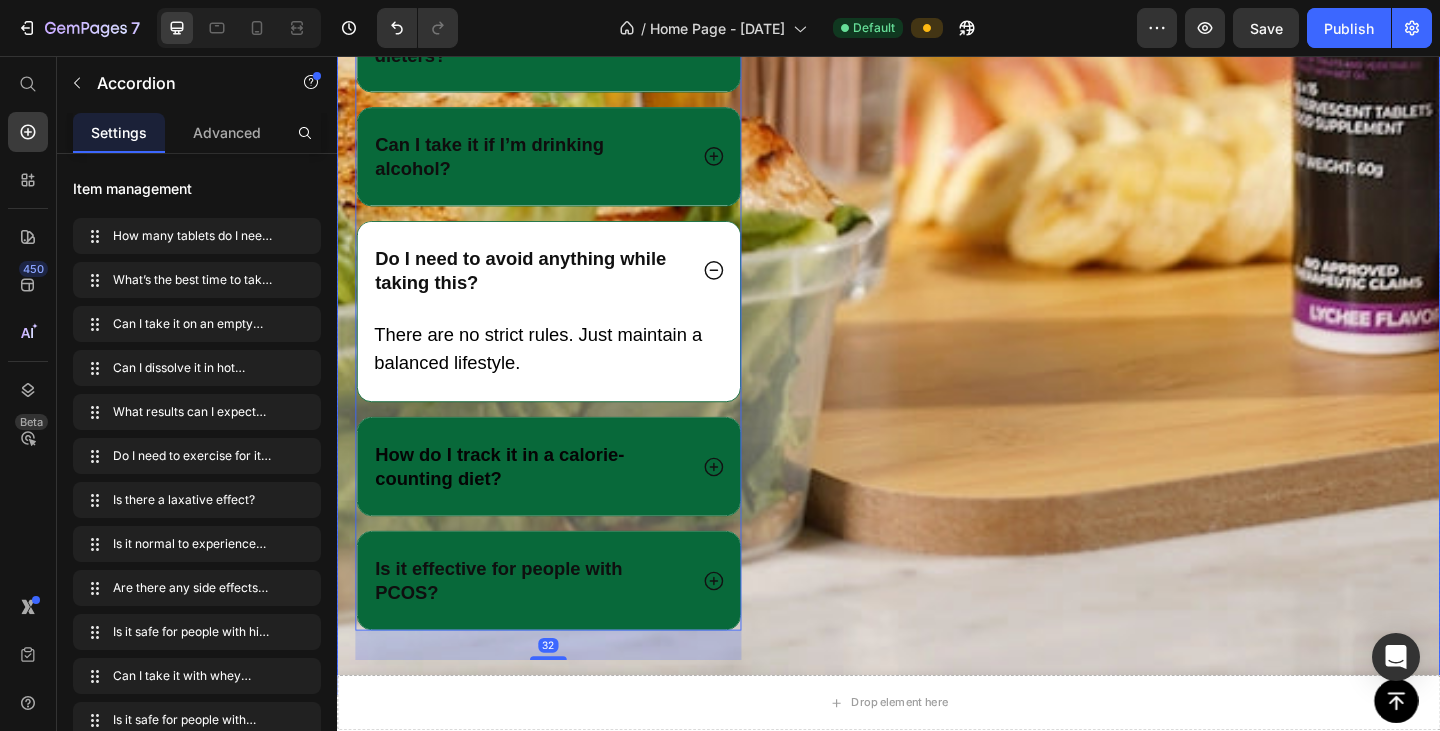 scroll, scrollTop: 6600, scrollLeft: 0, axis: vertical 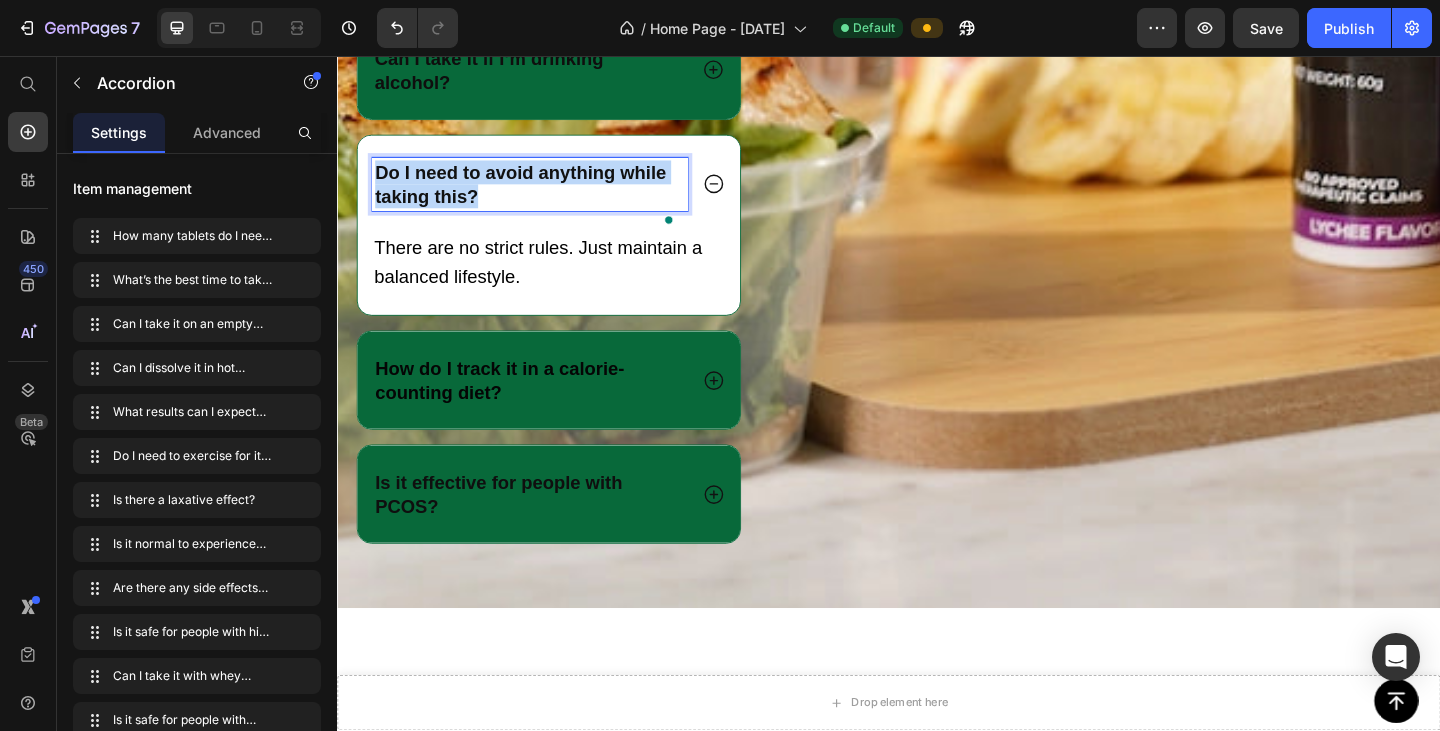drag, startPoint x: 507, startPoint y: 236, endPoint x: 377, endPoint y: 200, distance: 134.89255 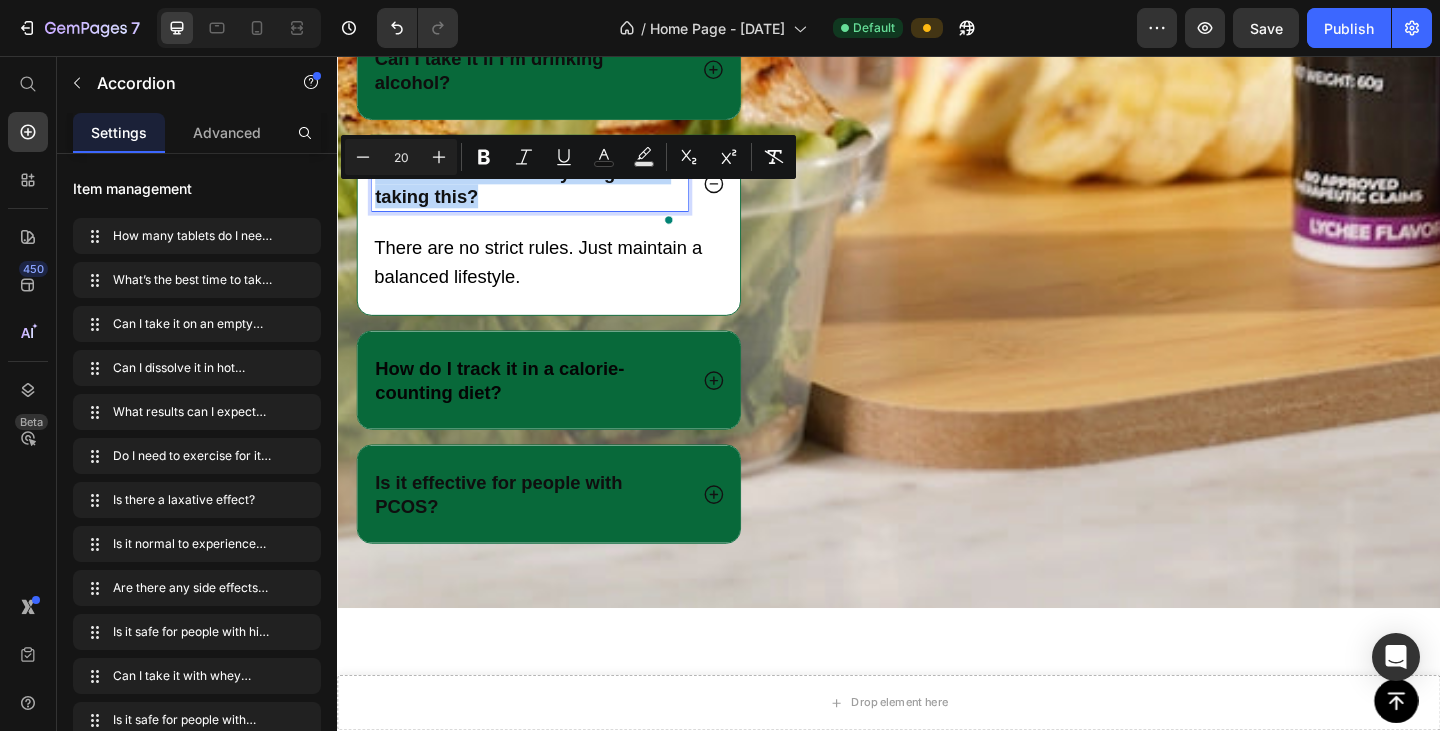 copy on "Do I need to avoid anything while taking this?" 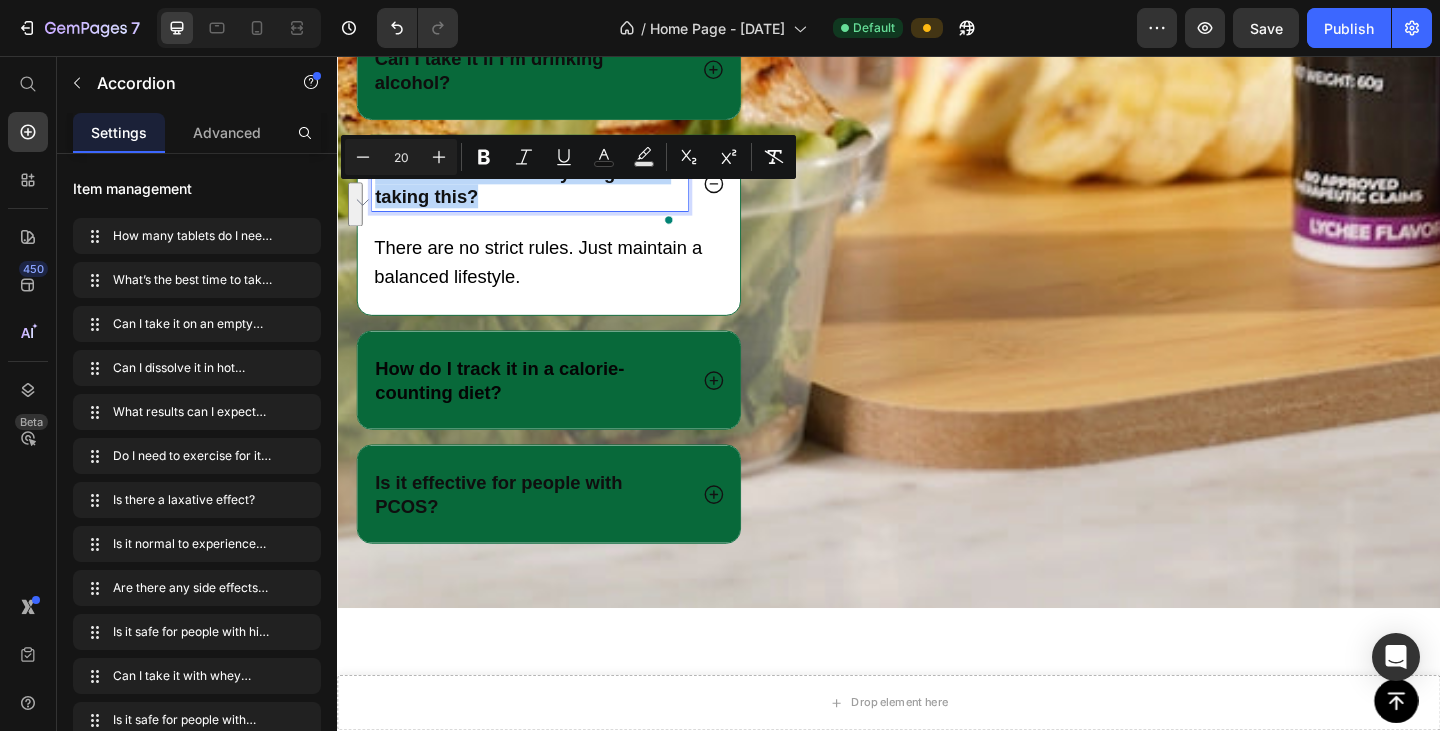 click on "There are no strict rules. Just maintain a balanced lifestyle." at bounding box center (555, 280) 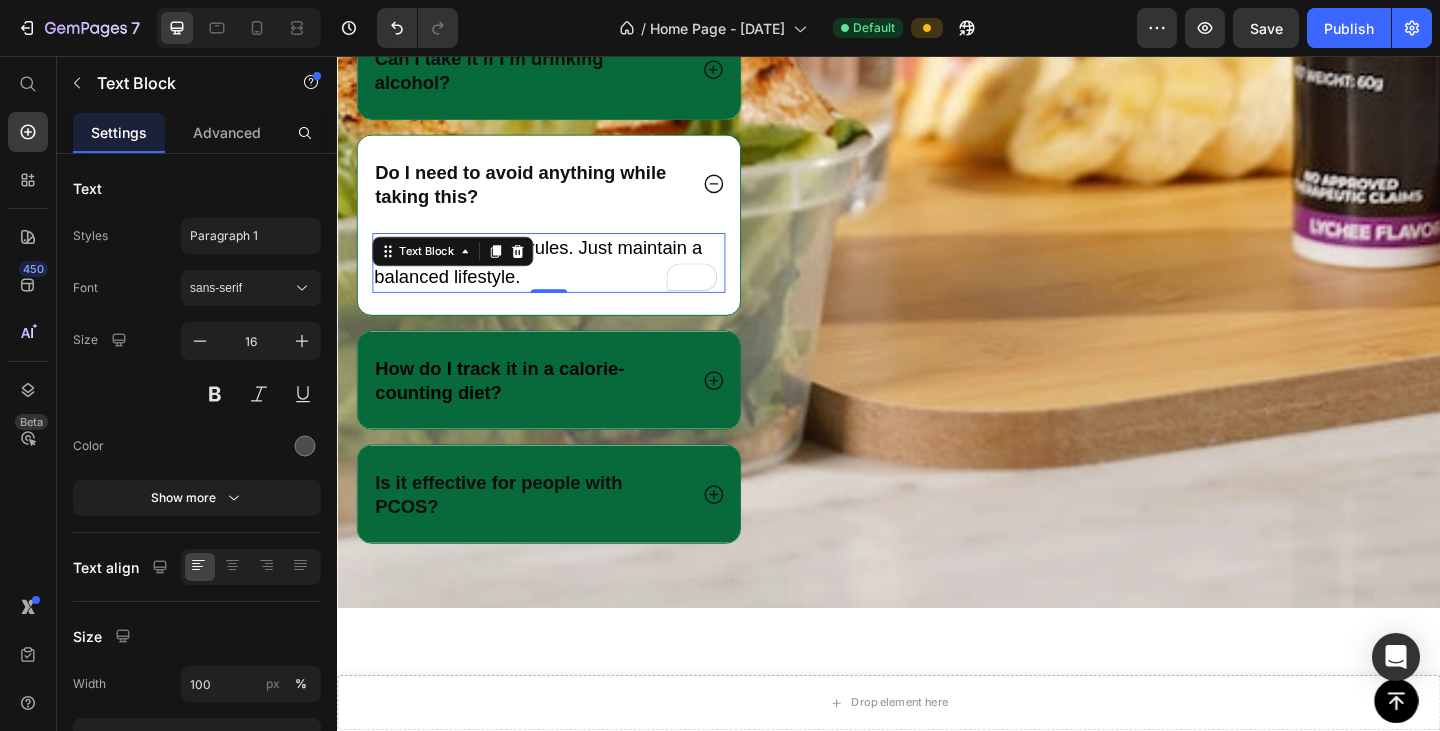 click on "There are no strict rules. Just maintain a balanced lifestyle." at bounding box center (555, 280) 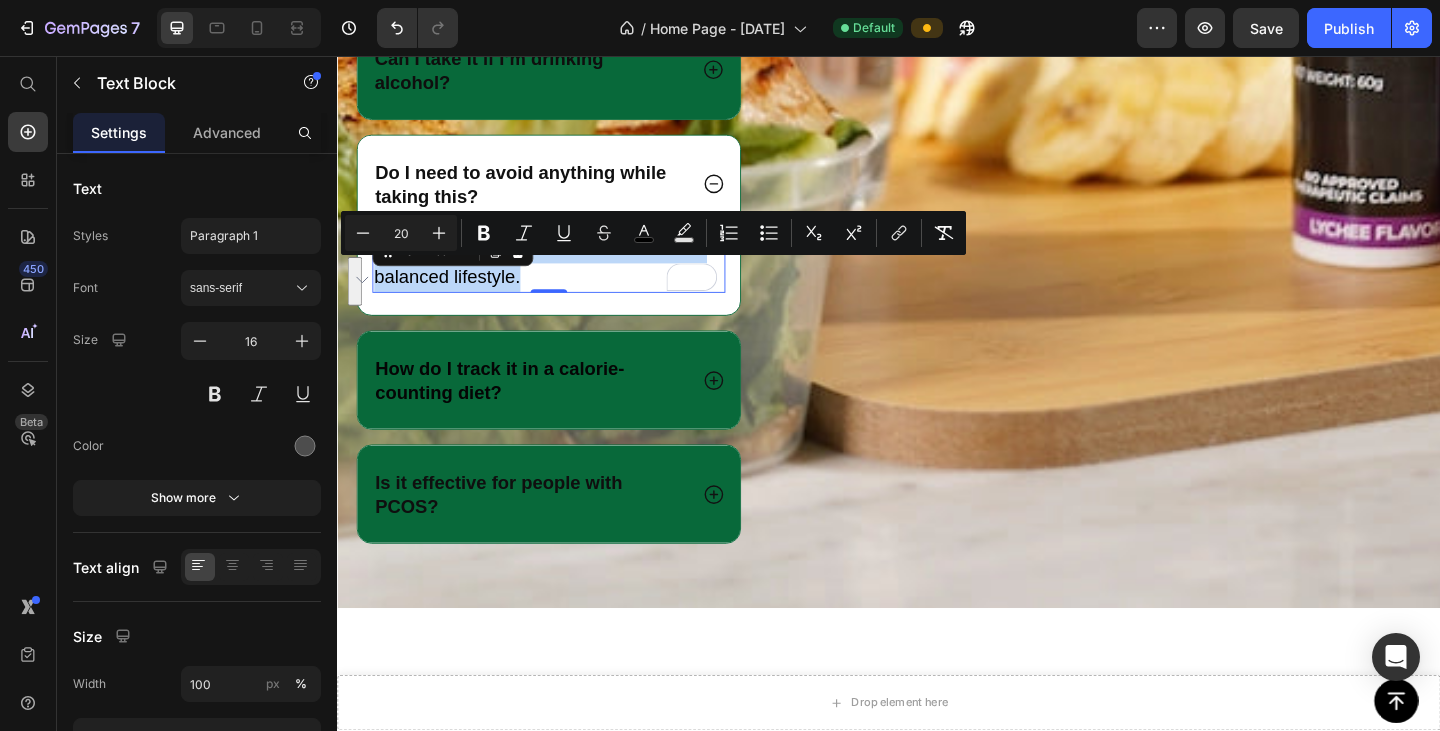 drag, startPoint x: 536, startPoint y: 322, endPoint x: 376, endPoint y: 302, distance: 161.24515 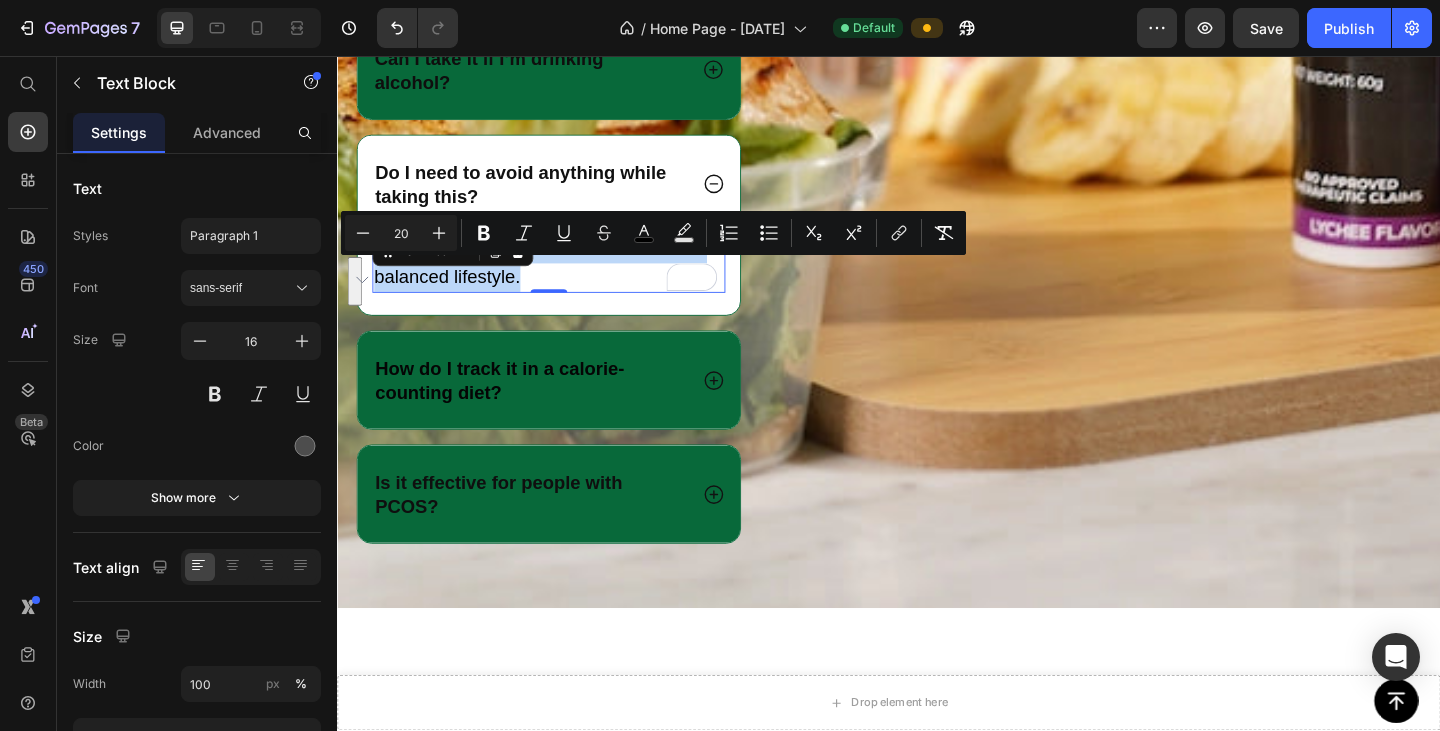 click on "There are no strict rules. Just maintain a balanced lifestyle. Text Block   0" at bounding box center [567, 282] 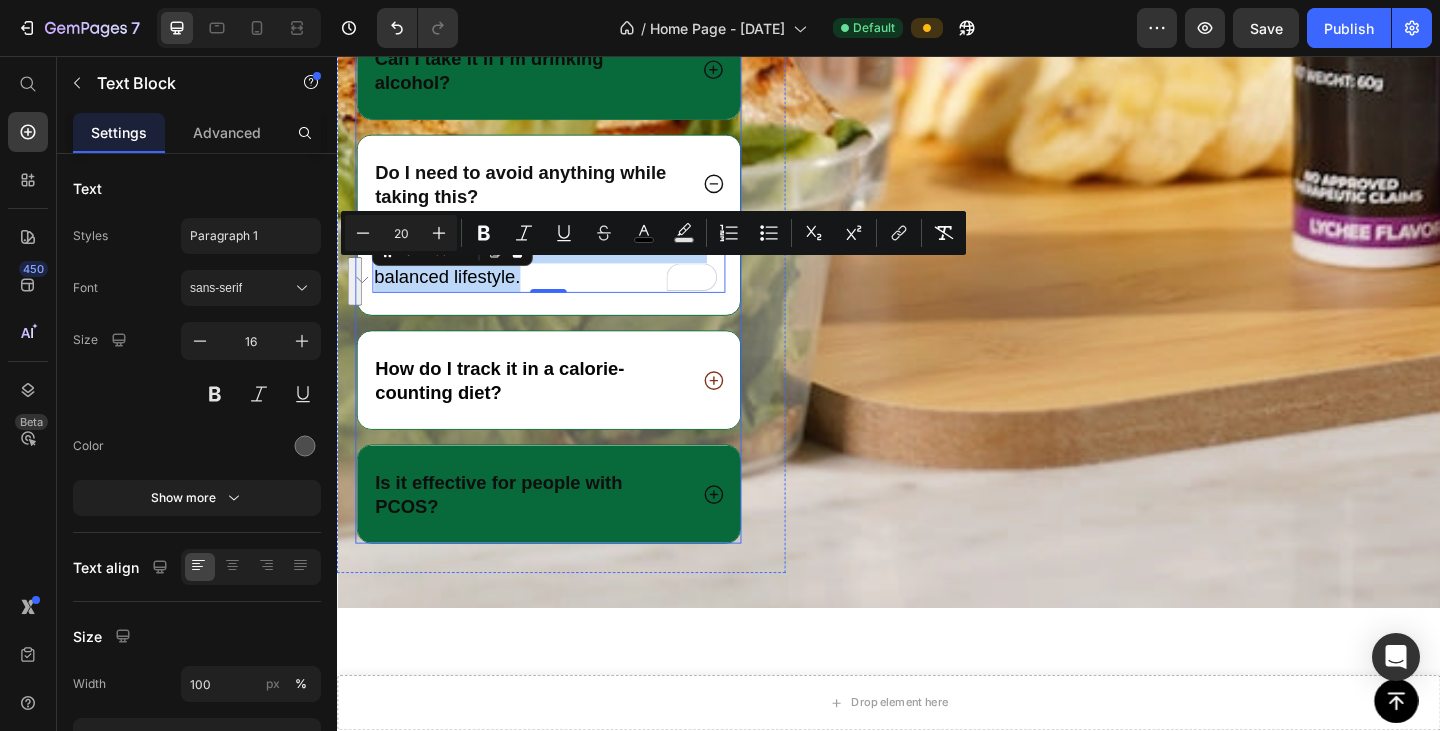 copy on "There are no strict rules. Just maintain a balanced lifestyle." 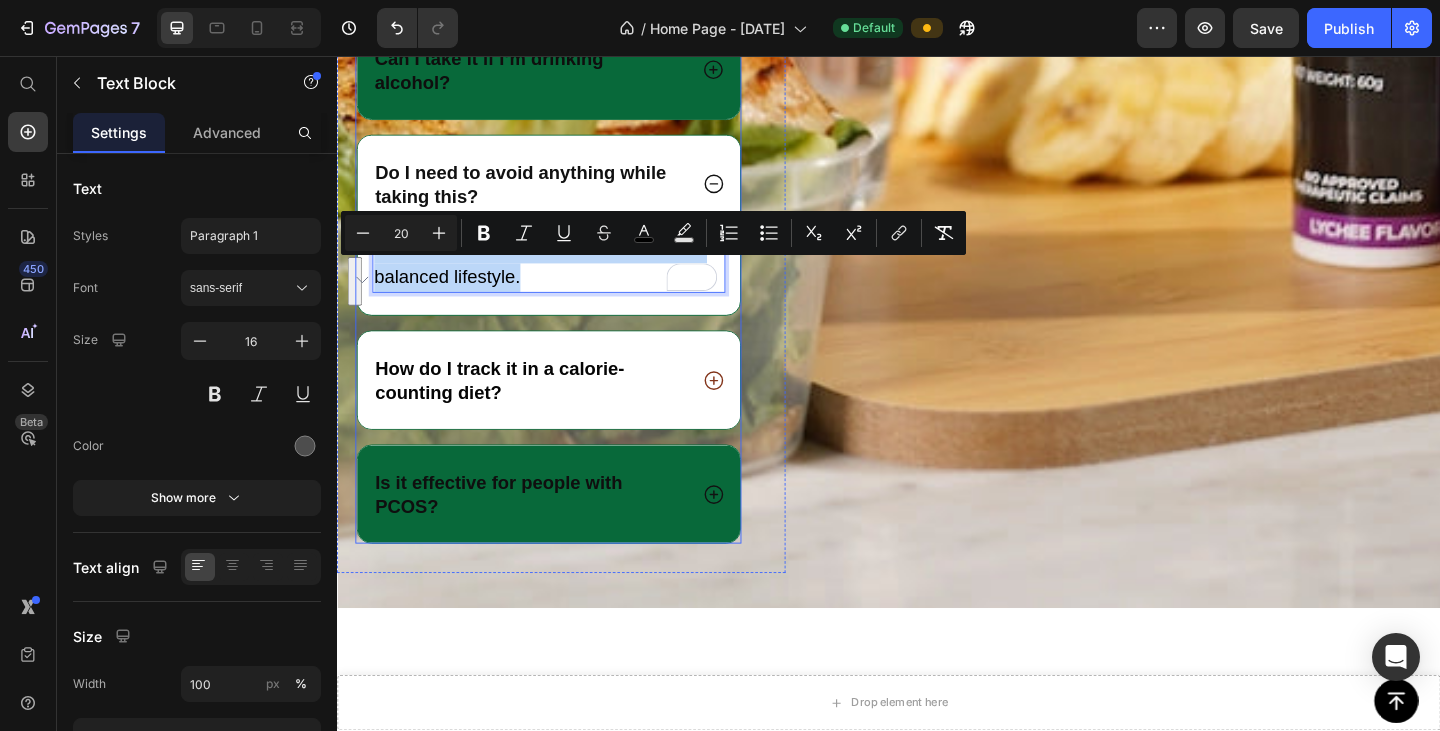 click 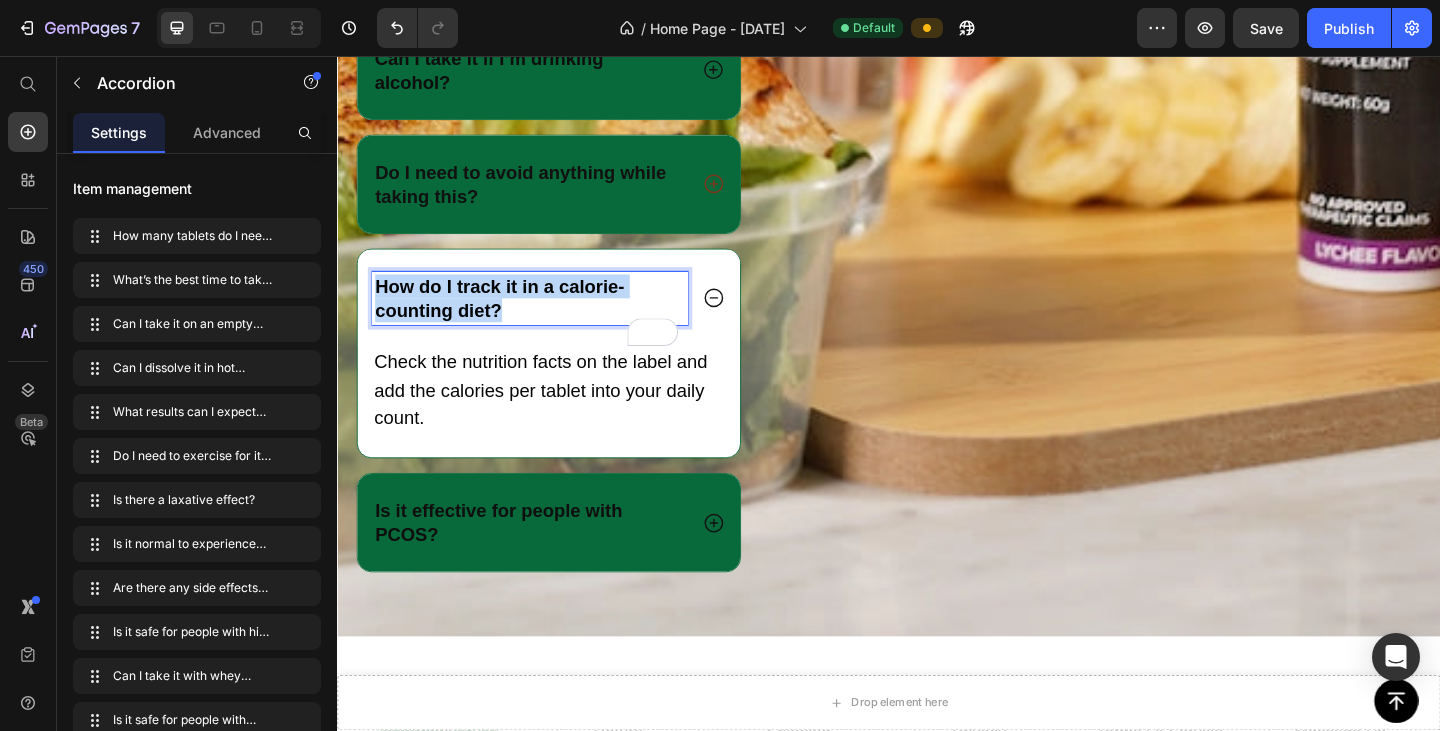 drag, startPoint x: 524, startPoint y: 361, endPoint x: 379, endPoint y: 335, distance: 147.31259 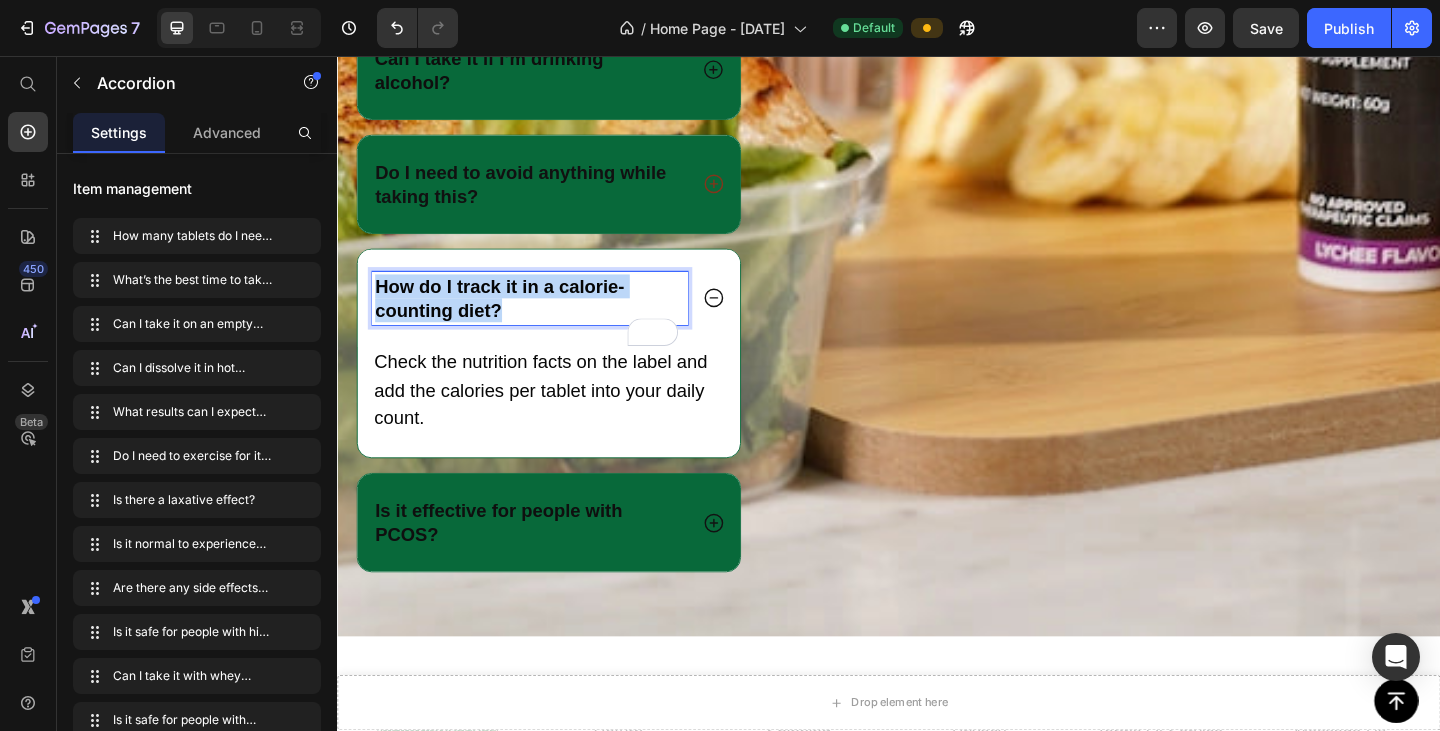 click on "How do I track it in a calorie-counting diet?" at bounding box center (546, 320) 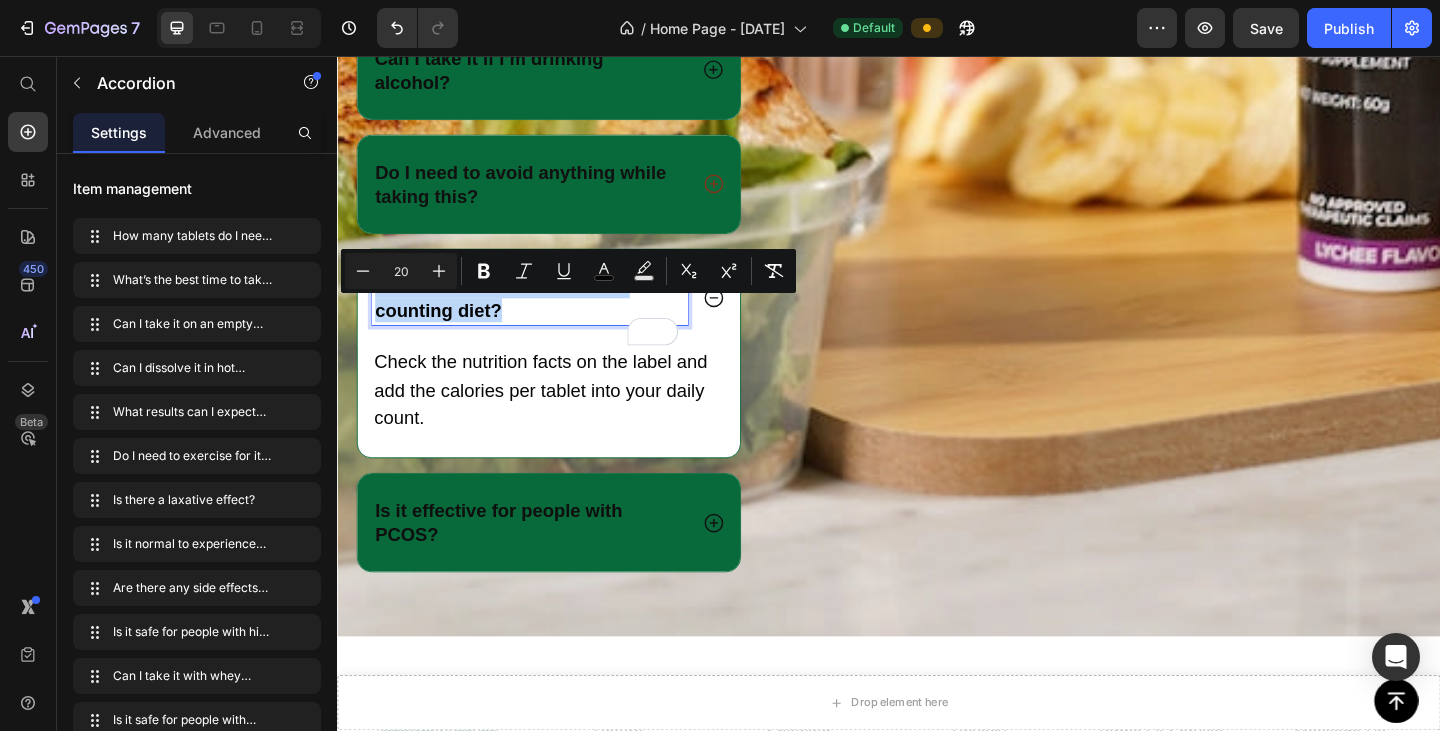 copy on "How do I track it in a calorie-counting diet?" 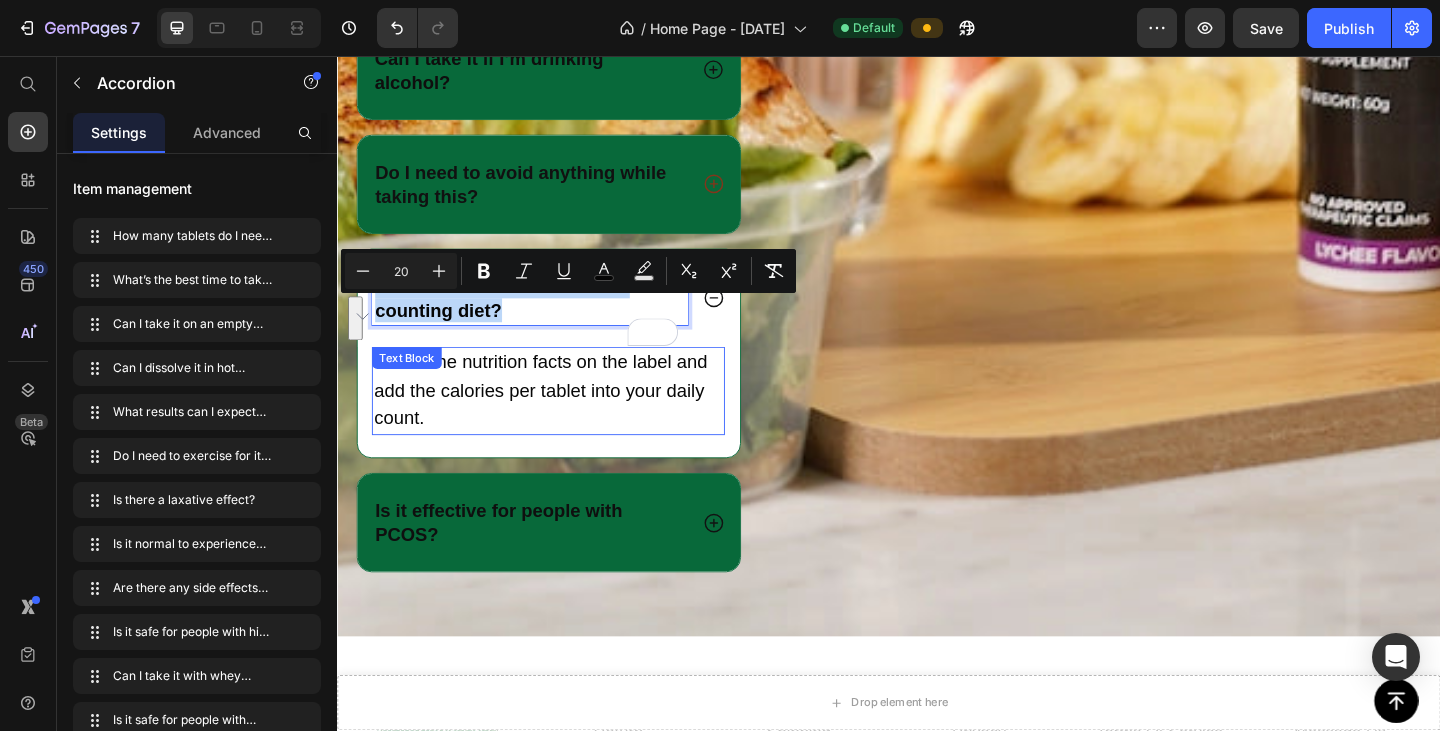 click on "Check the nutrition facts on the label and add the calories per tablet into your daily count." at bounding box center (567, 421) 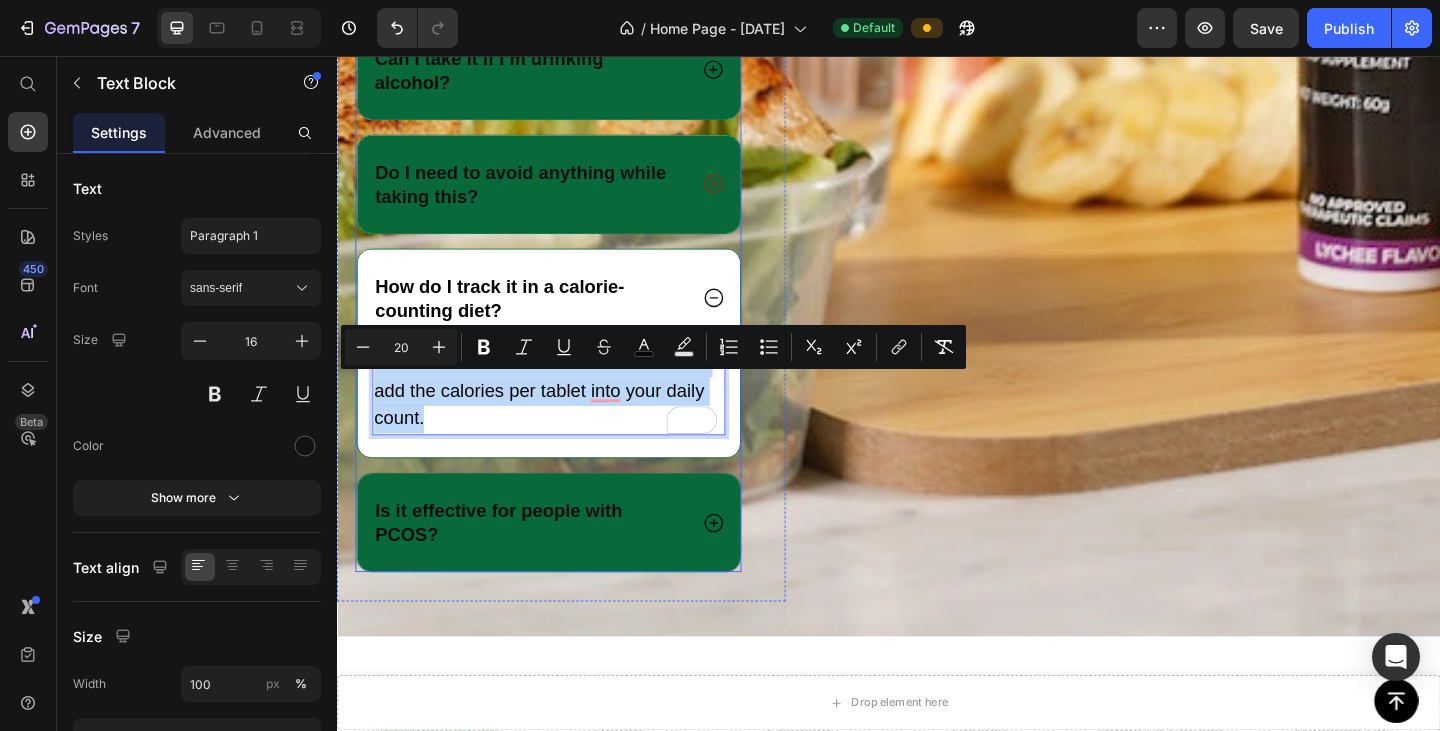 drag, startPoint x: 432, startPoint y: 478, endPoint x: 371, endPoint y: 422, distance: 82.80701 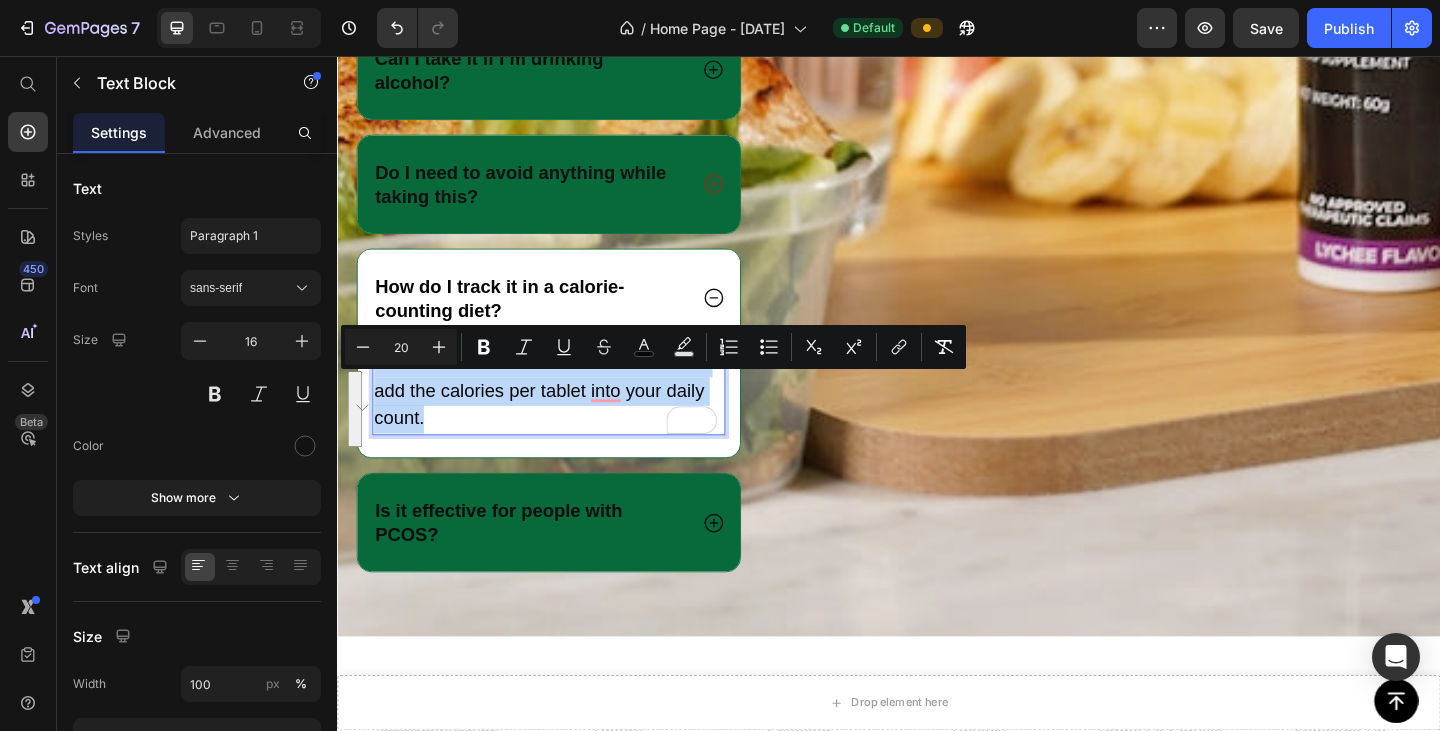 copy on "Check the nutrition facts on the label and add the calories per tablet into your daily count." 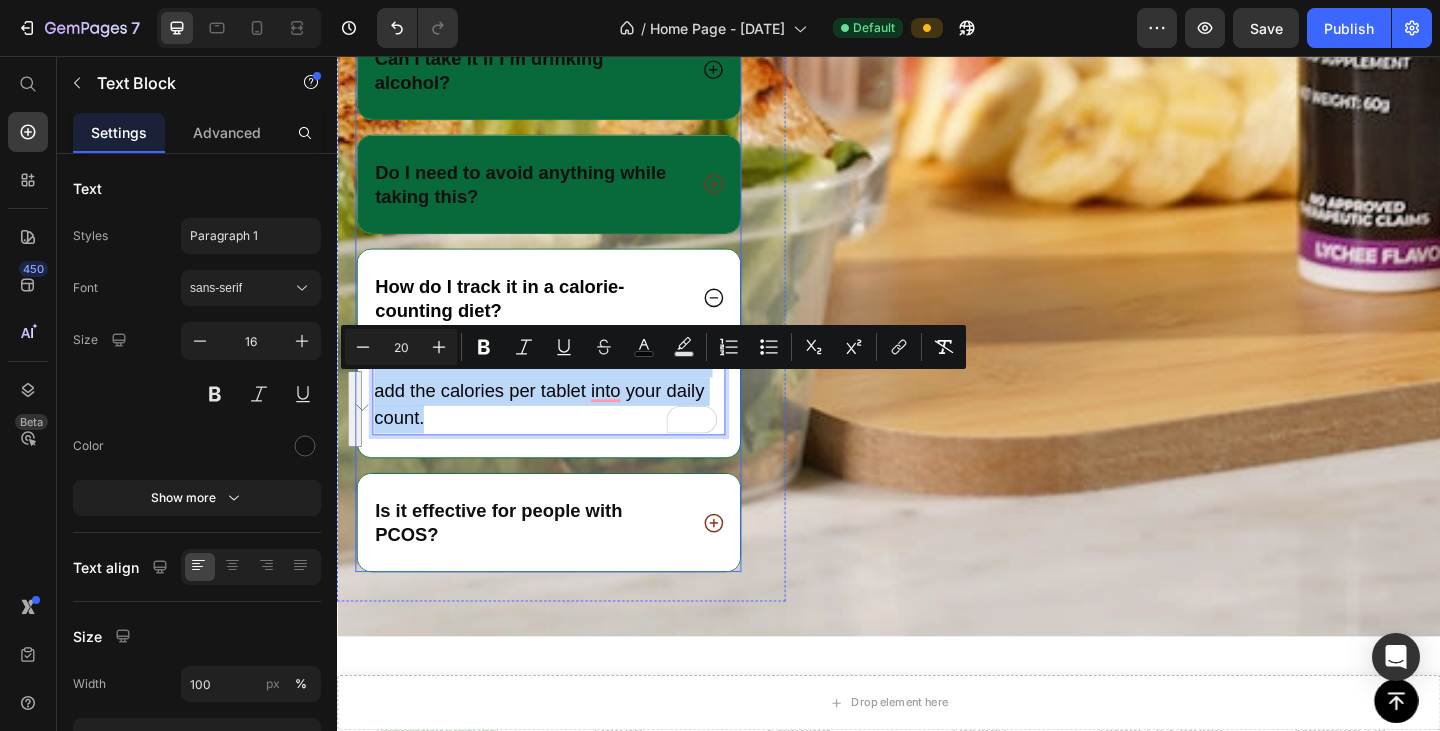 click on "Is it effective for people with PCOS?" at bounding box center (512, 564) 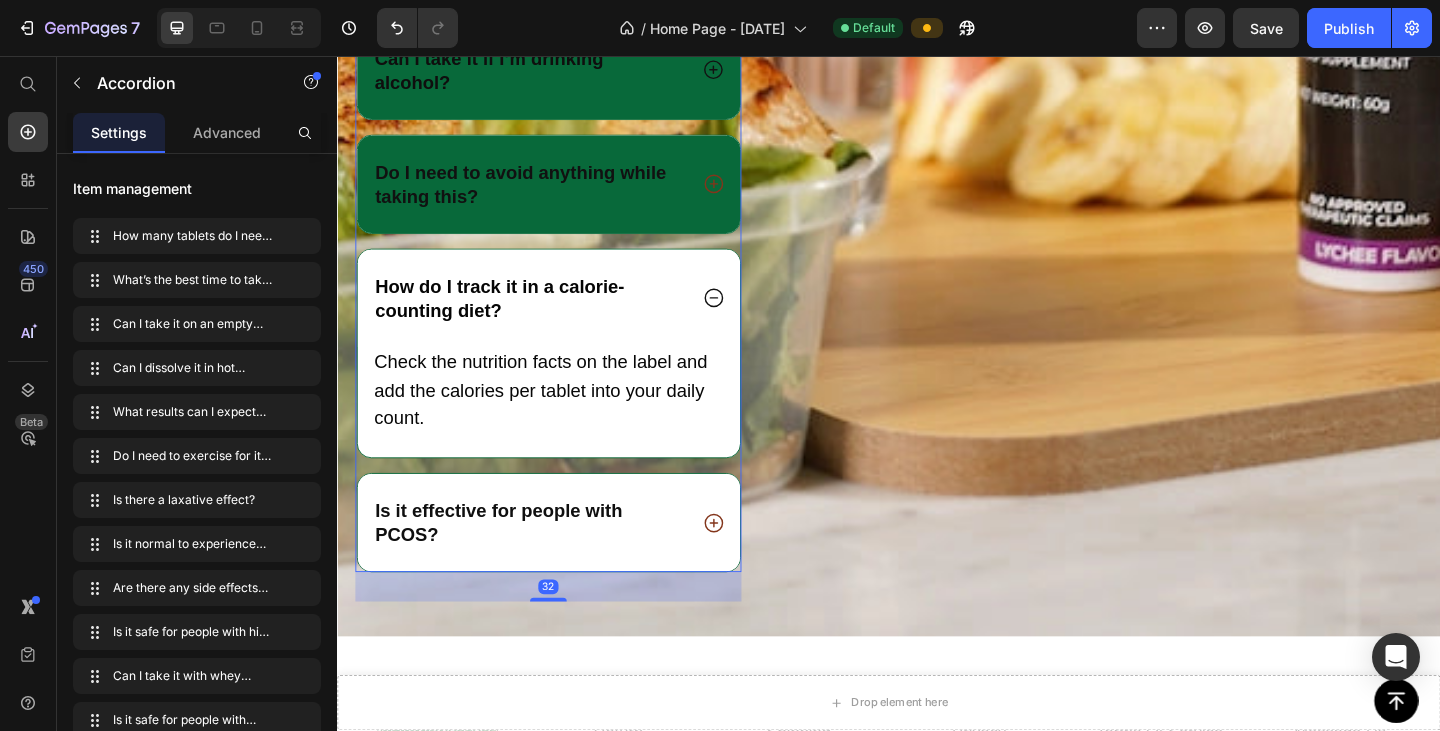 click 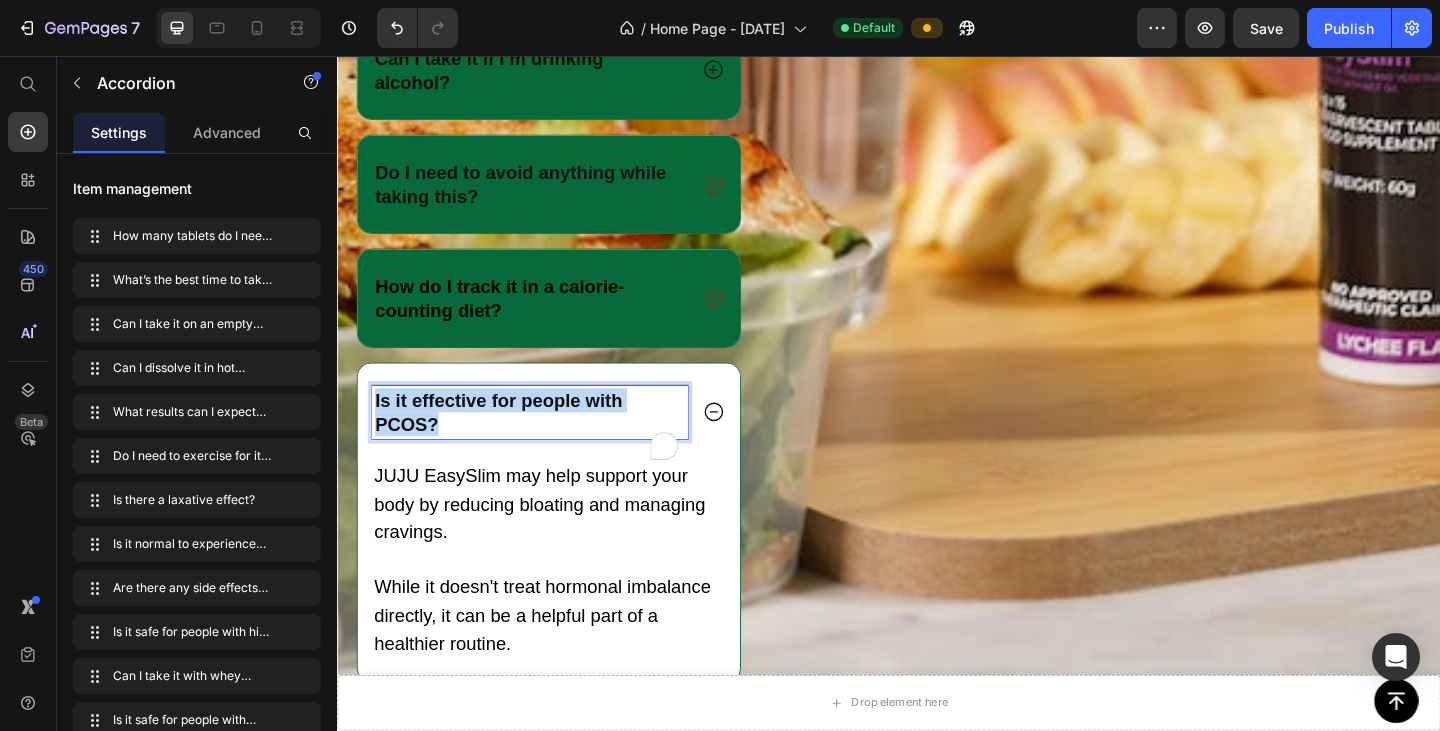 drag, startPoint x: 440, startPoint y: 487, endPoint x: 369, endPoint y: 458, distance: 76.6942 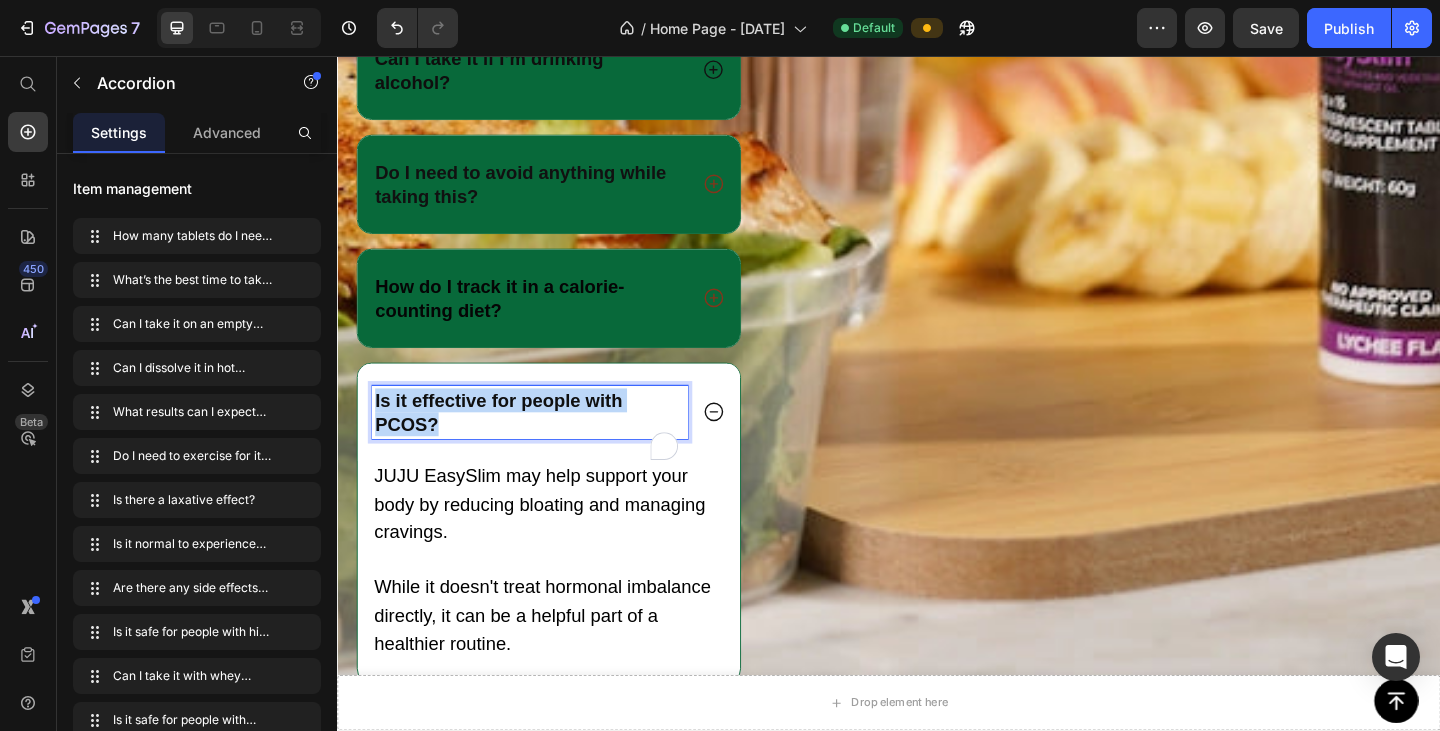 click on "Is it effective for people with PCOS?" at bounding box center [567, 444] 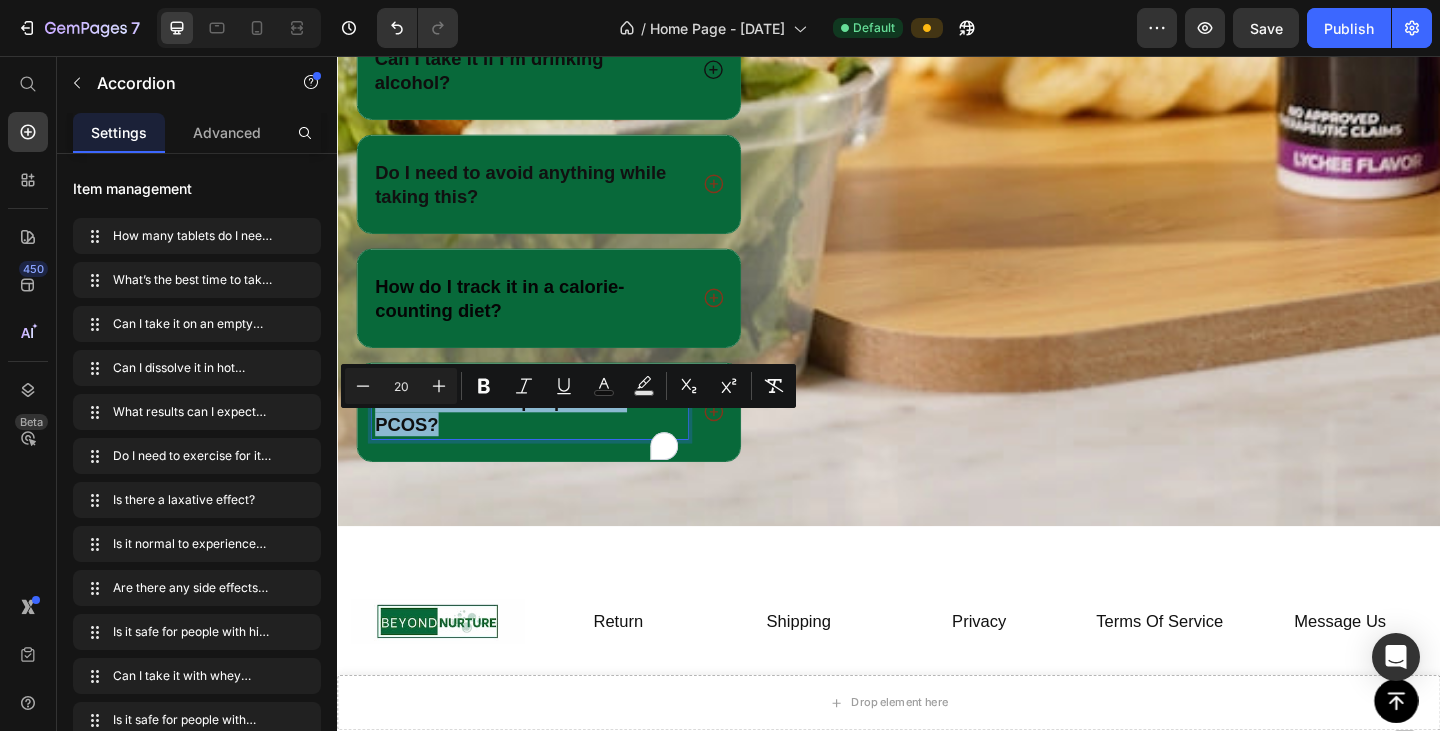 copy on "Is it effective for people with PCOS?" 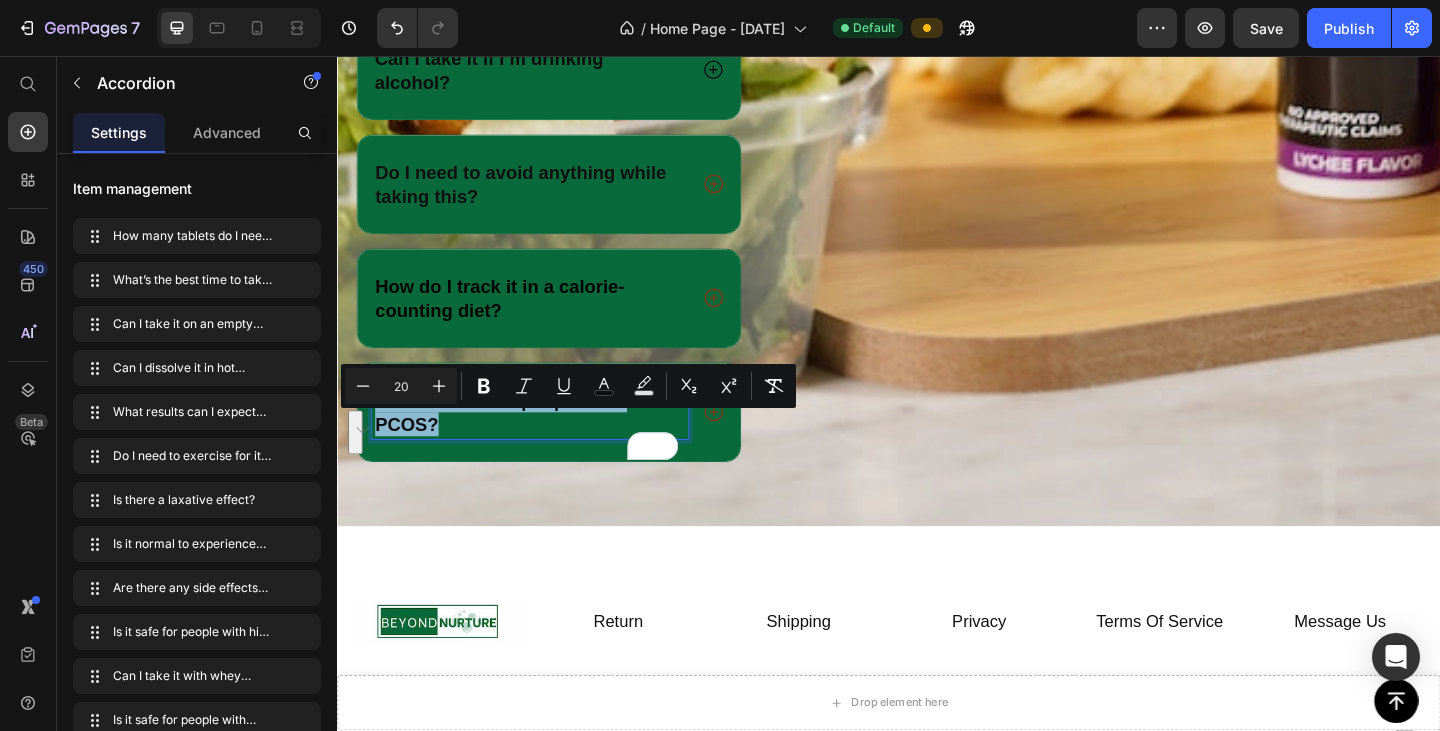 click 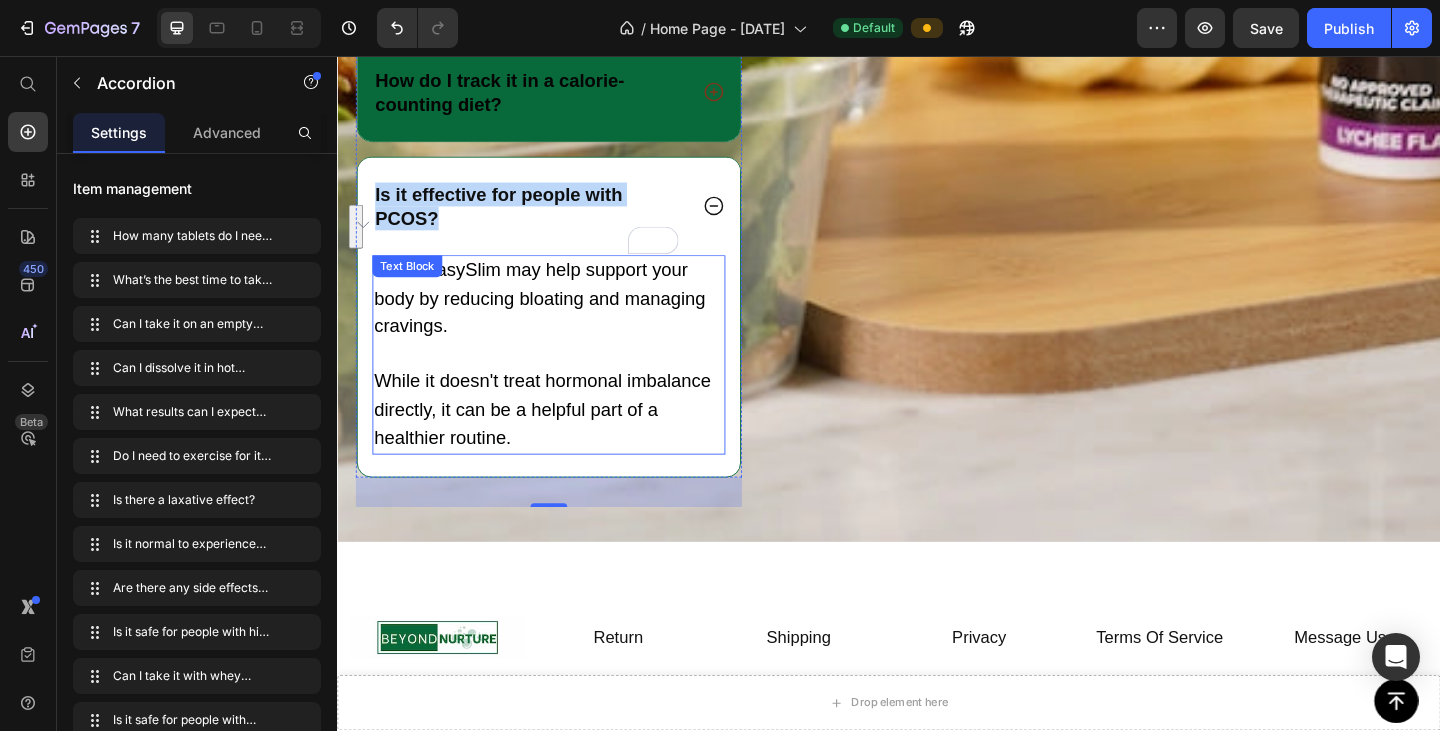 scroll, scrollTop: 7000, scrollLeft: 0, axis: vertical 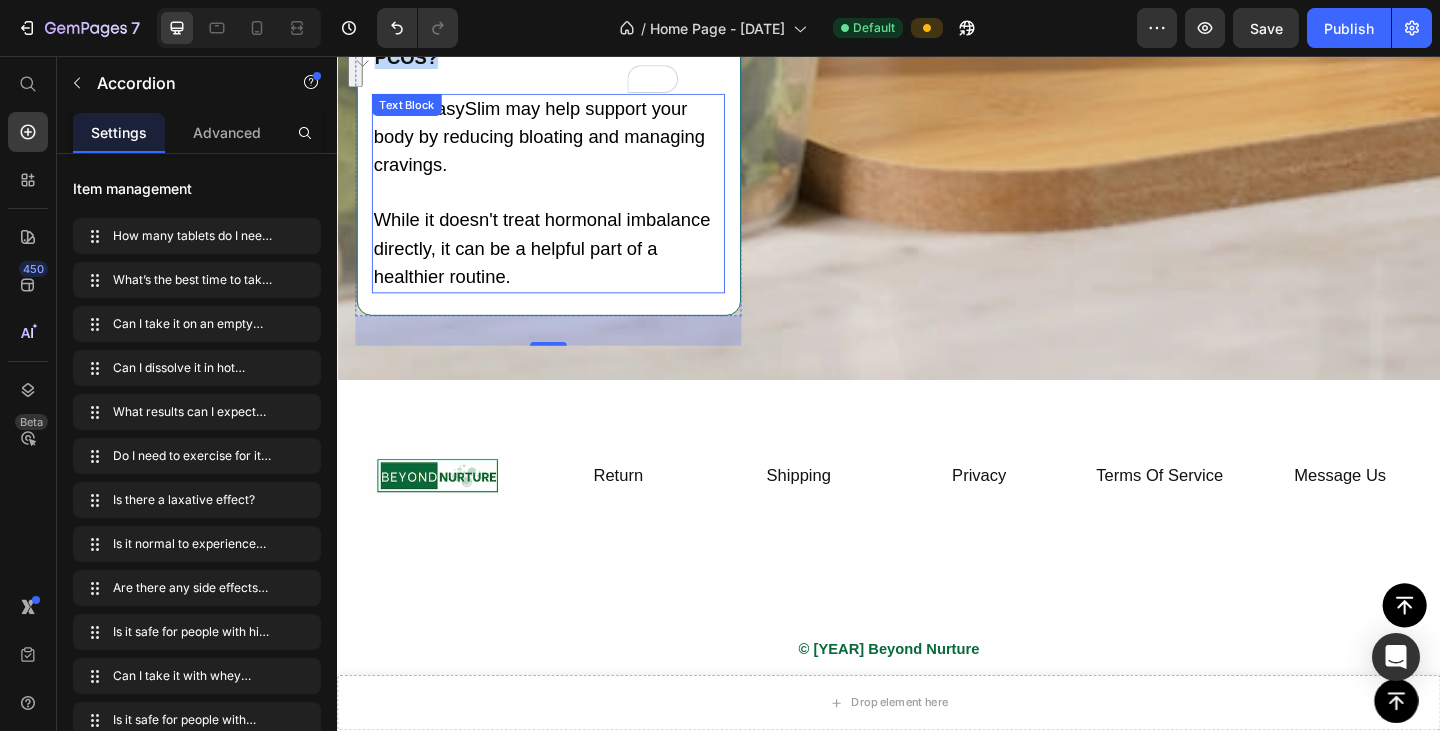 click on "While it doesn't treat hormonal imbalance directly, it can be a helpful part of a healthier routine." at bounding box center [567, 251] 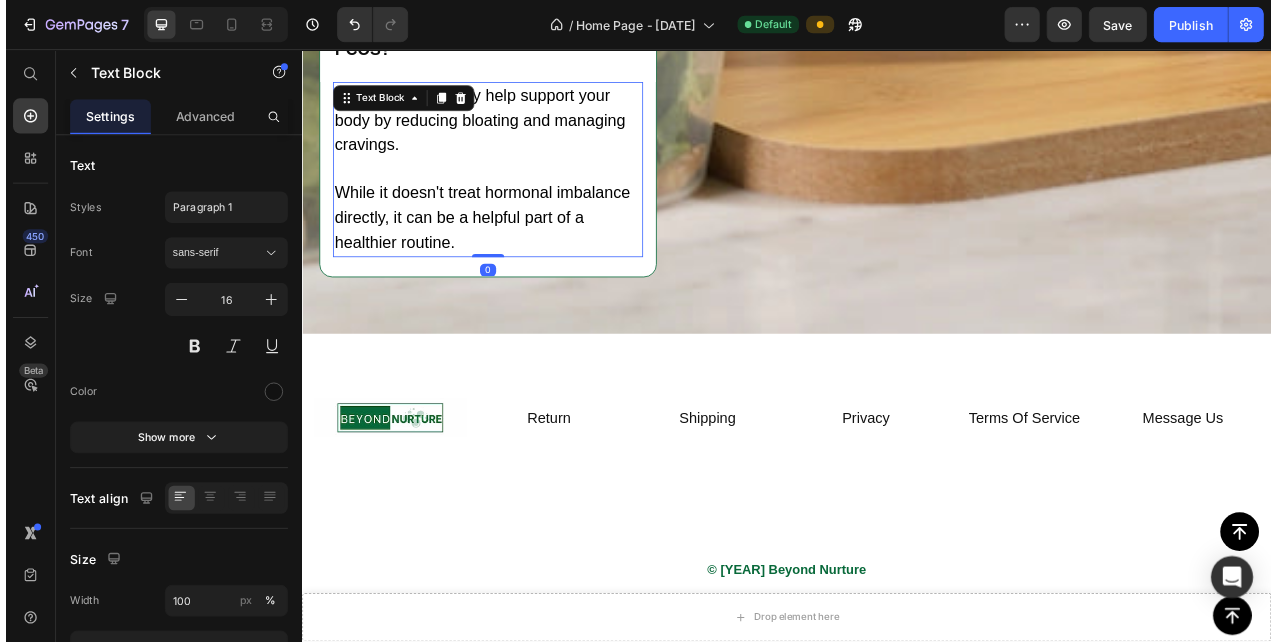 scroll, scrollTop: 6900, scrollLeft: 0, axis: vertical 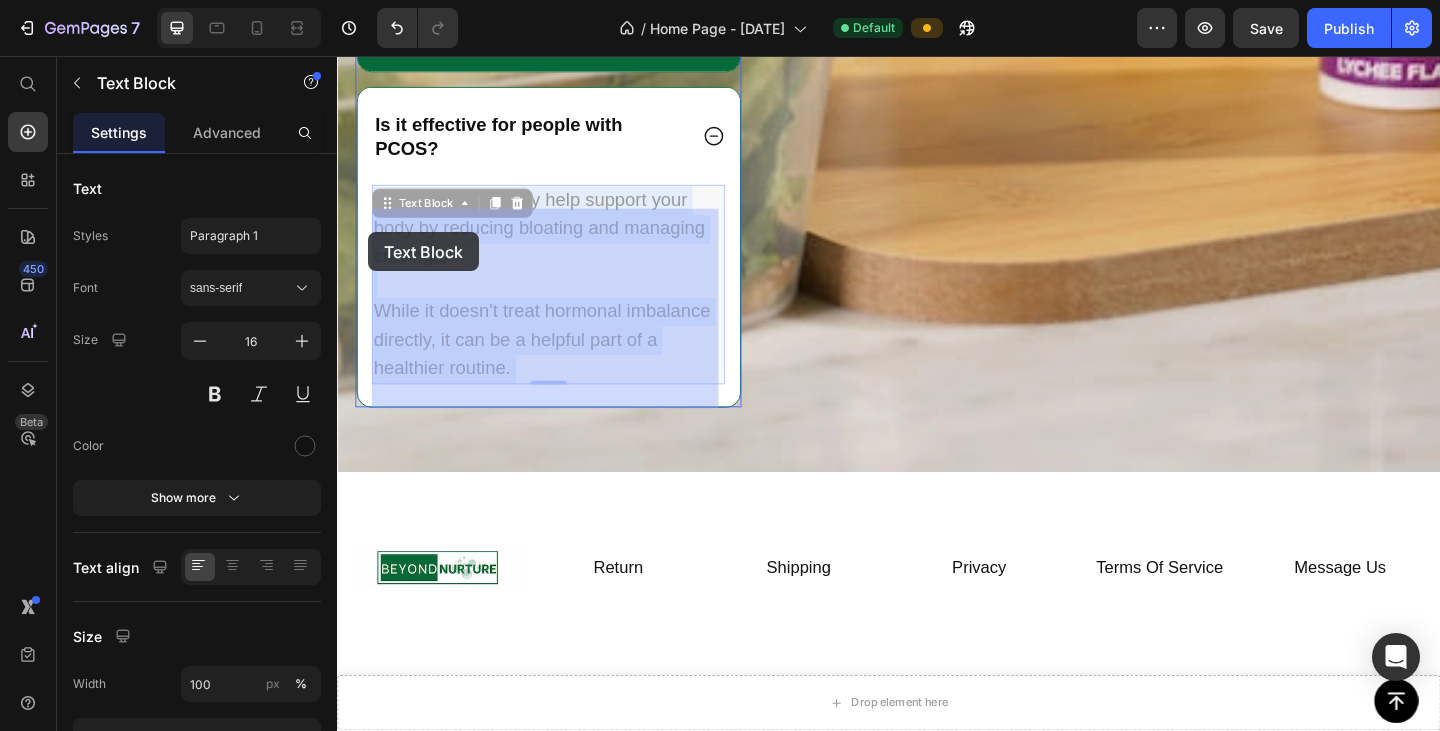 drag, startPoint x: 530, startPoint y: 424, endPoint x: 371, endPoint y: 248, distance: 237.18558 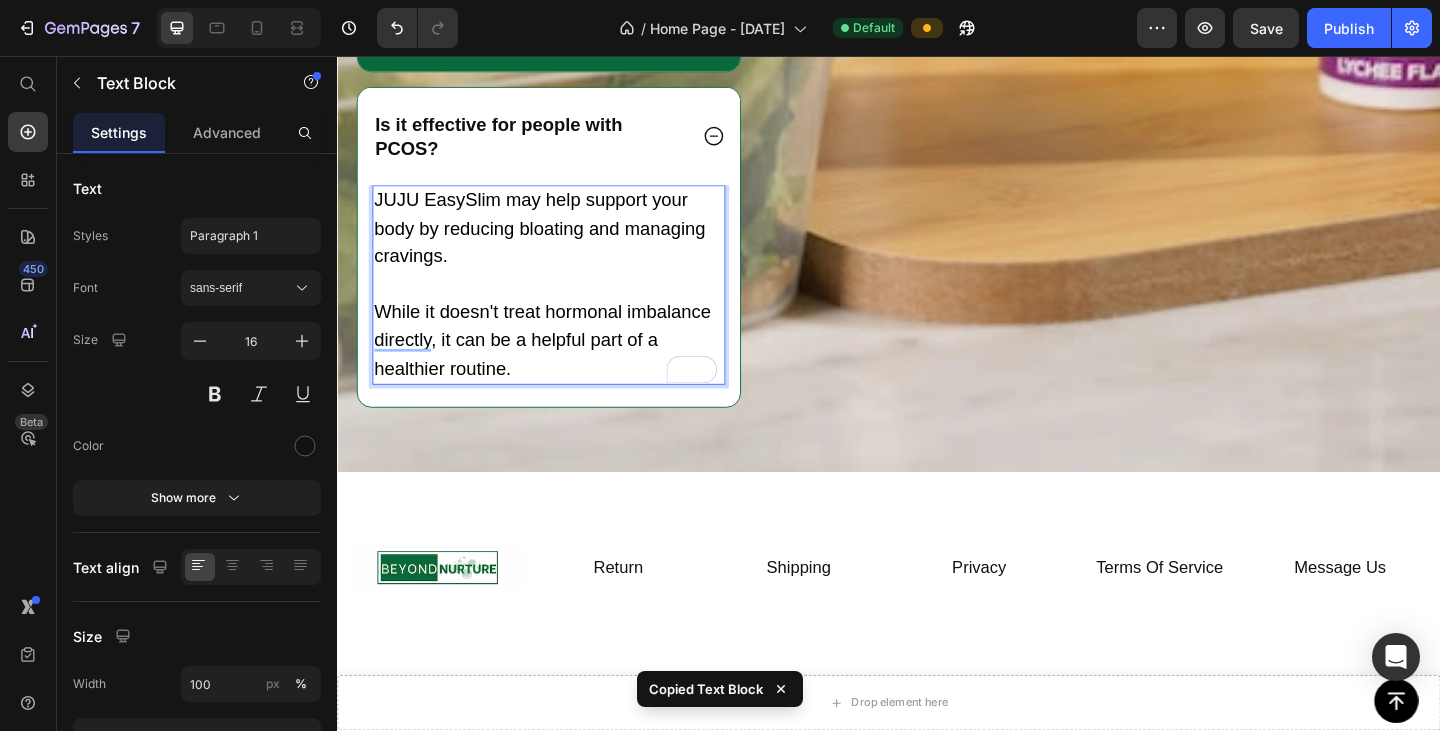 click on "While it doesn't treat hormonal imbalance directly, it can be a helpful part of a healthier routine." at bounding box center [567, 351] 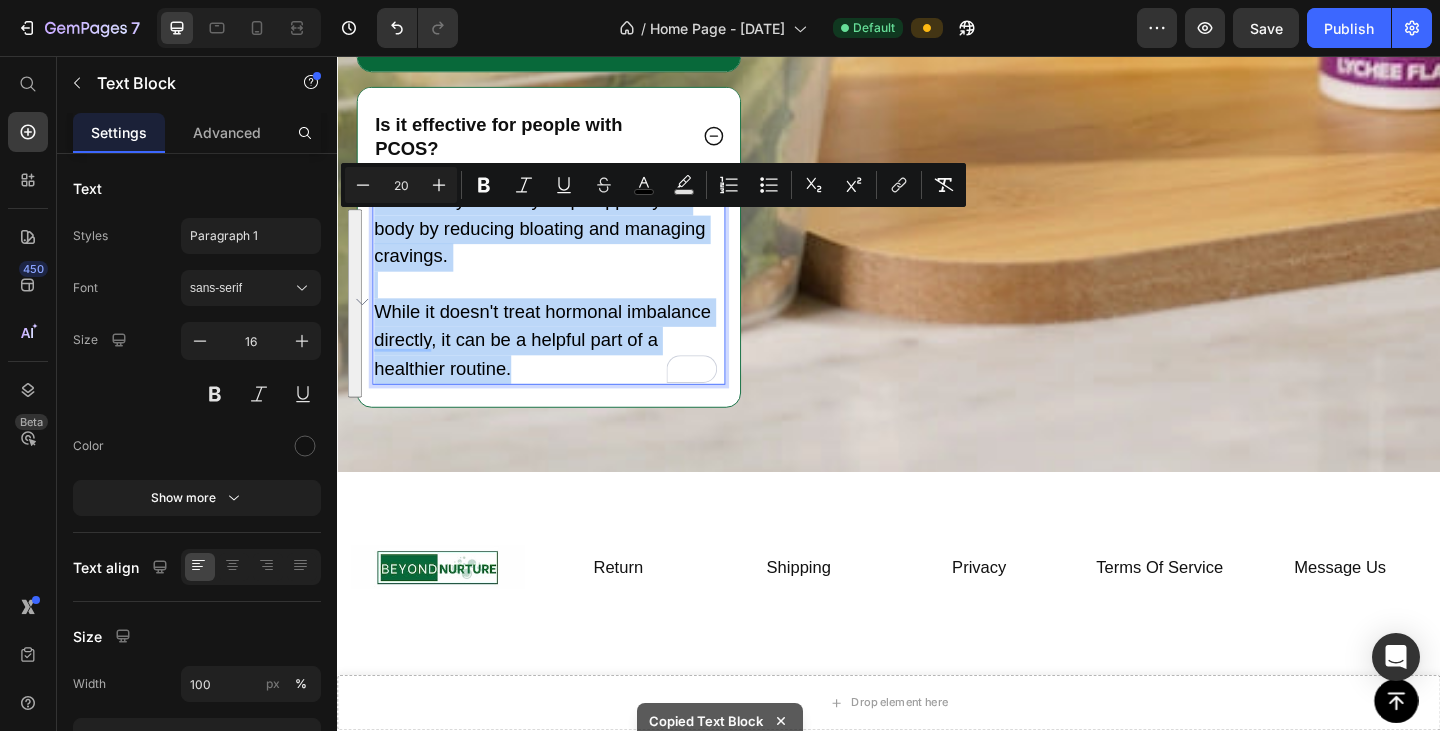 drag, startPoint x: 531, startPoint y: 422, endPoint x: 377, endPoint y: 234, distance: 243.02263 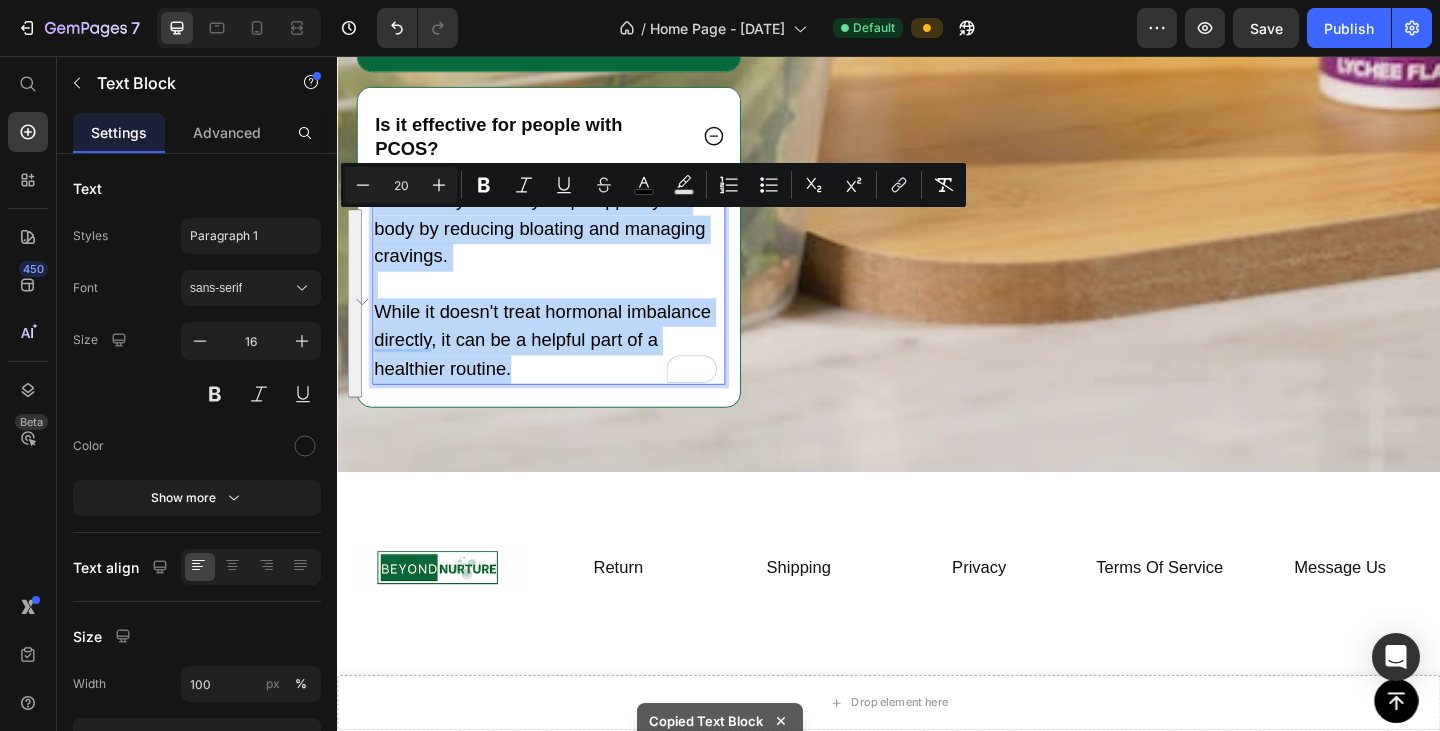 click on "JUJU EasySlim may help support your body by reducing bloating and managing cravings. While it doesn't treat hormonal imbalance directly, it can be a helpful part of a healthier routine." at bounding box center [567, 306] 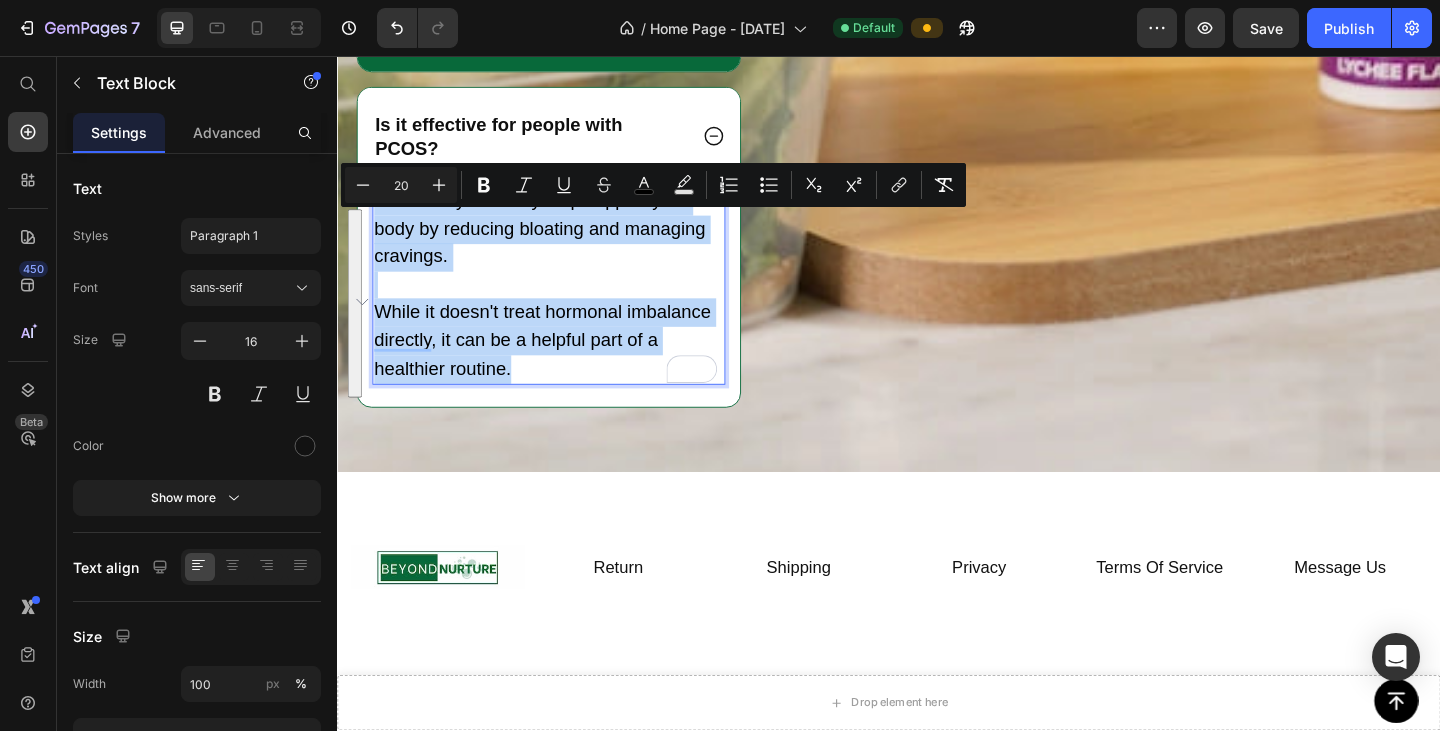 copy on "JUJU EasySlim may help support your body by reducing bloating and managing cravings. While it doesn't treat hormonal imbalance directly, it can be a helpful part of a healthier routine." 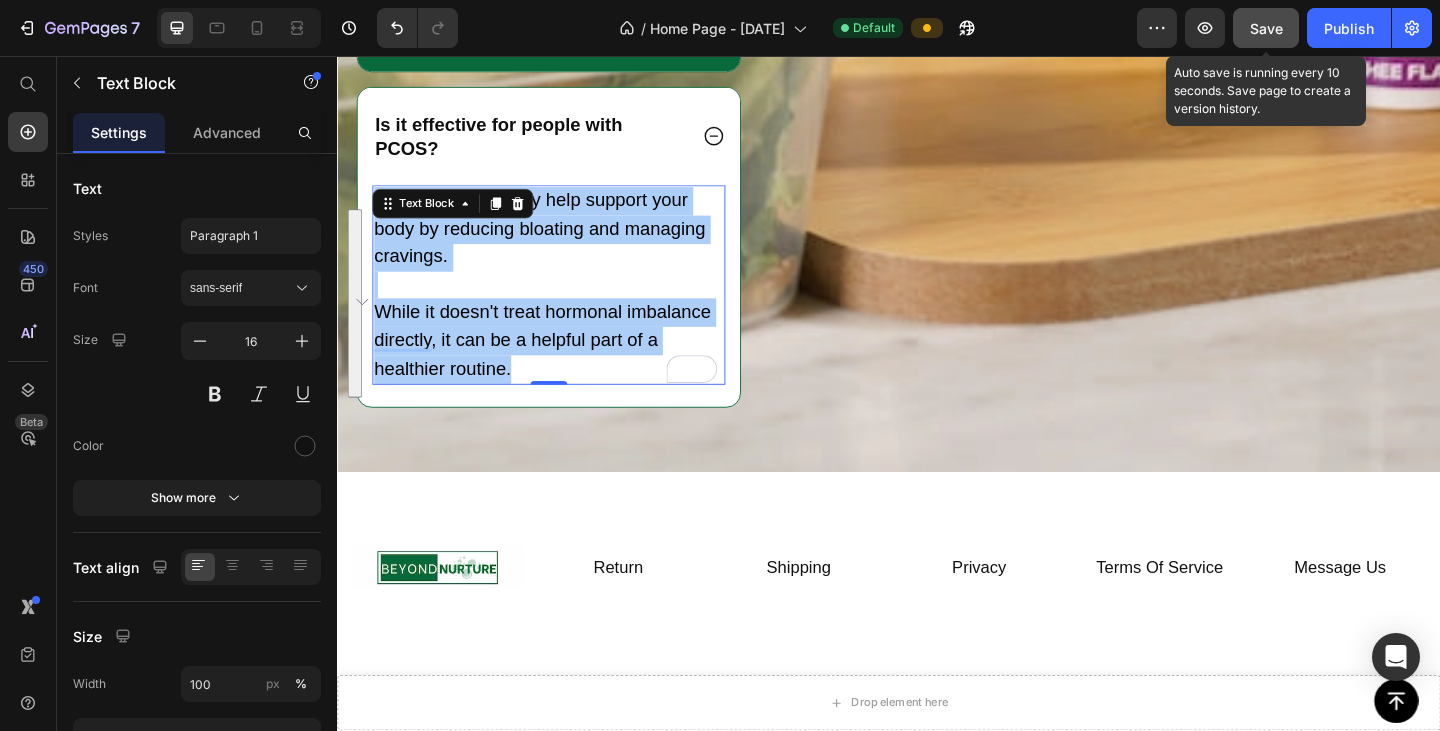 click on "Save" 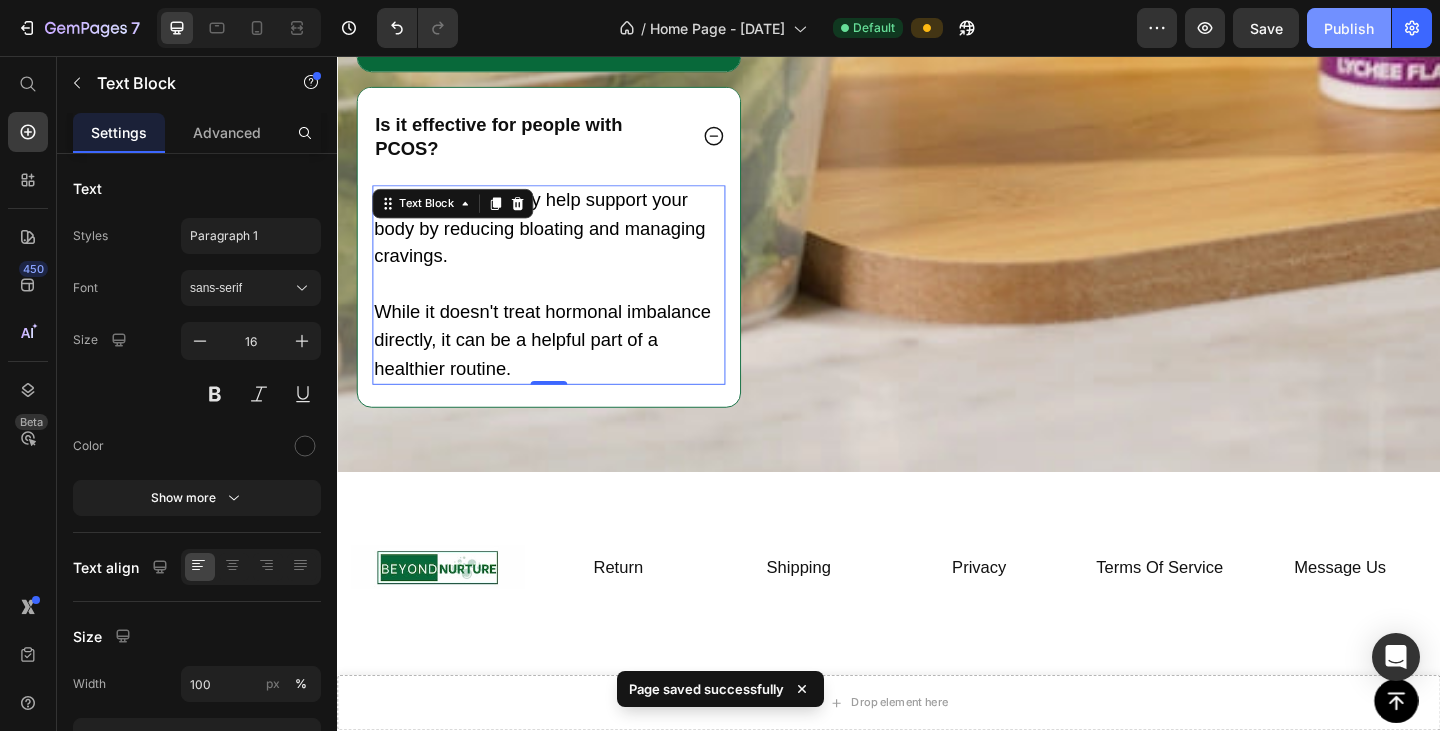 click on "Publish" at bounding box center [1349, 28] 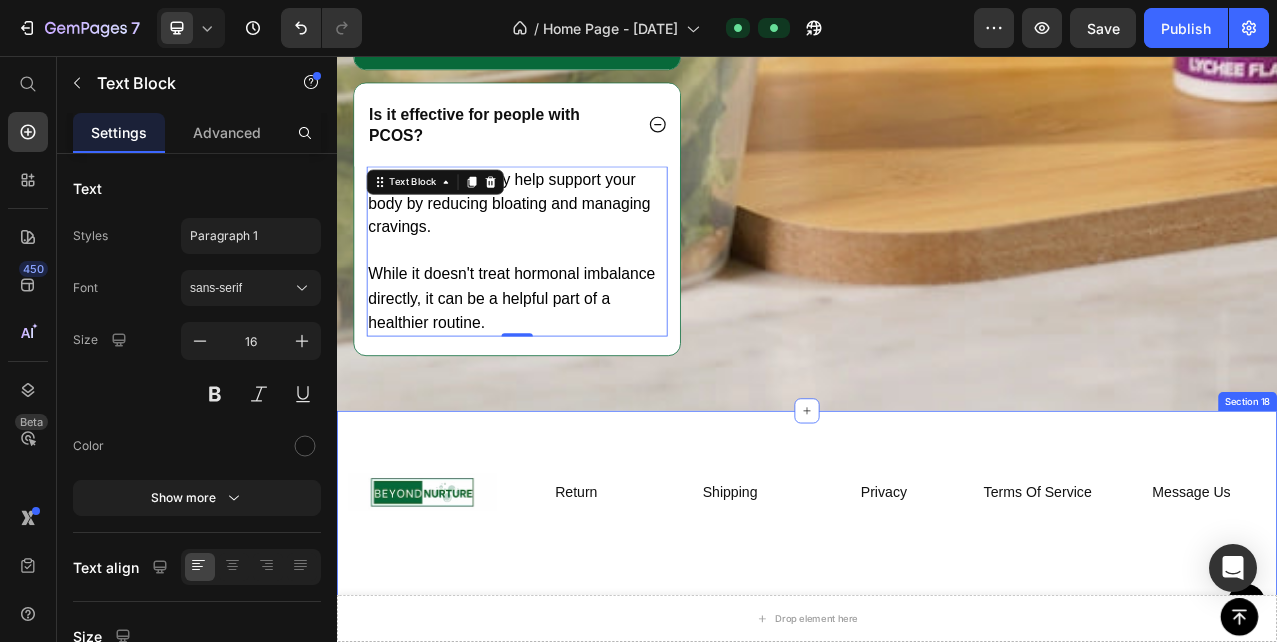 click on "Image Return Button Shipping Button Privacy Button Terms Of Service Button Message Us Button Row Row Row                Title Line
Button © 2025 Beyond Nurture Text block Row Section 18" at bounding box center [937, 703] 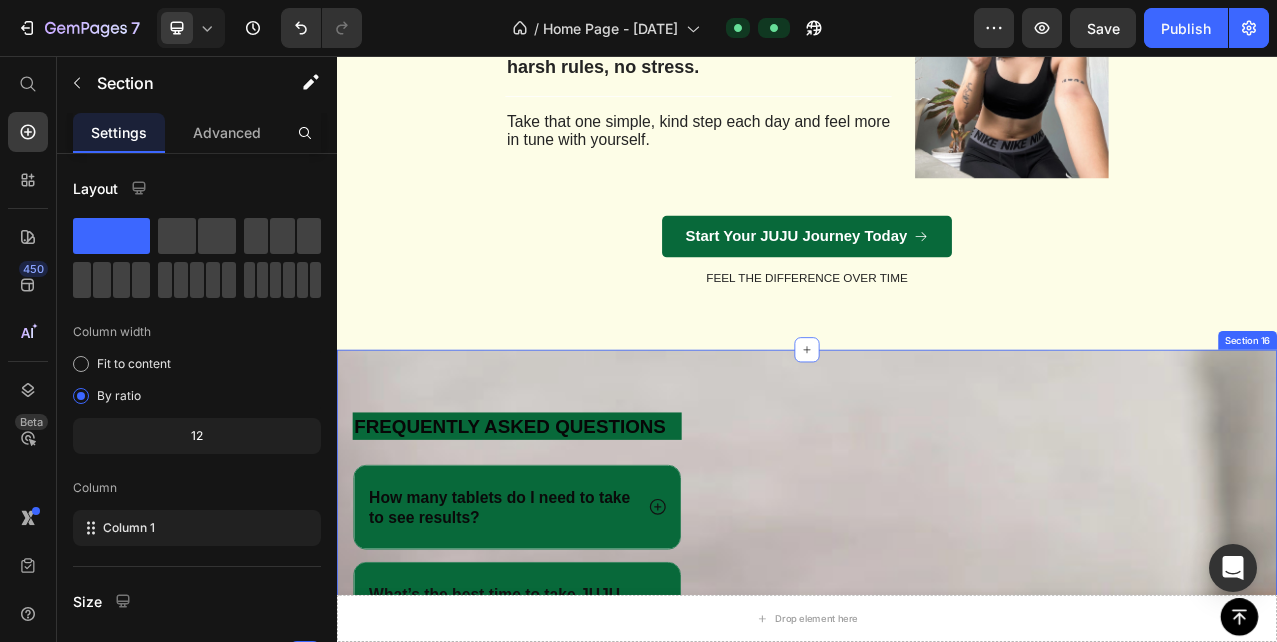 scroll, scrollTop: 4600, scrollLeft: 0, axis: vertical 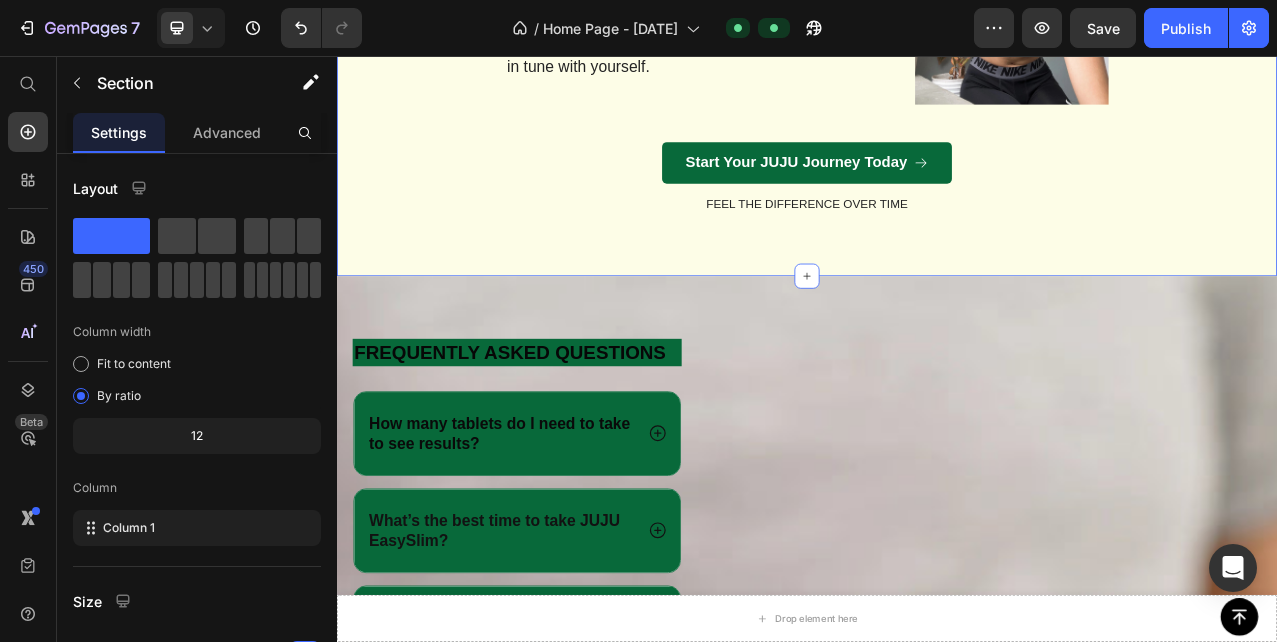 click on "It's Not About Losing Pounds. It's About Gaining Peace.  Heading Row Your body is already doing its best. Text Block                Title Line JUJU EasySlim is a little helping hand, no harsh rules, no stress. Text Block                Title Line Take that one simple, kind step each day and feel more in tune with yourself. Text Block Image Row
Start Your JUJU Journey Today    Button FEEL THE DIFFERENCE OVER TIME Text Block Row Section 15" at bounding box center (937, -52) 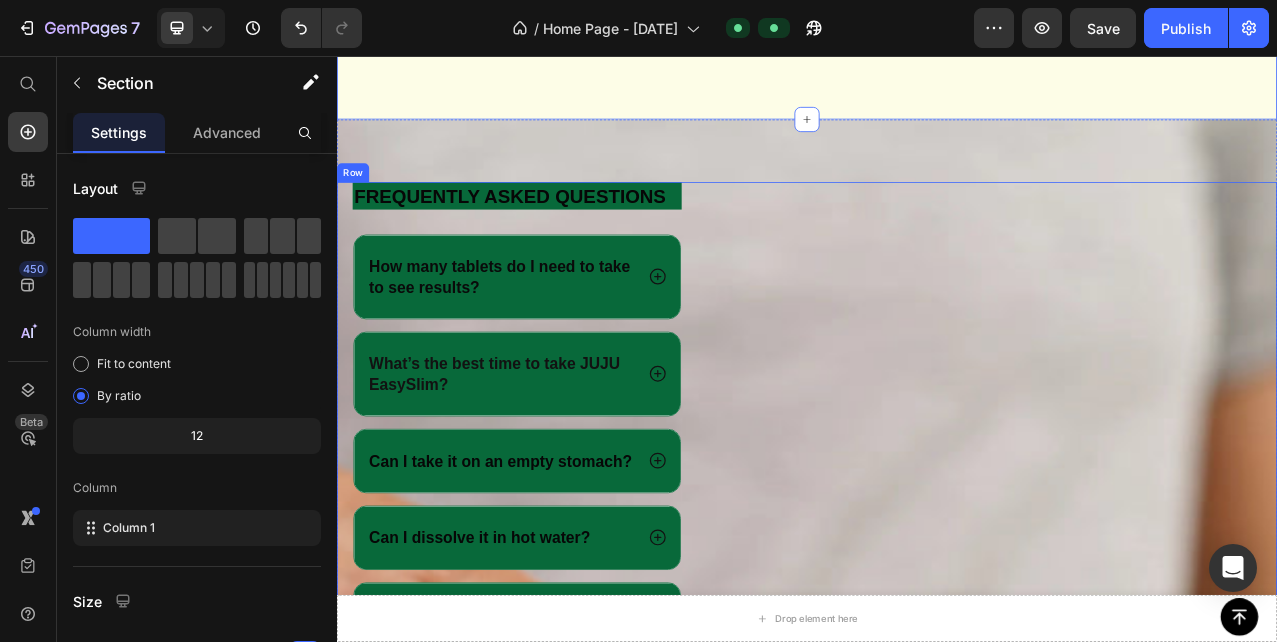 scroll, scrollTop: 4900, scrollLeft: 0, axis: vertical 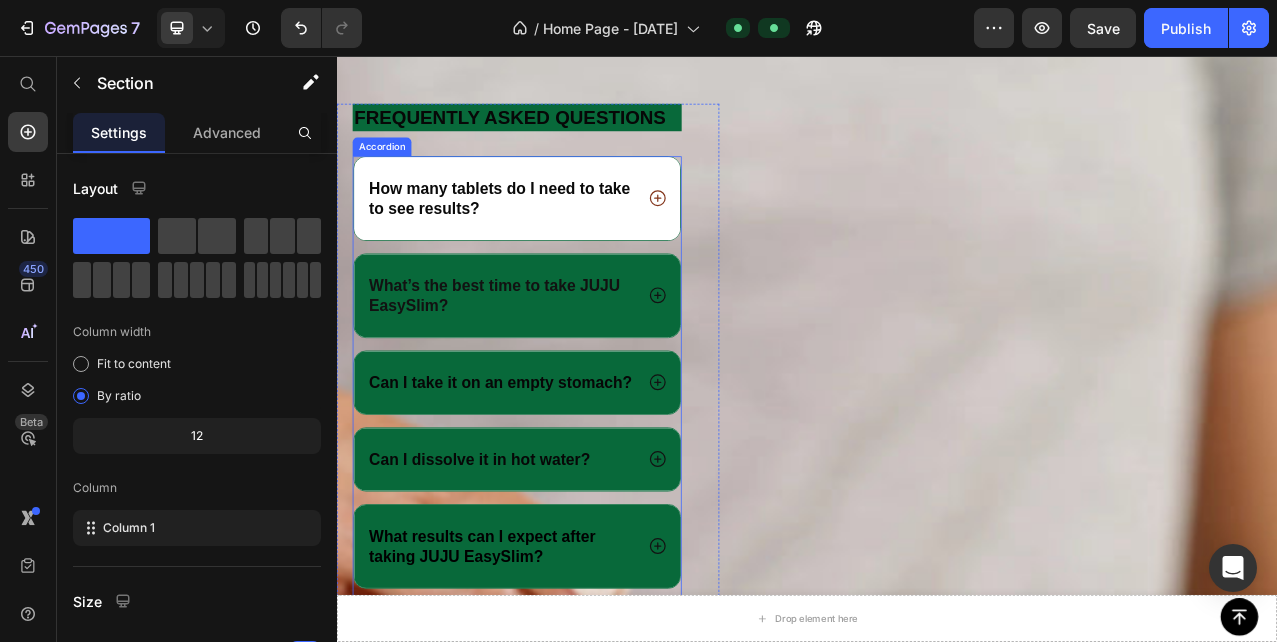 drag, startPoint x: 616, startPoint y: 247, endPoint x: 703, endPoint y: 252, distance: 87.14356 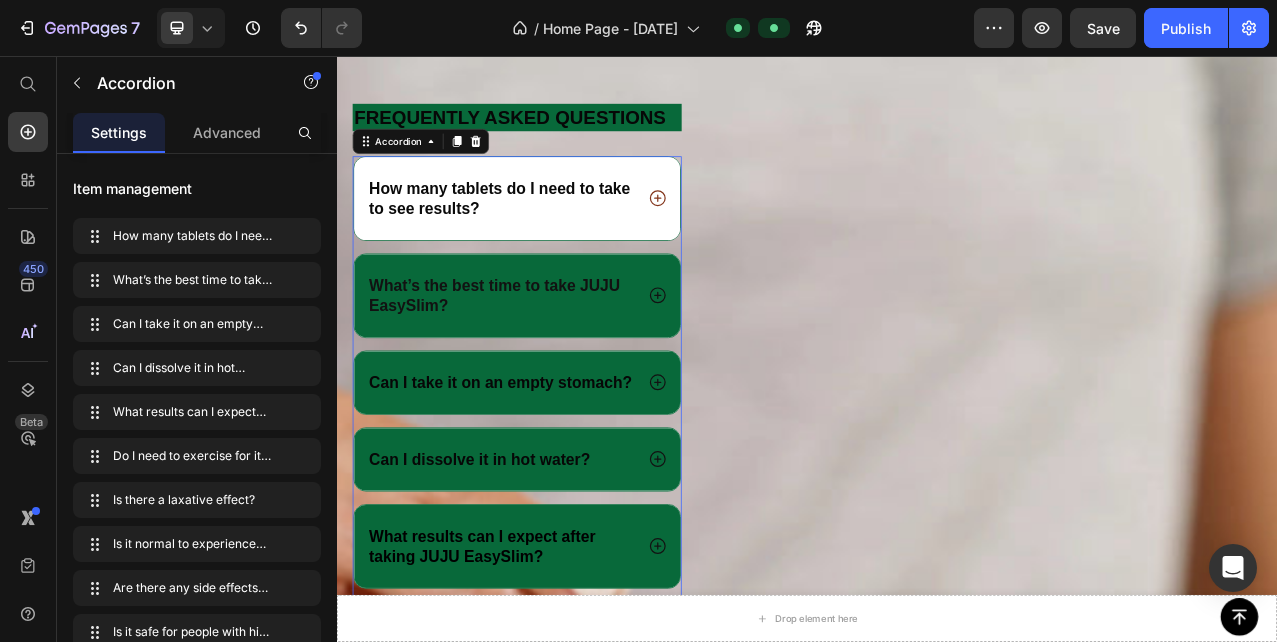click 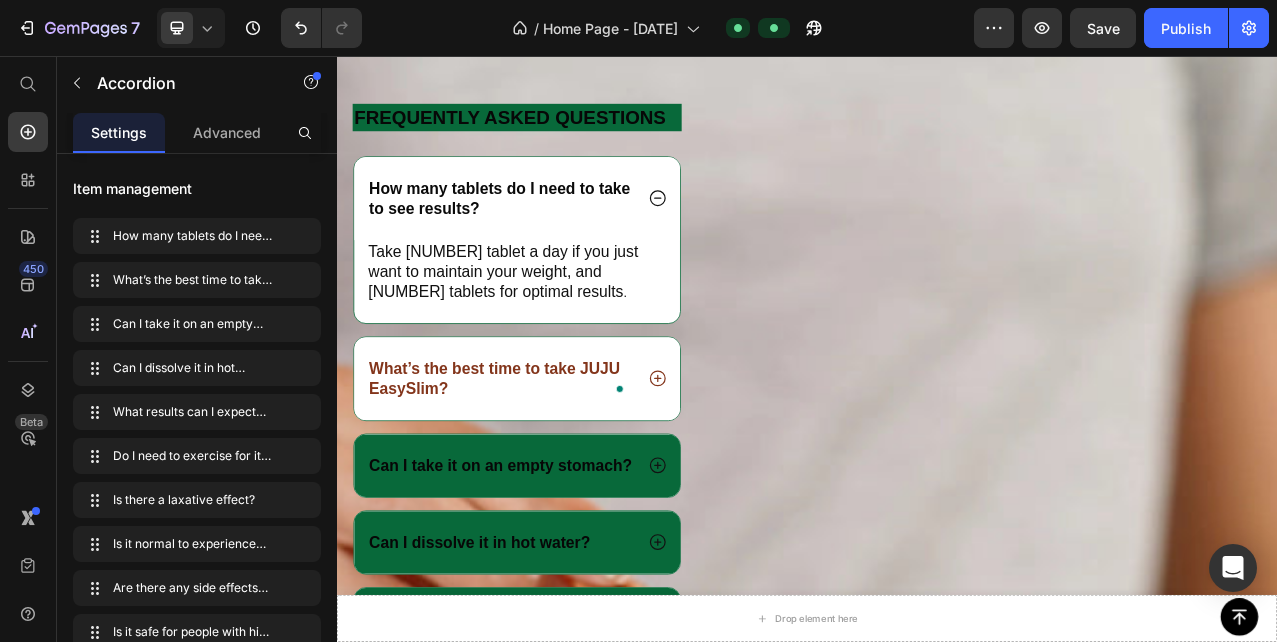 click 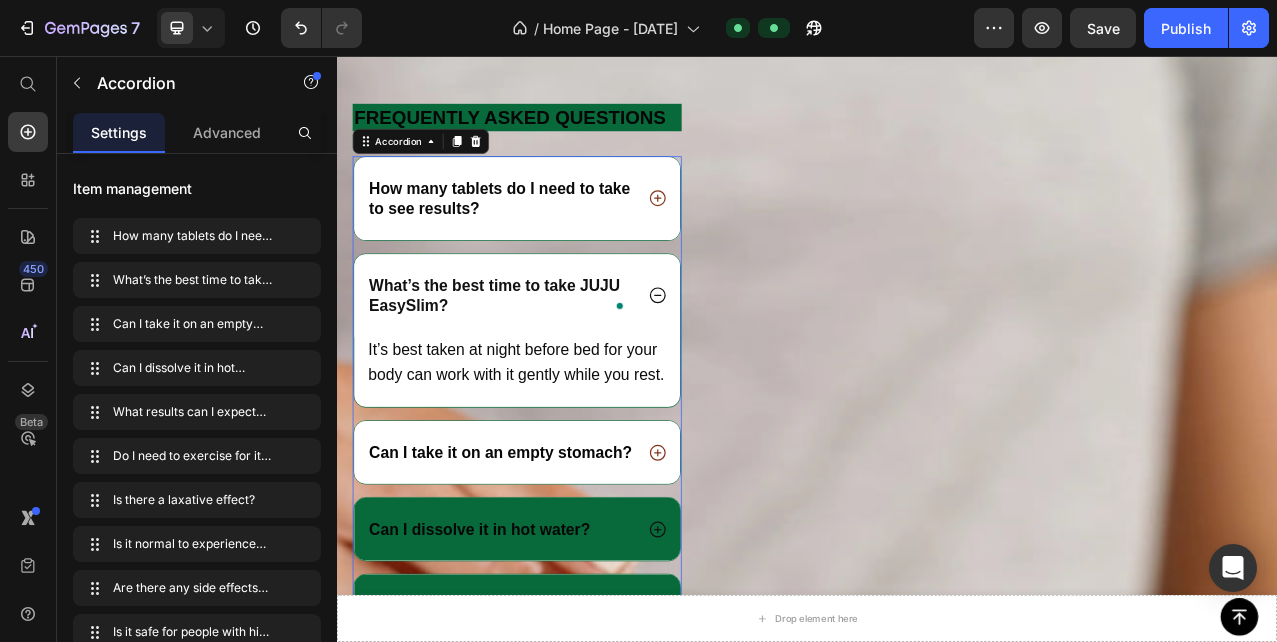 click on "Can I take it on an empty stomach?" at bounding box center [546, 562] 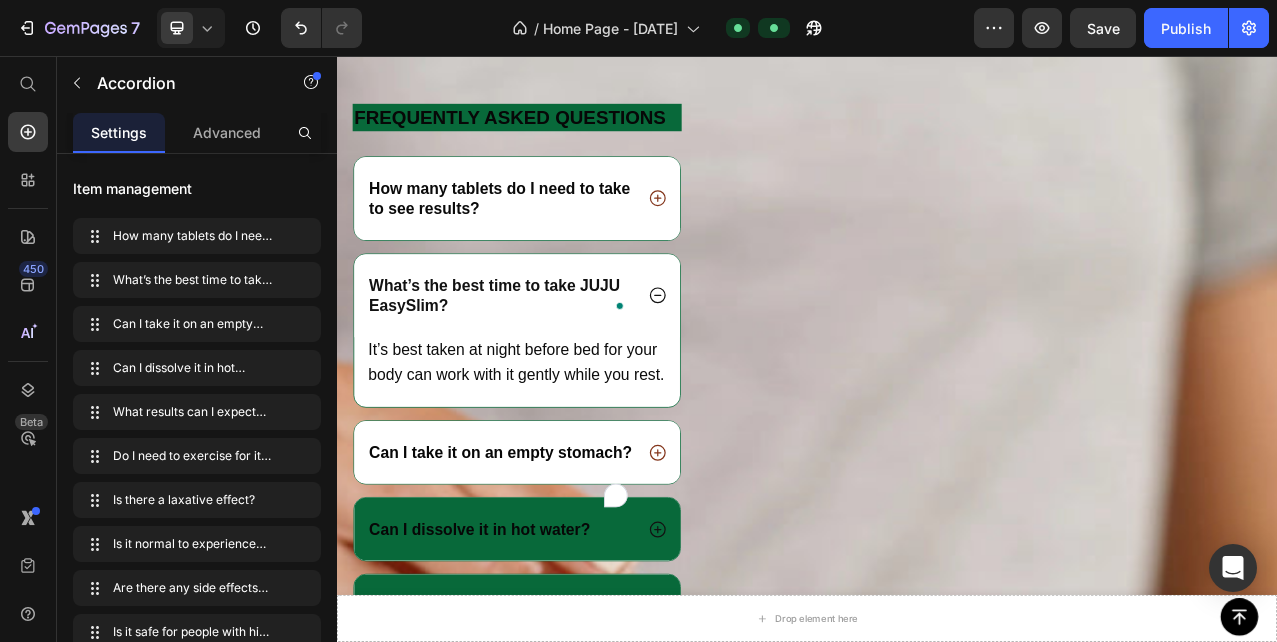 click 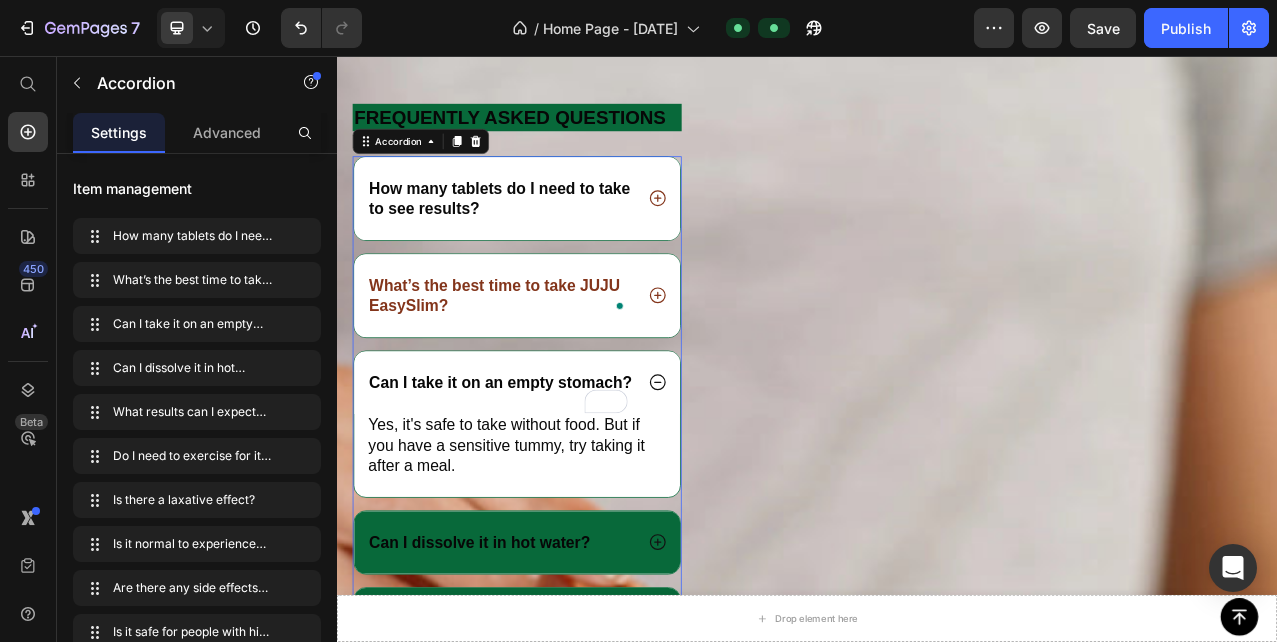 click 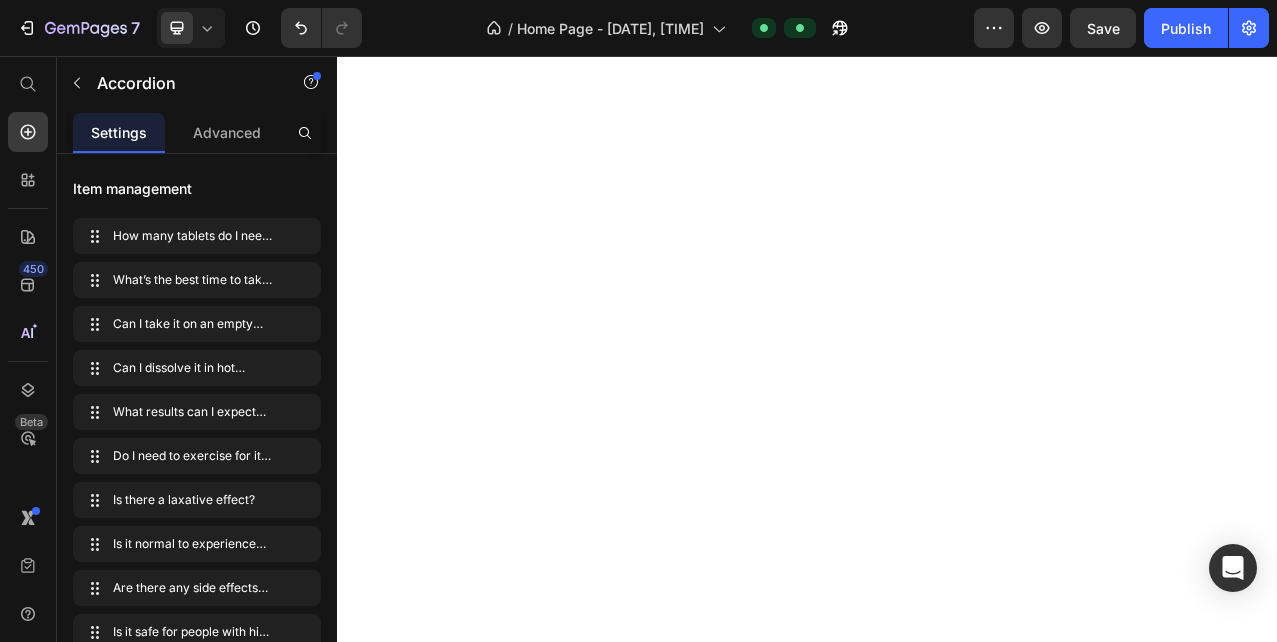 scroll, scrollTop: 0, scrollLeft: 0, axis: both 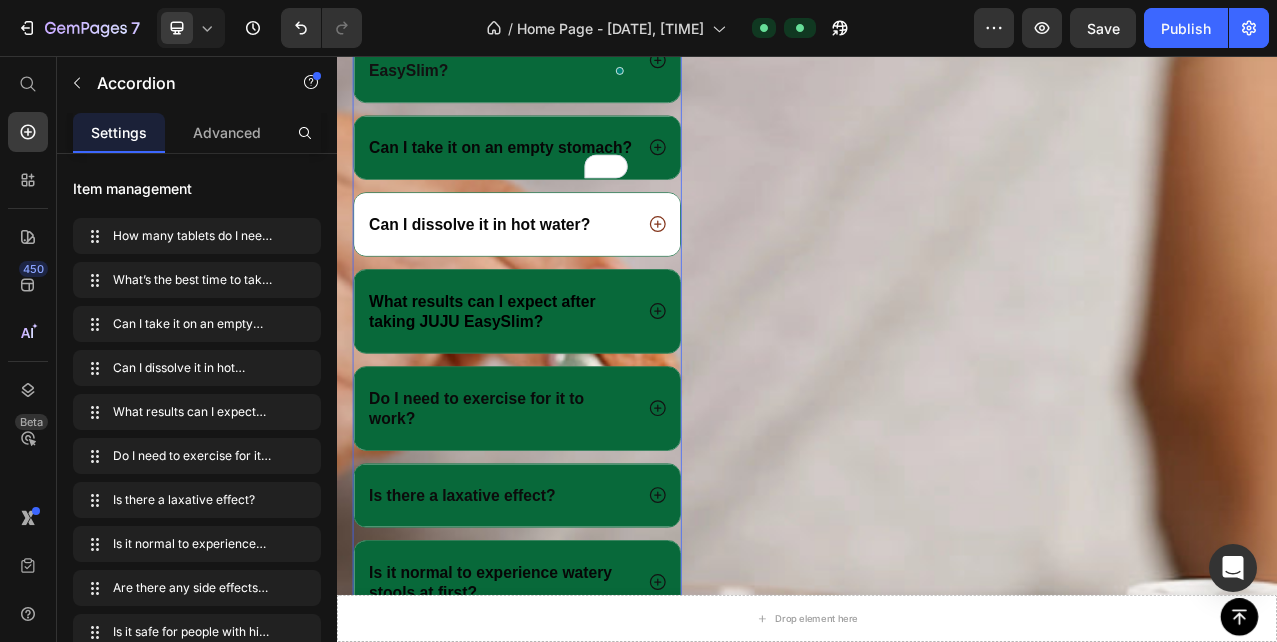 click 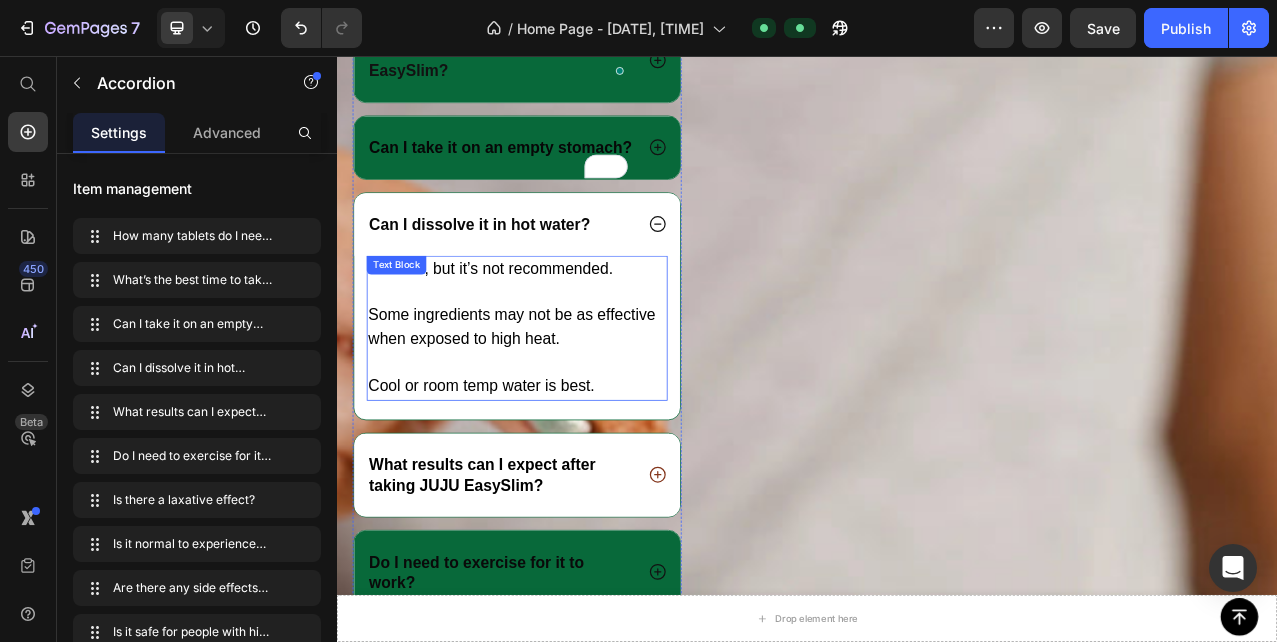 drag, startPoint x: 514, startPoint y: 460, endPoint x: 764, endPoint y: 611, distance: 292.06335 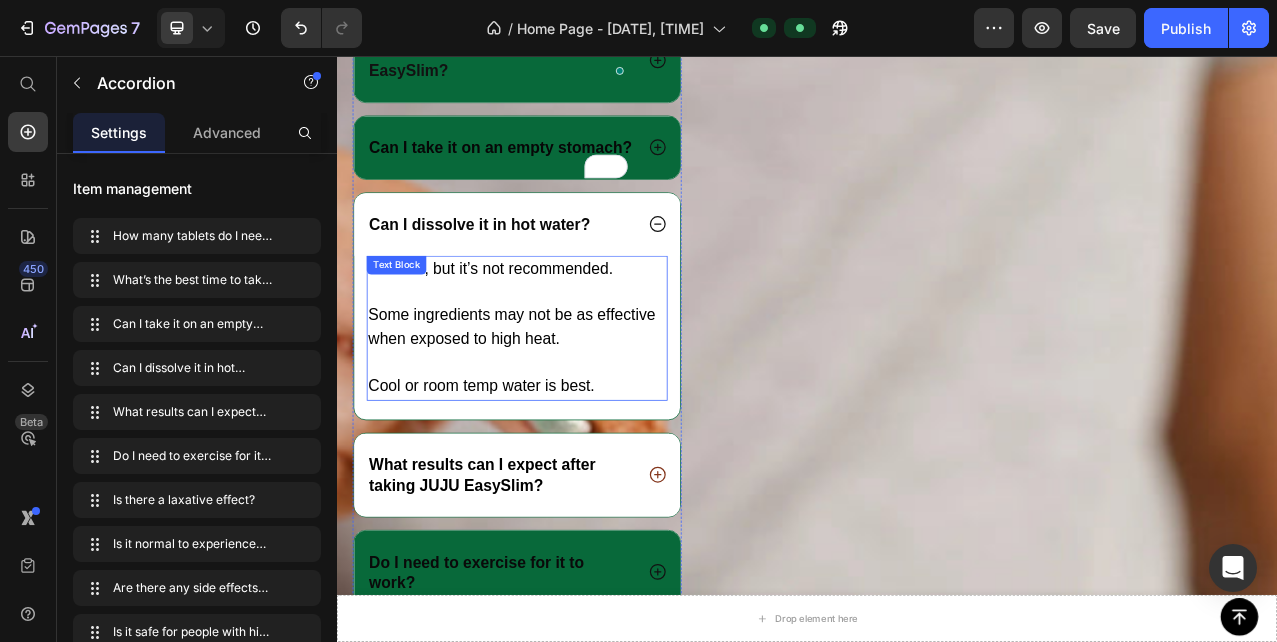 click at bounding box center (567, 448) 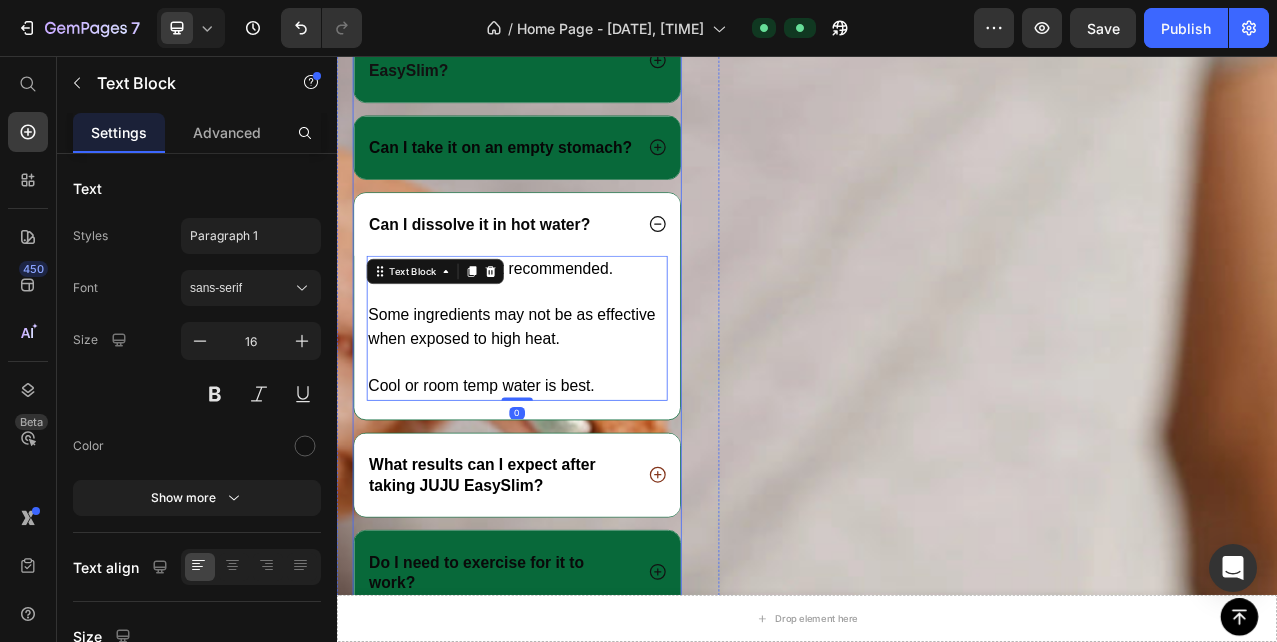 click 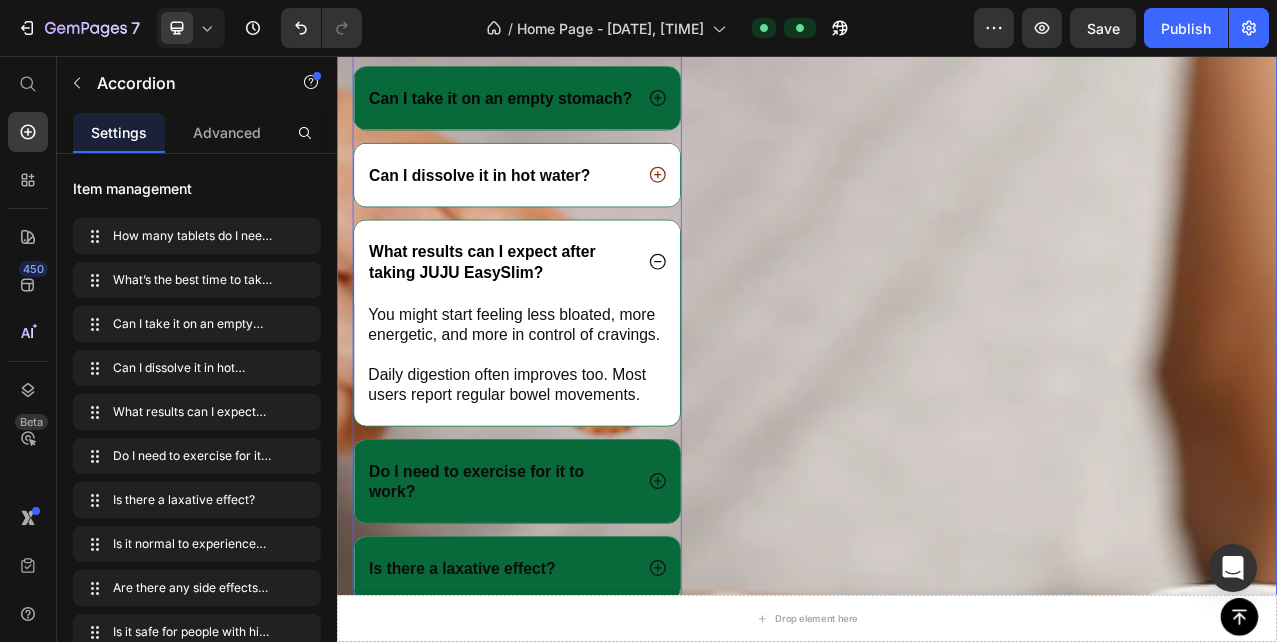 scroll, scrollTop: 5400, scrollLeft: 0, axis: vertical 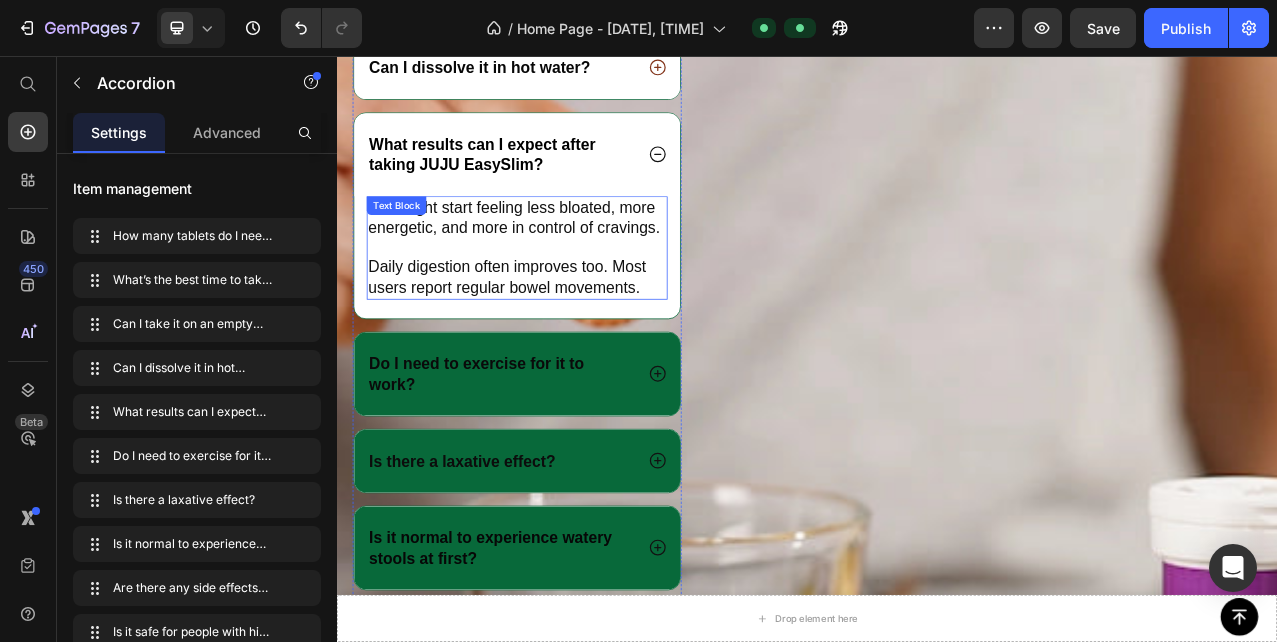 click on "Daily digestion often improves too. Most users report regular bowel movements." at bounding box center (567, 327) 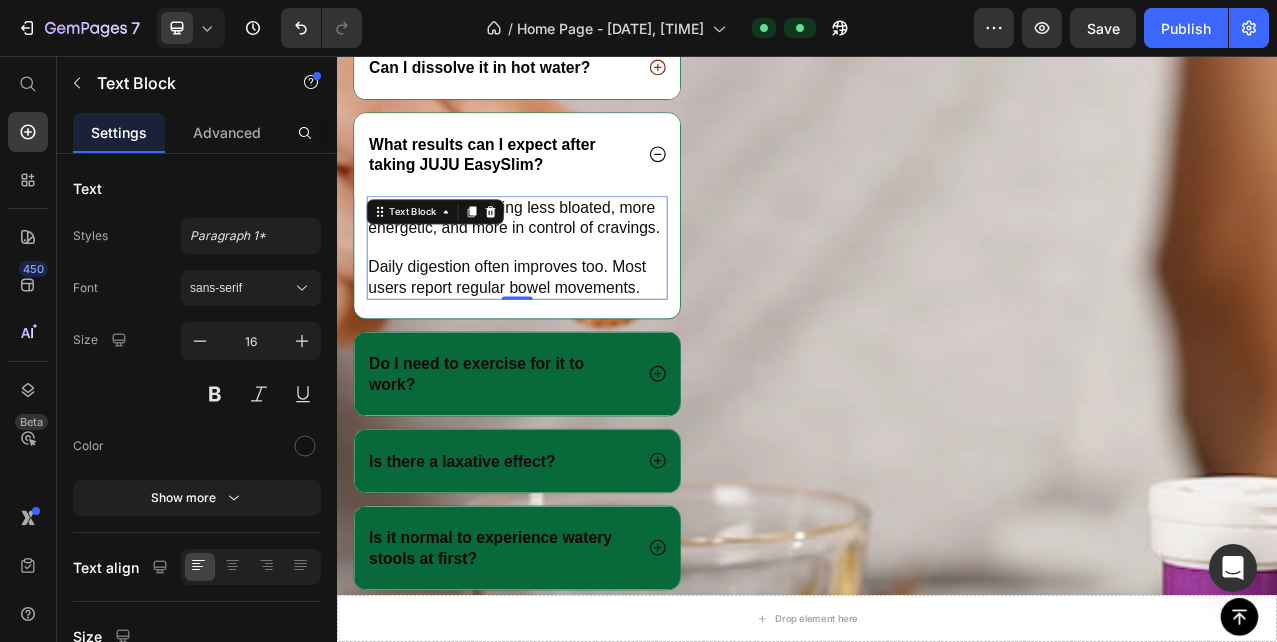 click on "Daily digestion often improves too. Most users report regular bowel movements." at bounding box center (554, 338) 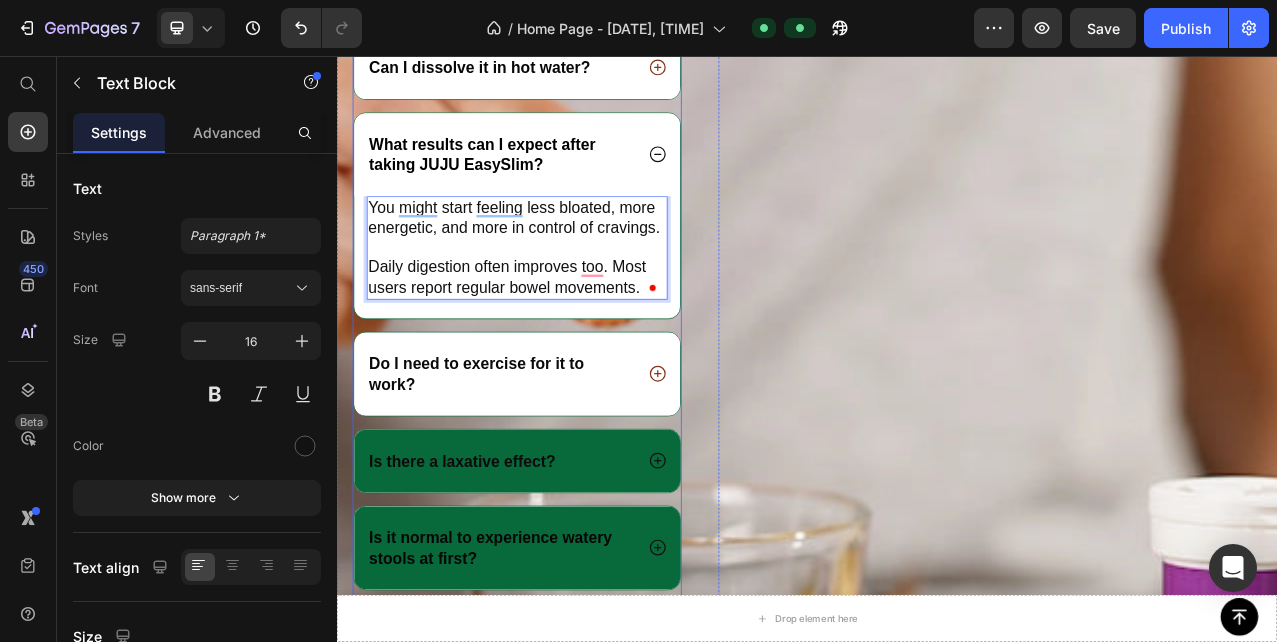 click 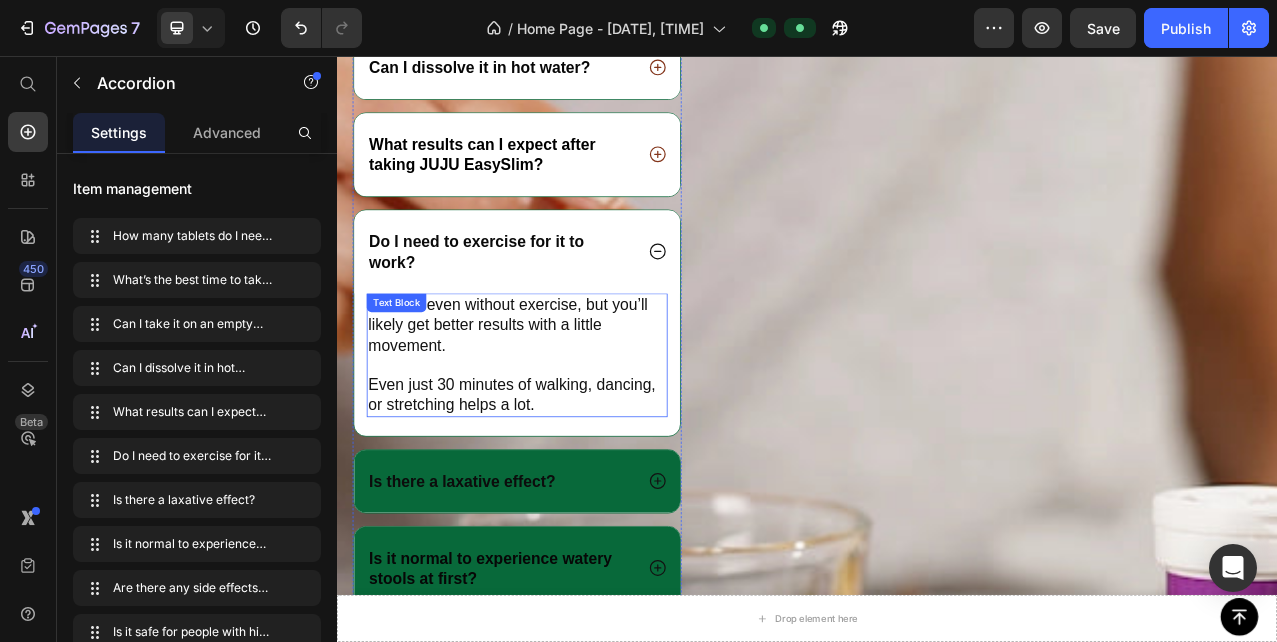 drag, startPoint x: 496, startPoint y: 436, endPoint x: 679, endPoint y: 349, distance: 202.62773 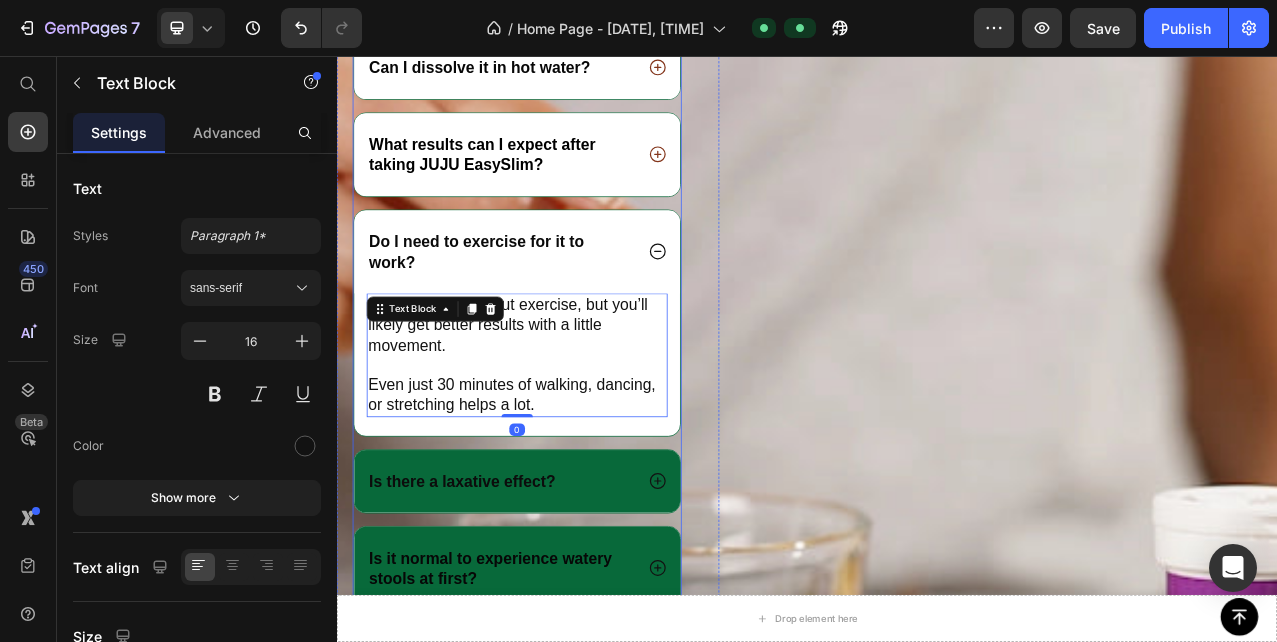 click 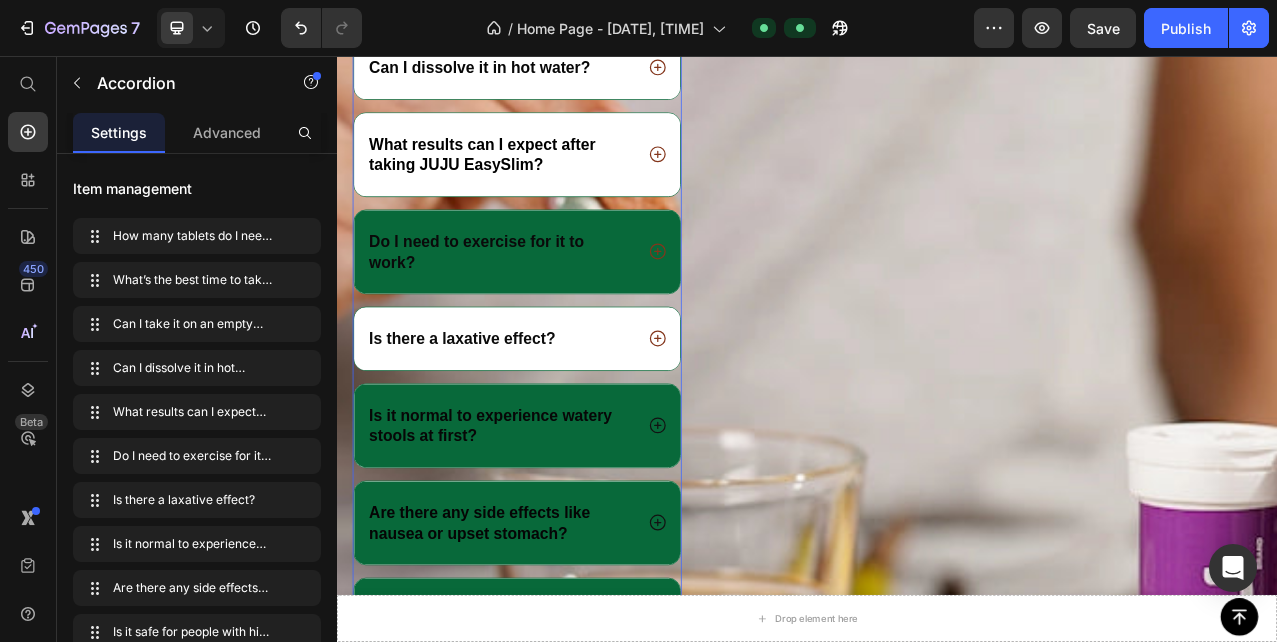 click 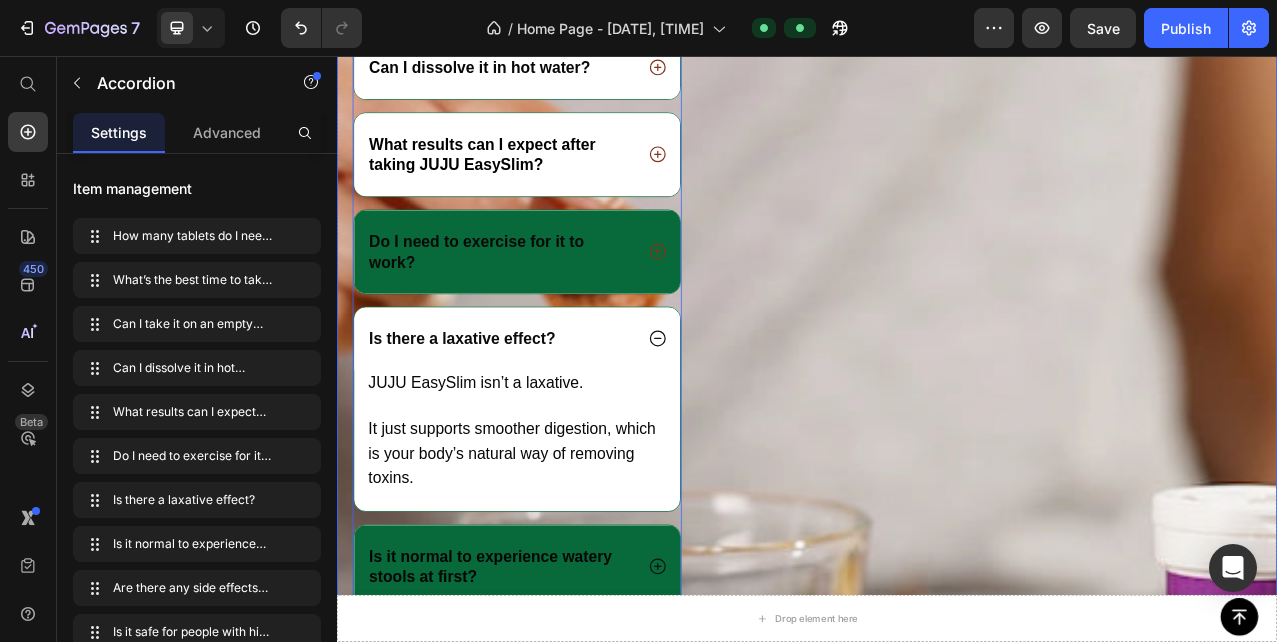 scroll, scrollTop: 5600, scrollLeft: 0, axis: vertical 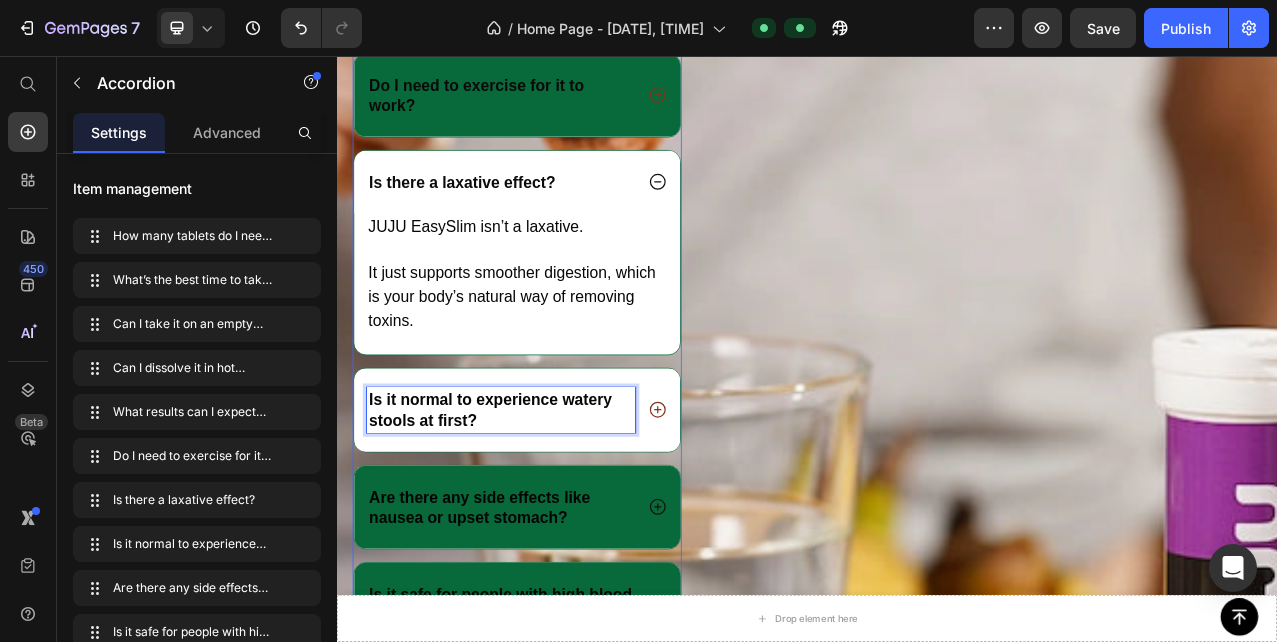 click 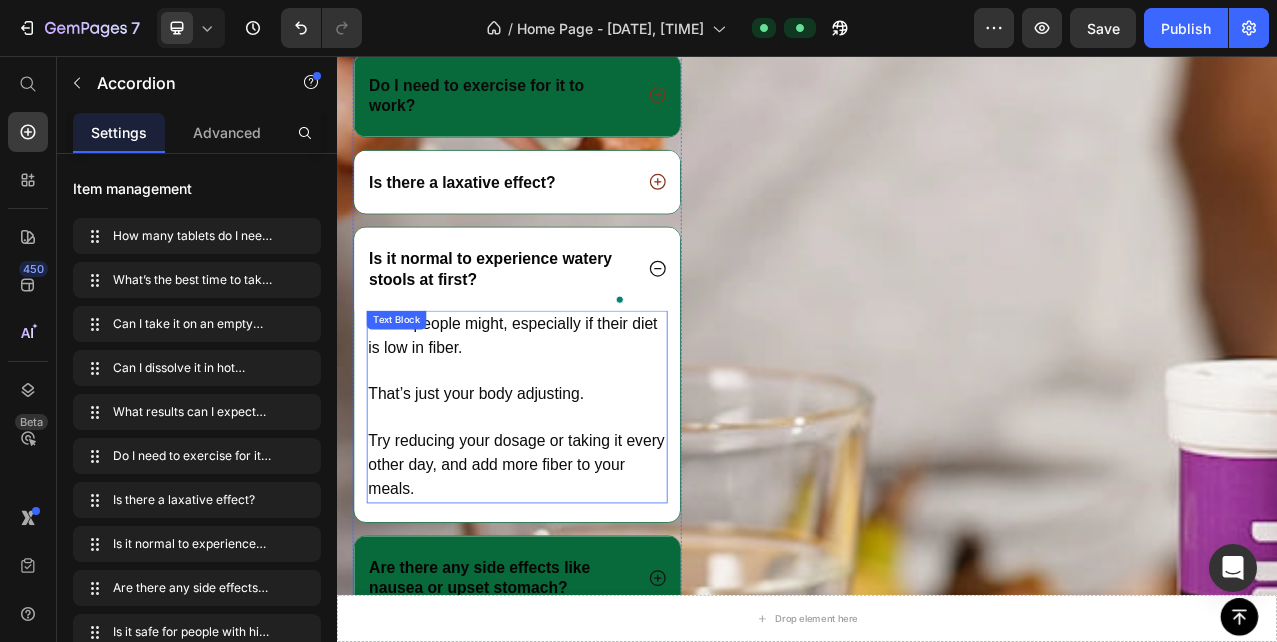 drag, startPoint x: 518, startPoint y: 483, endPoint x: 694, endPoint y: 353, distance: 218.80585 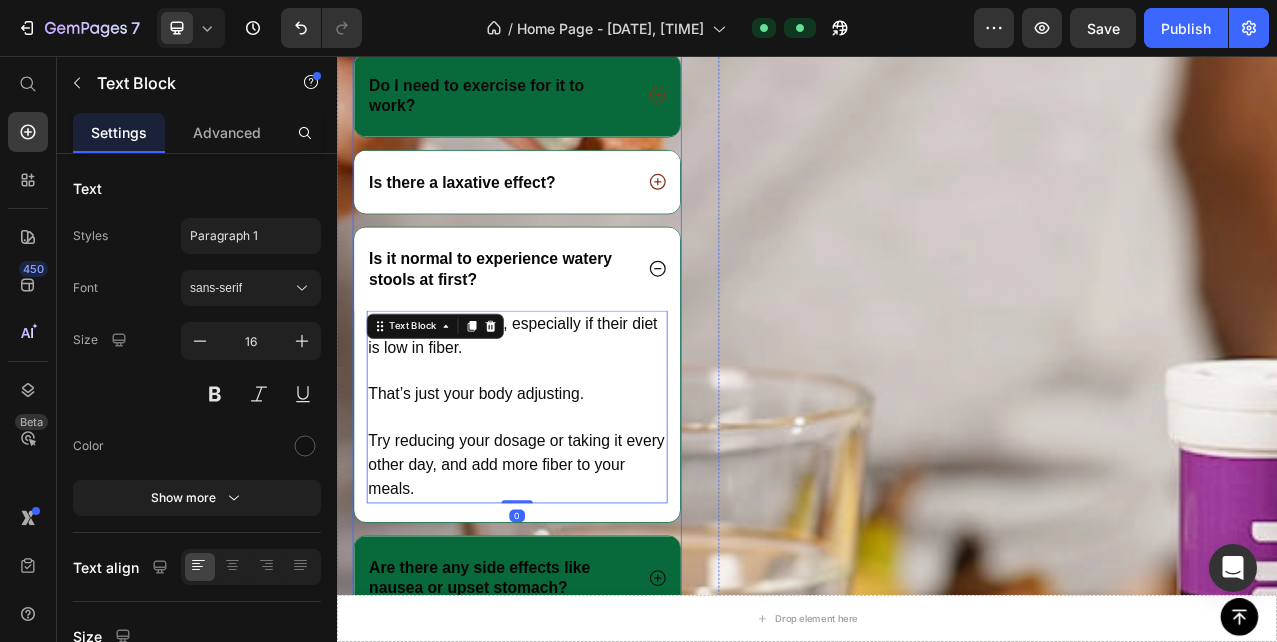 click 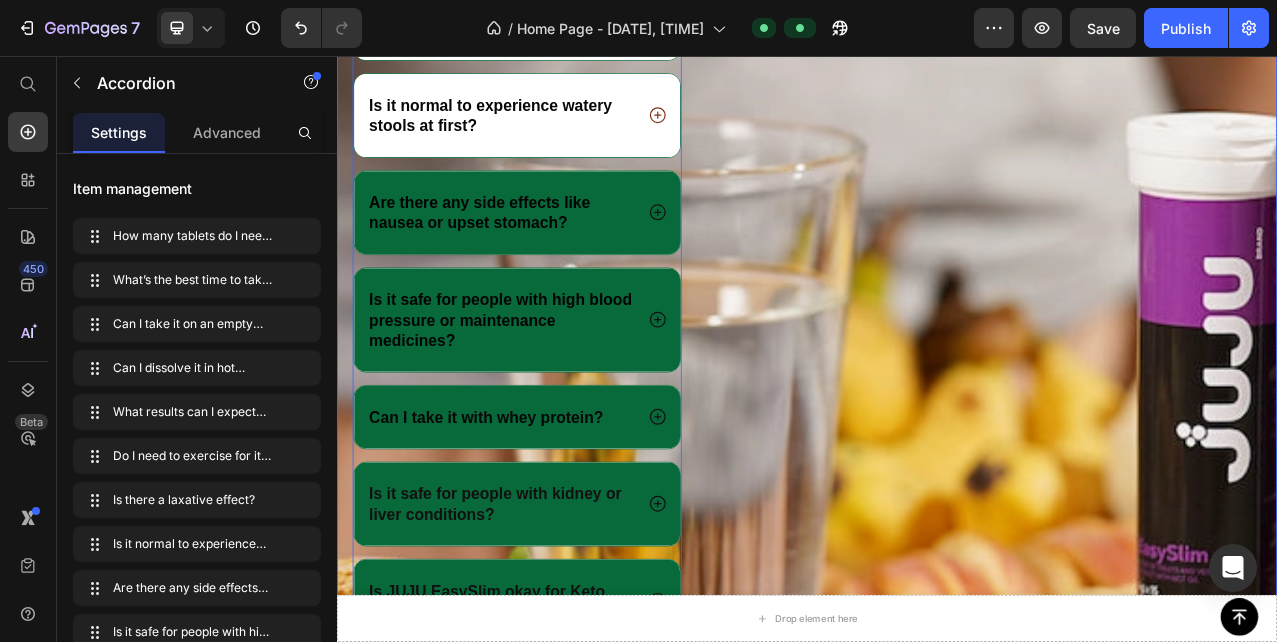 scroll, scrollTop: 5800, scrollLeft: 0, axis: vertical 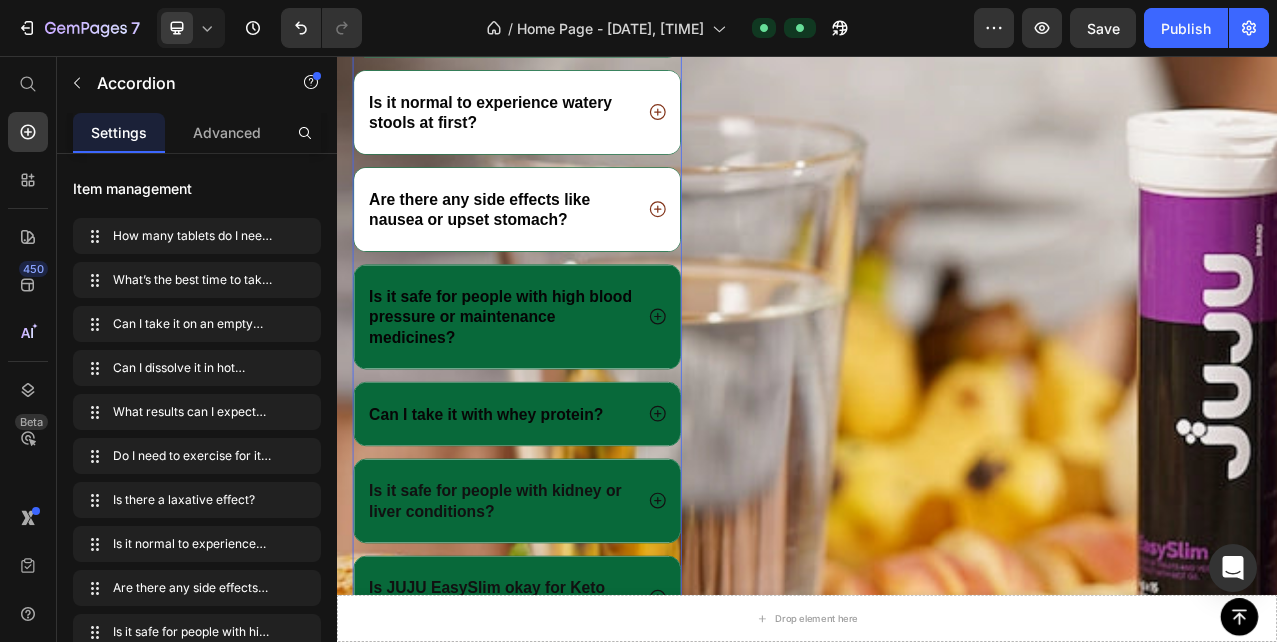 click 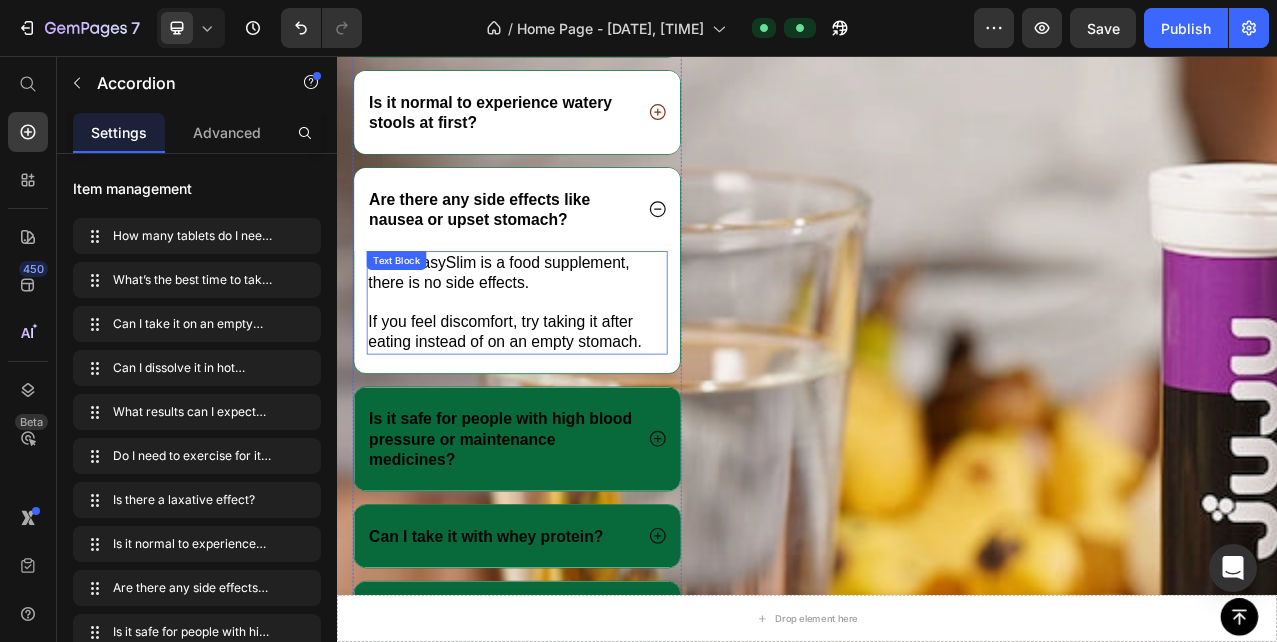 click on "JUJU EasySlim is a food supplement, there is no side effects." at bounding box center [567, 333] 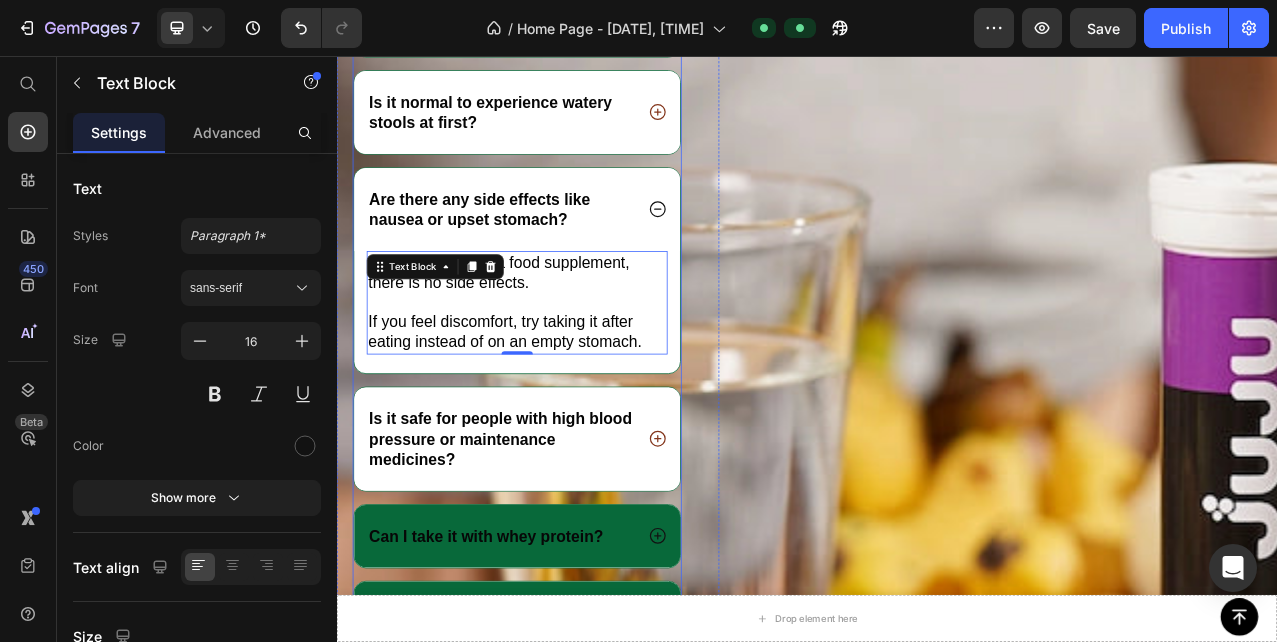 drag, startPoint x: 532, startPoint y: 566, endPoint x: 759, endPoint y: 588, distance: 228.06358 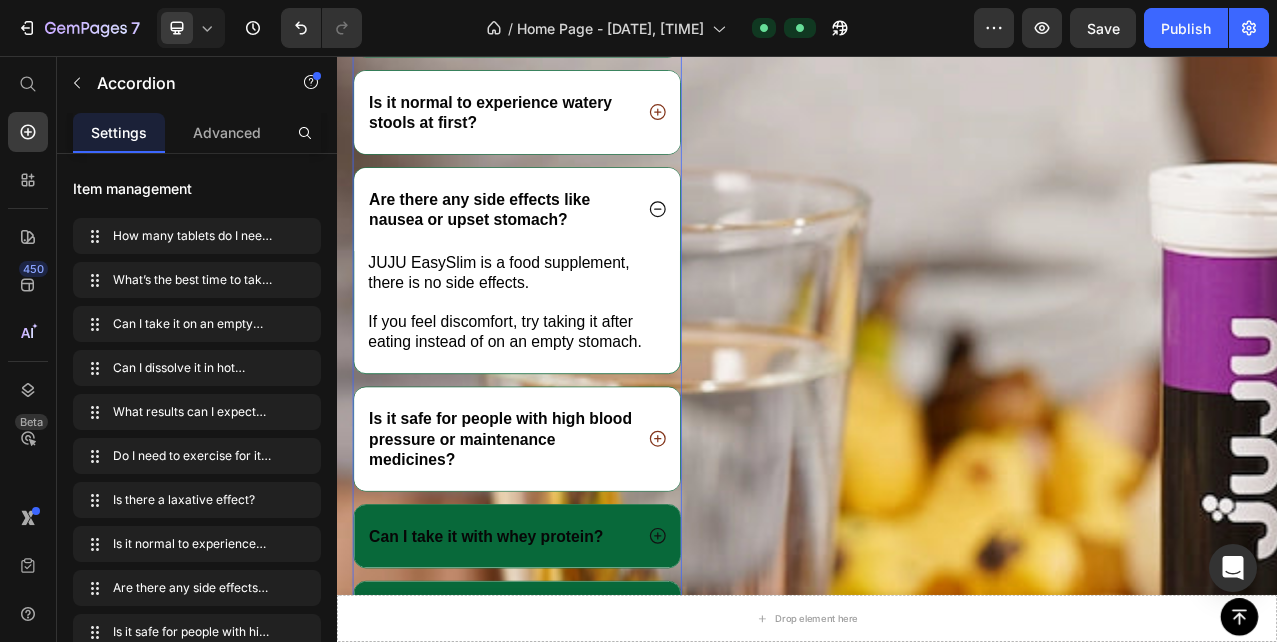 click 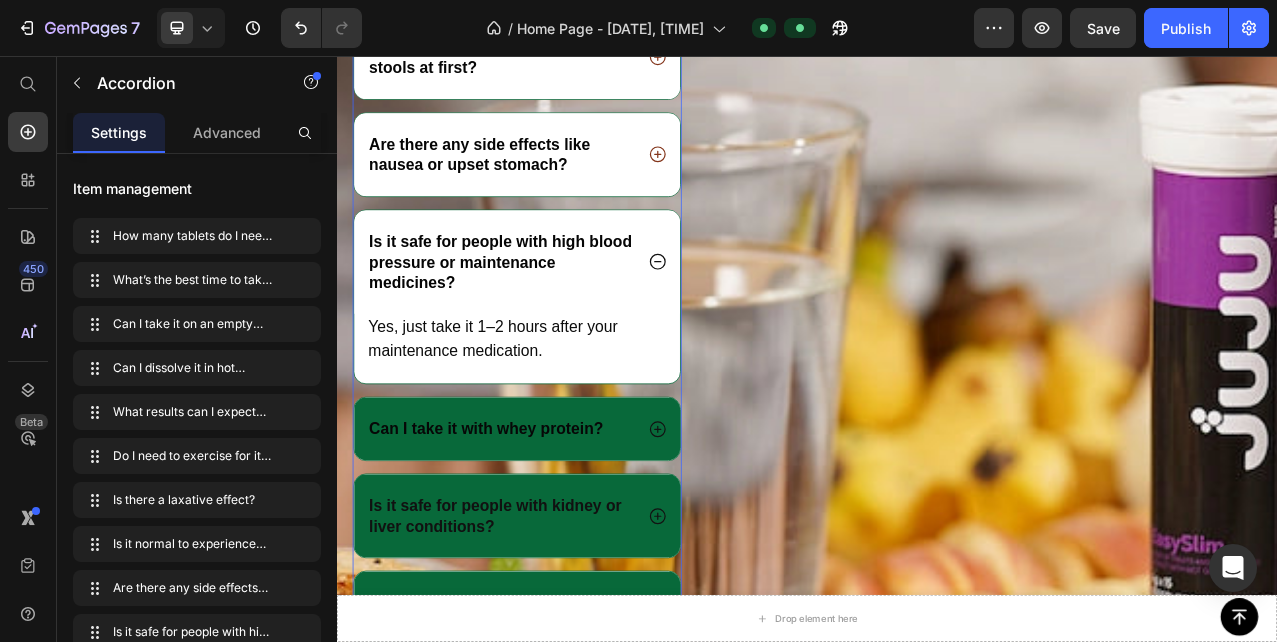 scroll, scrollTop: 6000, scrollLeft: 0, axis: vertical 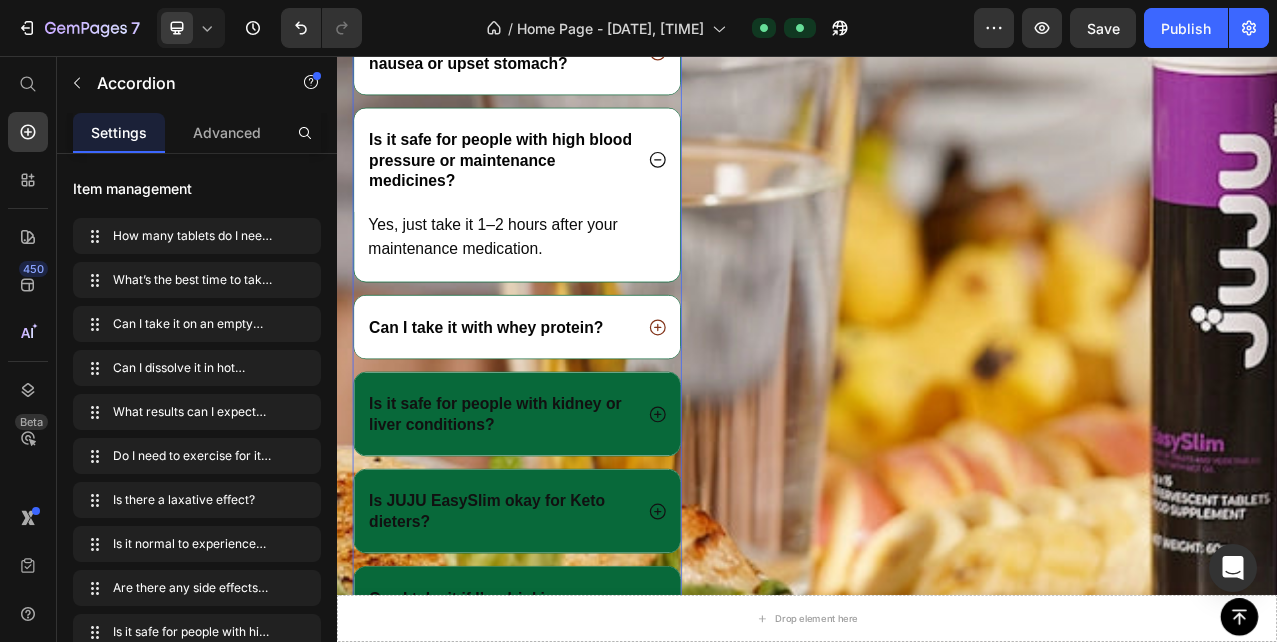 drag, startPoint x: 510, startPoint y: 444, endPoint x: 734, endPoint y: 433, distance: 224.26993 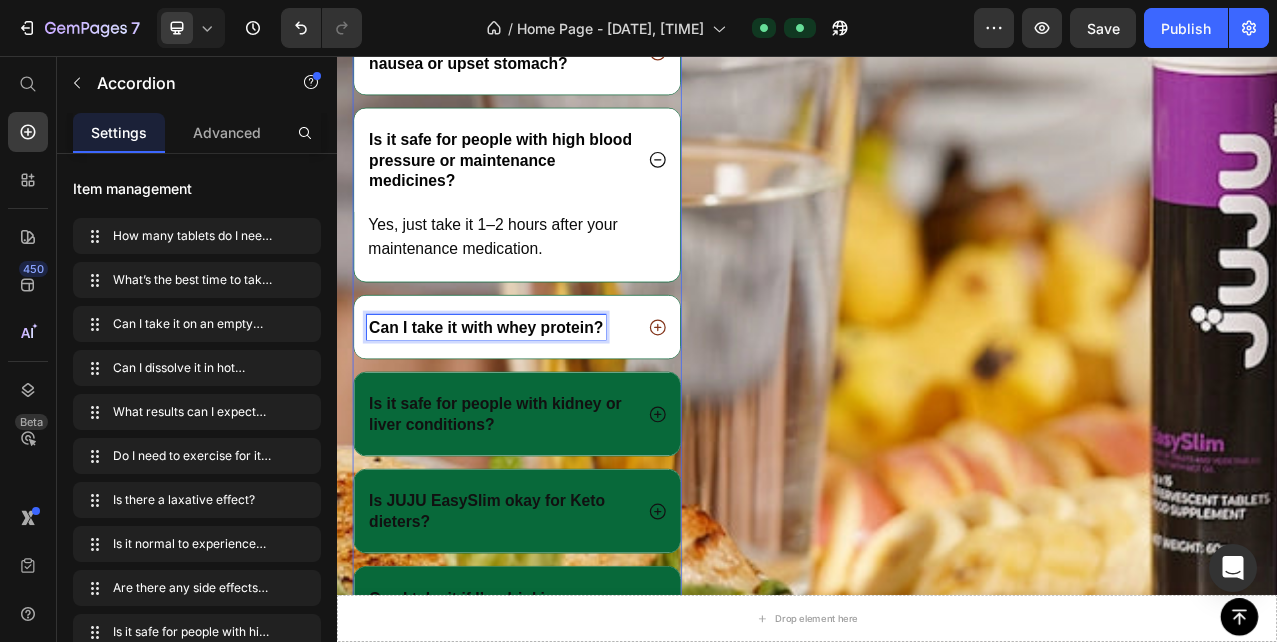 click 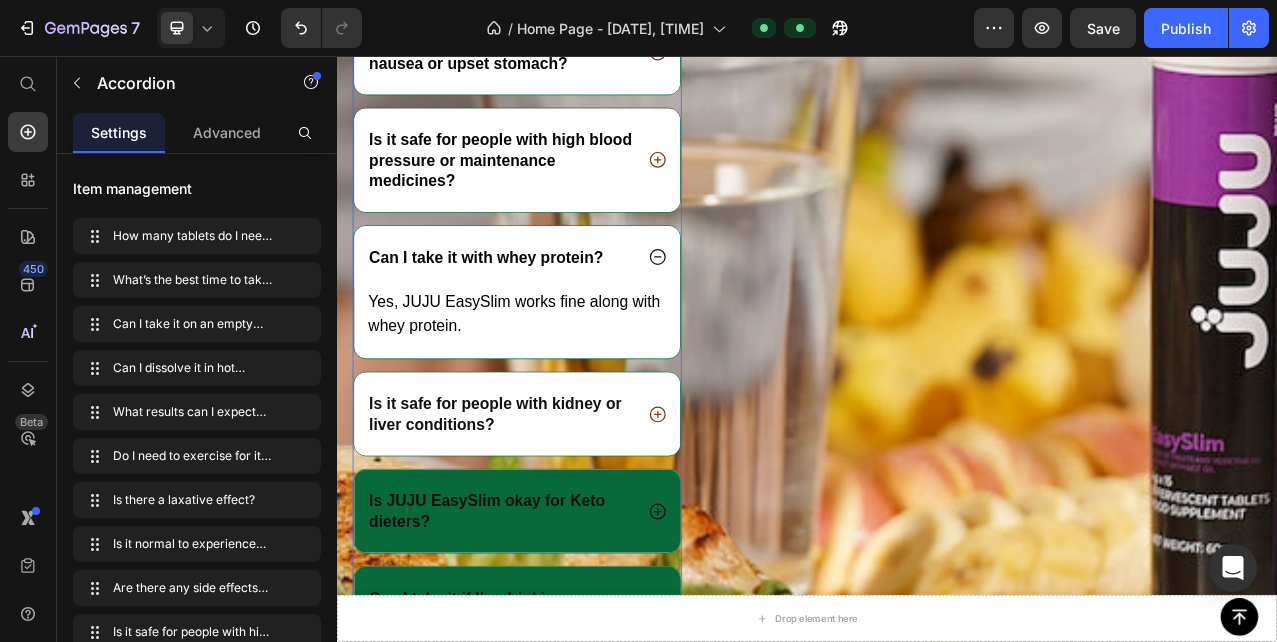 click 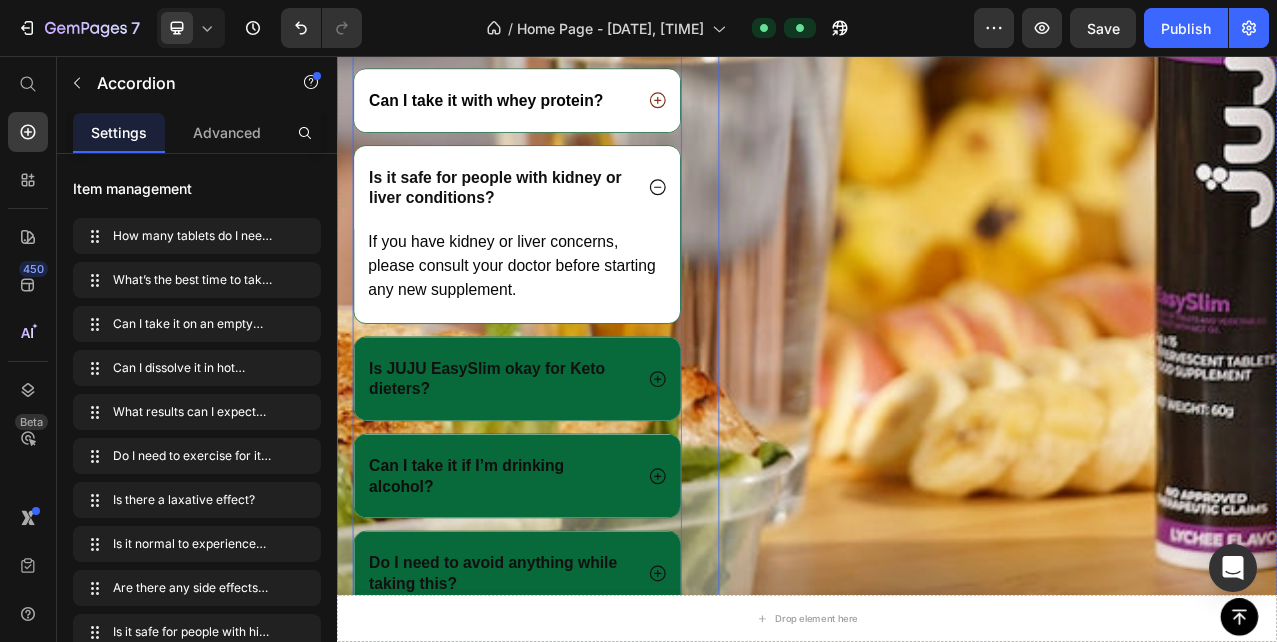scroll, scrollTop: 6300, scrollLeft: 0, axis: vertical 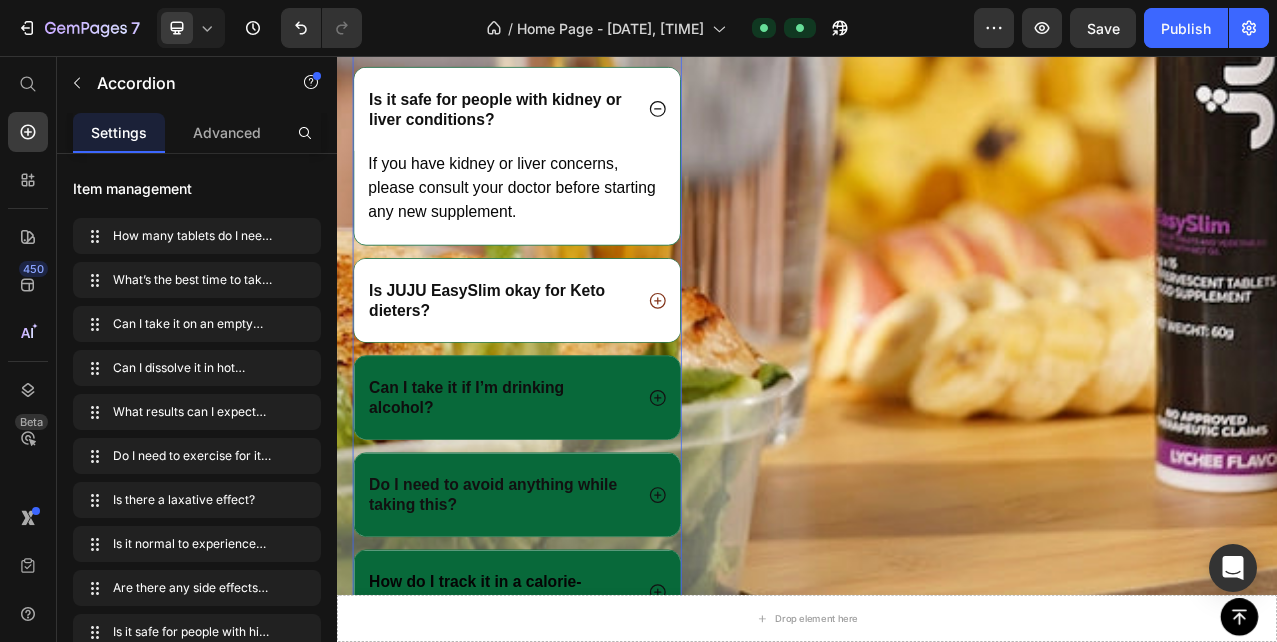 click on "Is JUJU EasySlim okay for Keto dieters?" at bounding box center [546, 368] 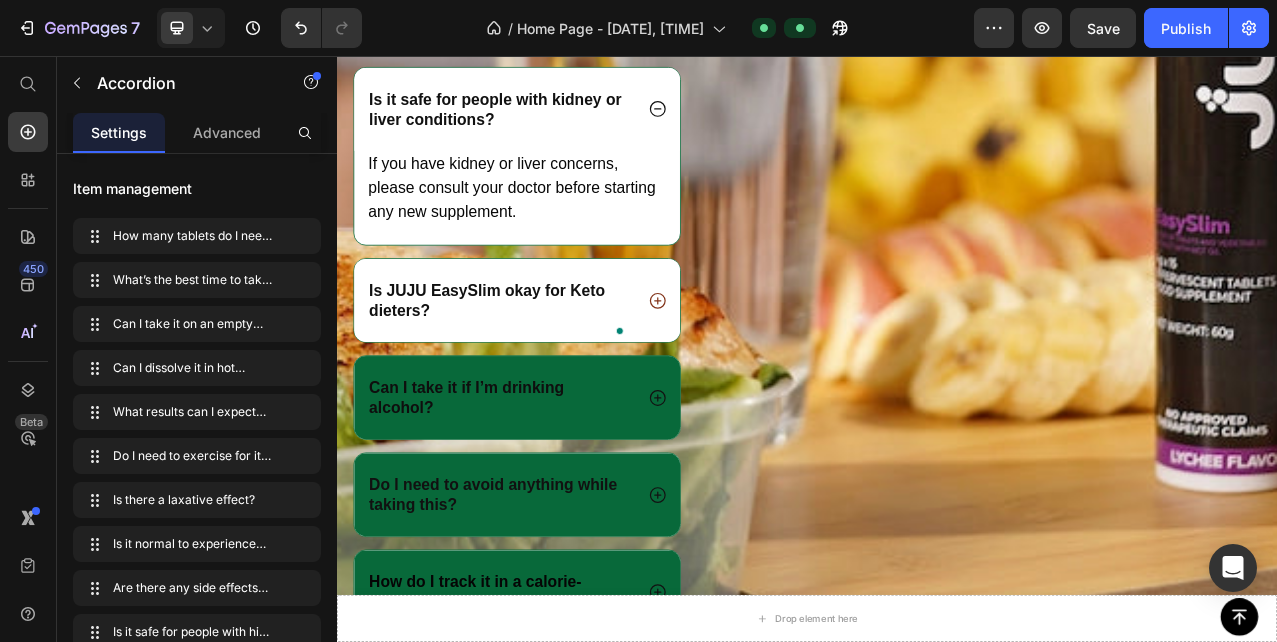 click 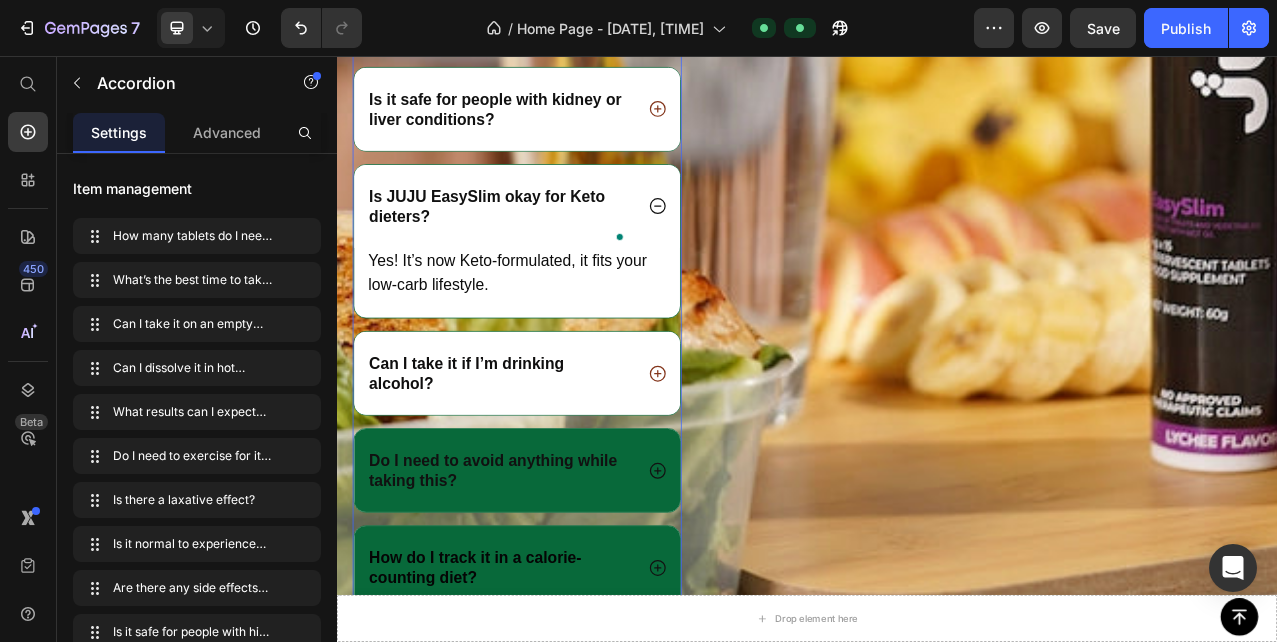 click on "Can I take it if I’m drinking alcohol?" at bounding box center (546, 461) 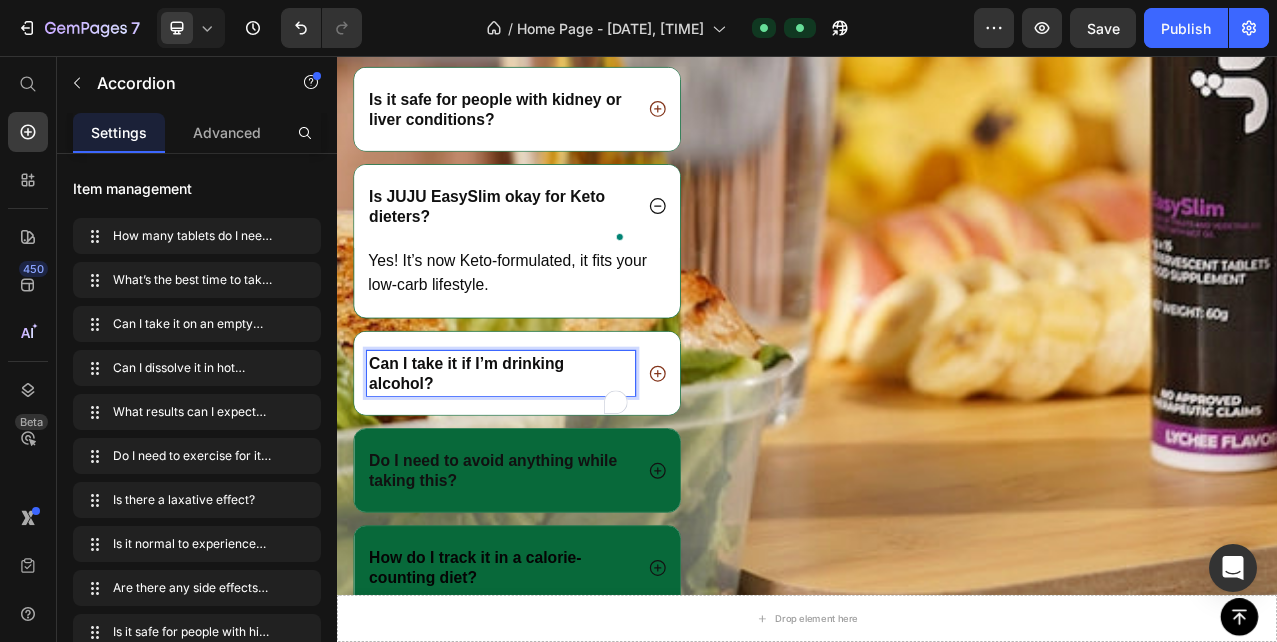 click 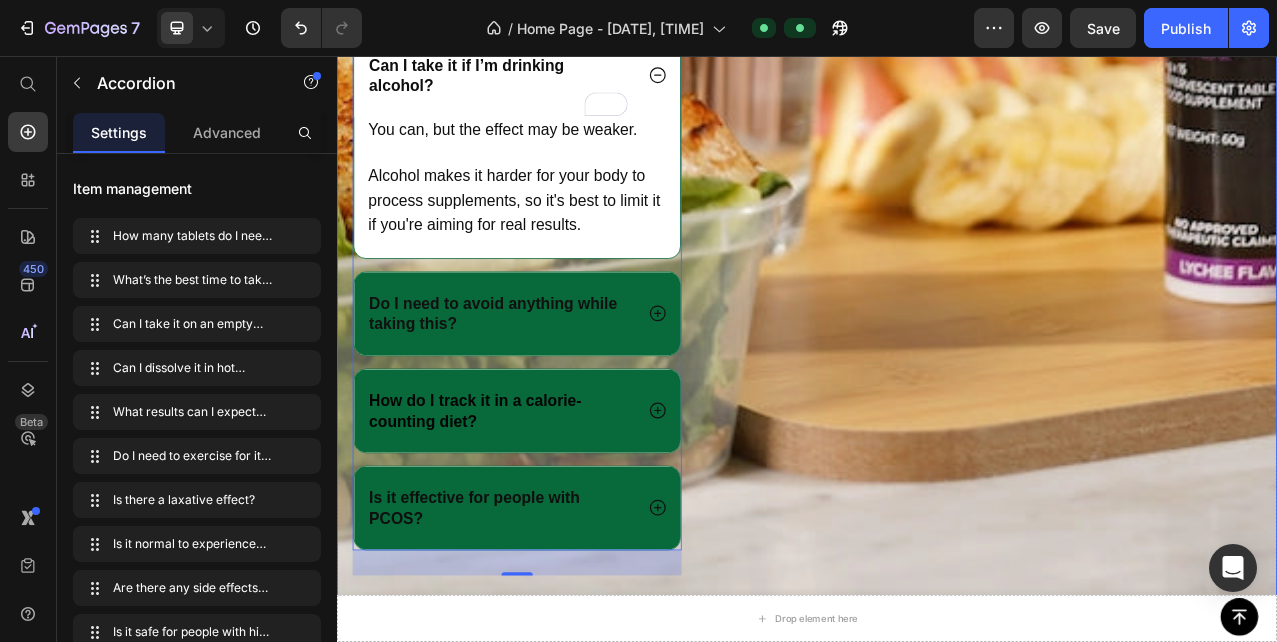 scroll, scrollTop: 6600, scrollLeft: 0, axis: vertical 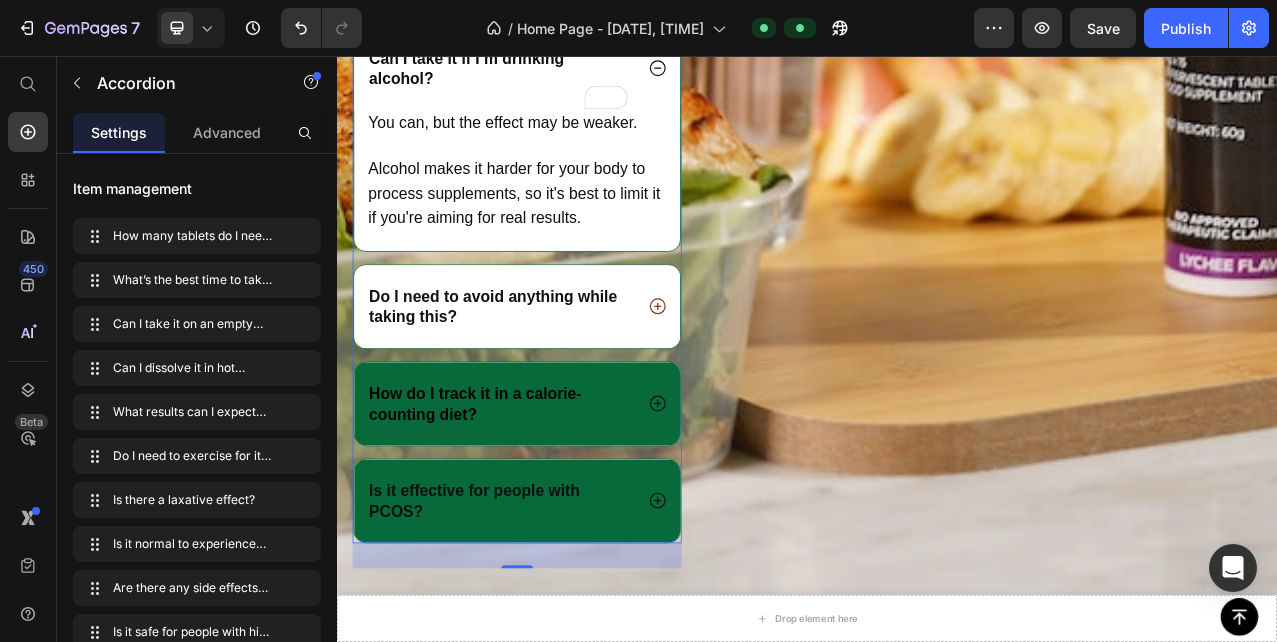 click on "Do I need to avoid anything while taking this?" at bounding box center (546, 376) 